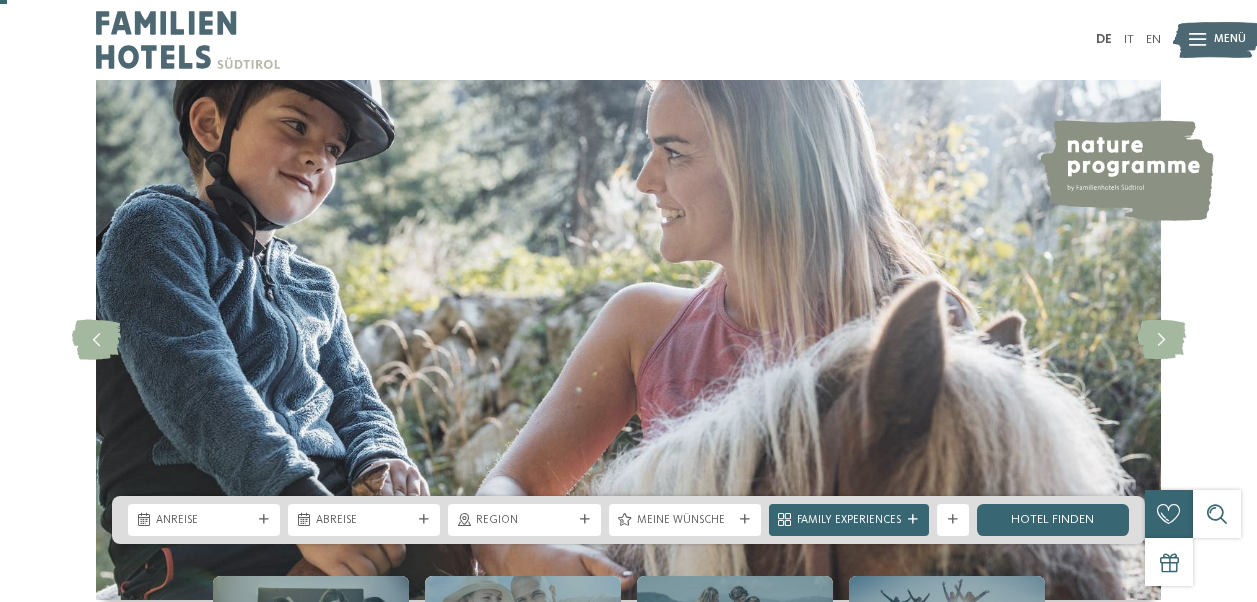 scroll, scrollTop: 38, scrollLeft: 0, axis: vertical 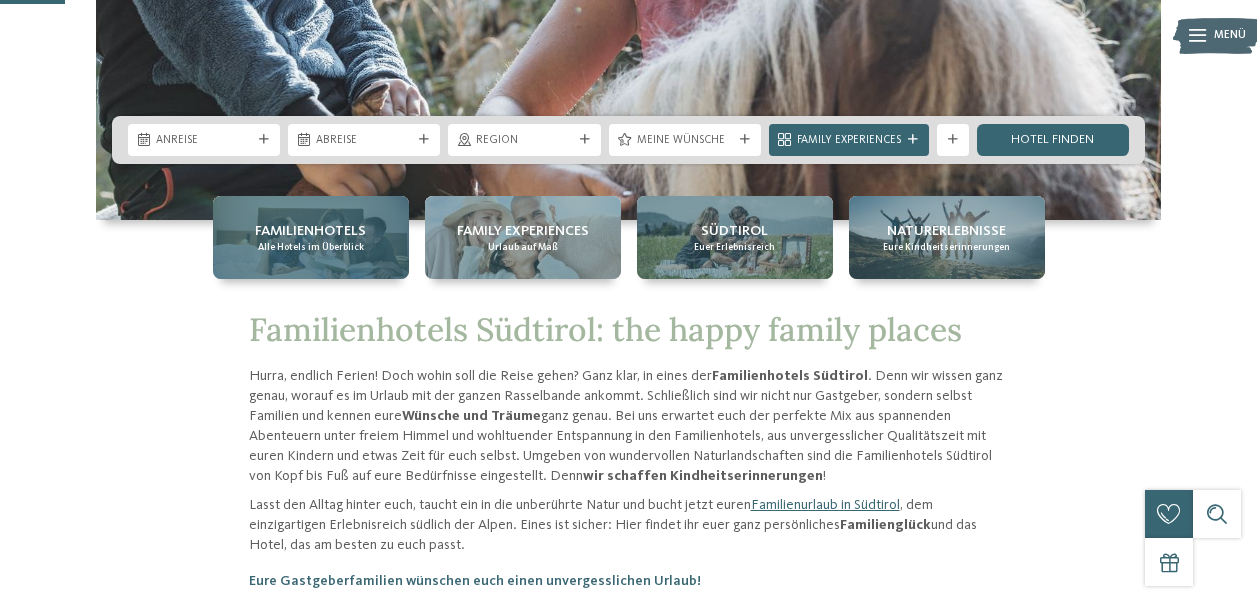 click on "Alle Hotels im Überblick" at bounding box center [311, 247] 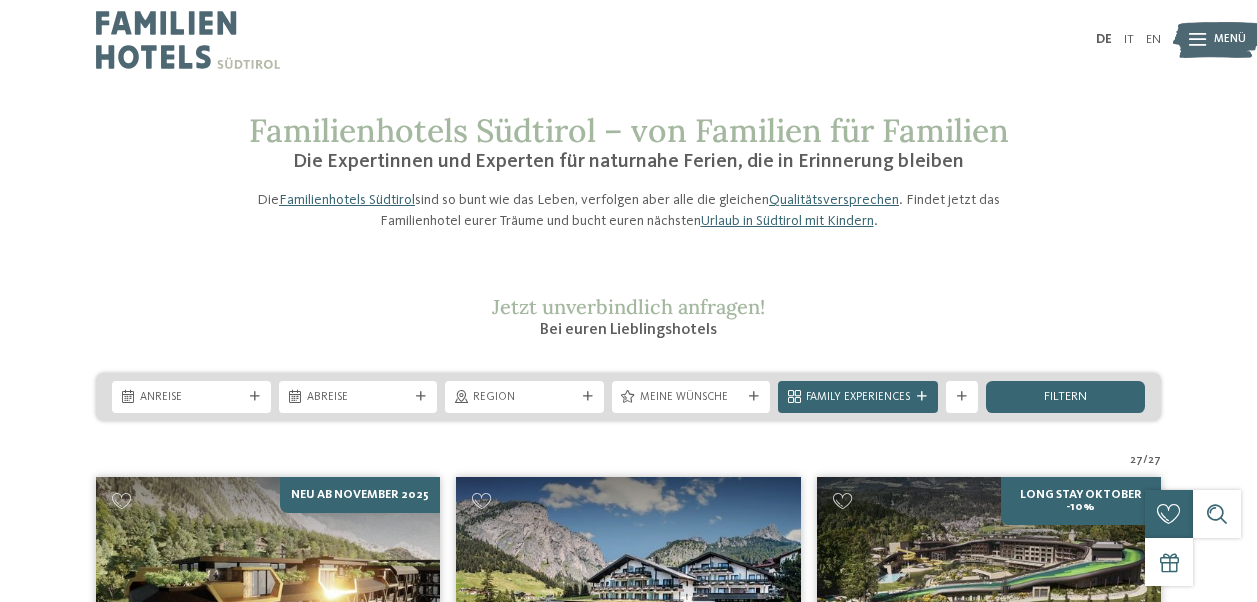 scroll, scrollTop: 31, scrollLeft: 0, axis: vertical 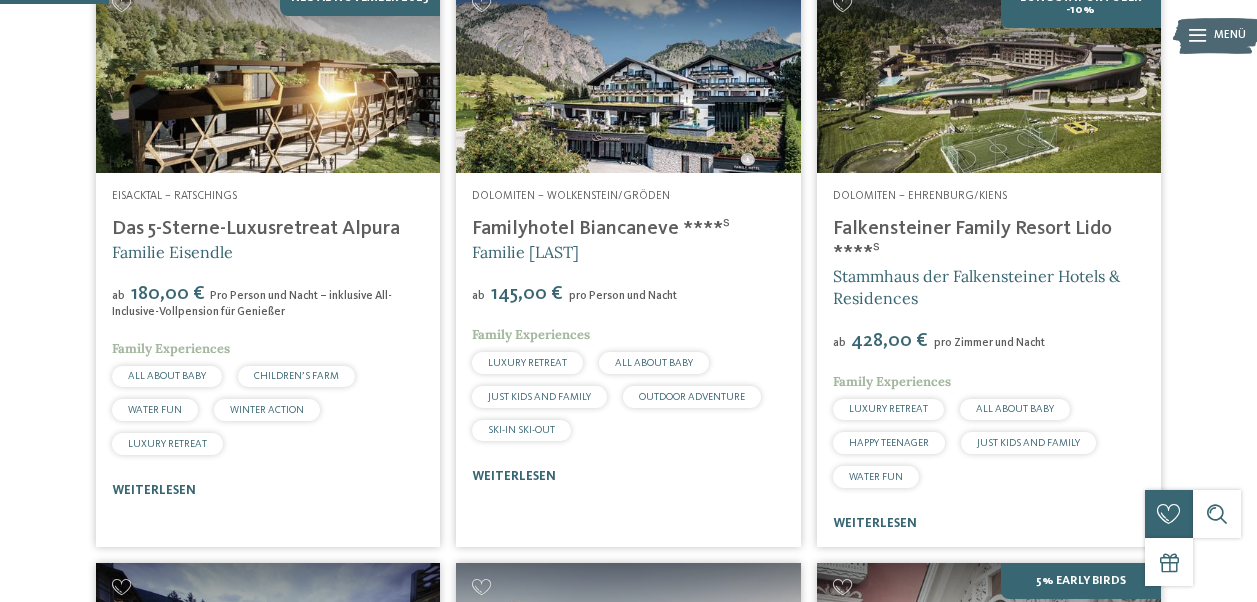 click on "27
/
27
ab" at bounding box center (628, 2405) 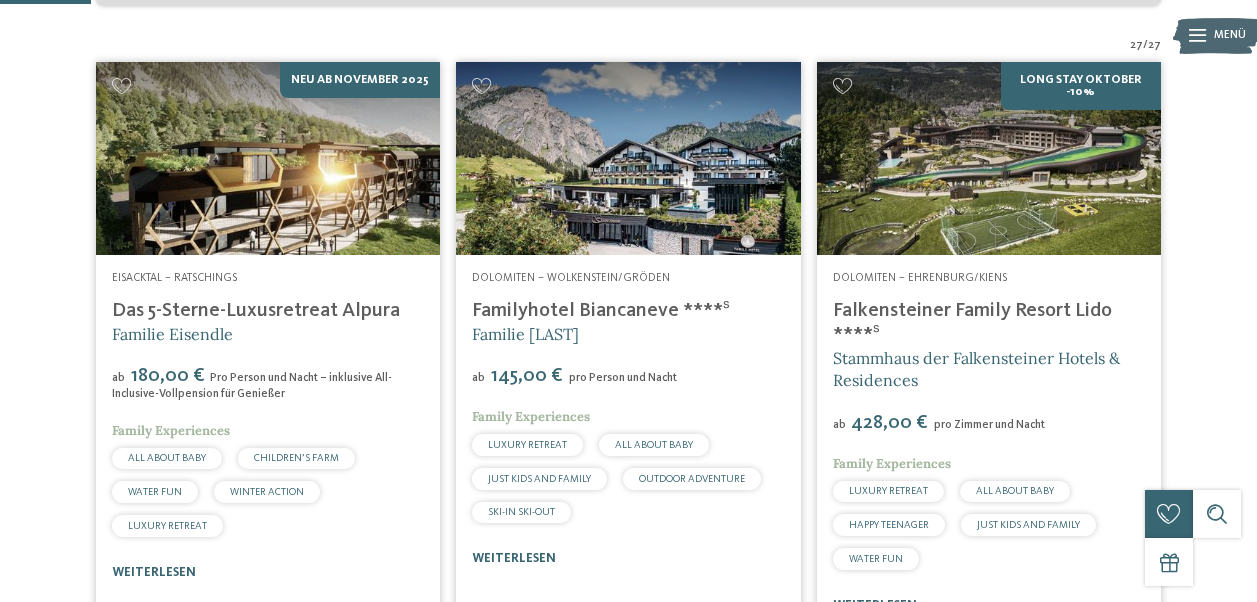 scroll, scrollTop: 420, scrollLeft: 0, axis: vertical 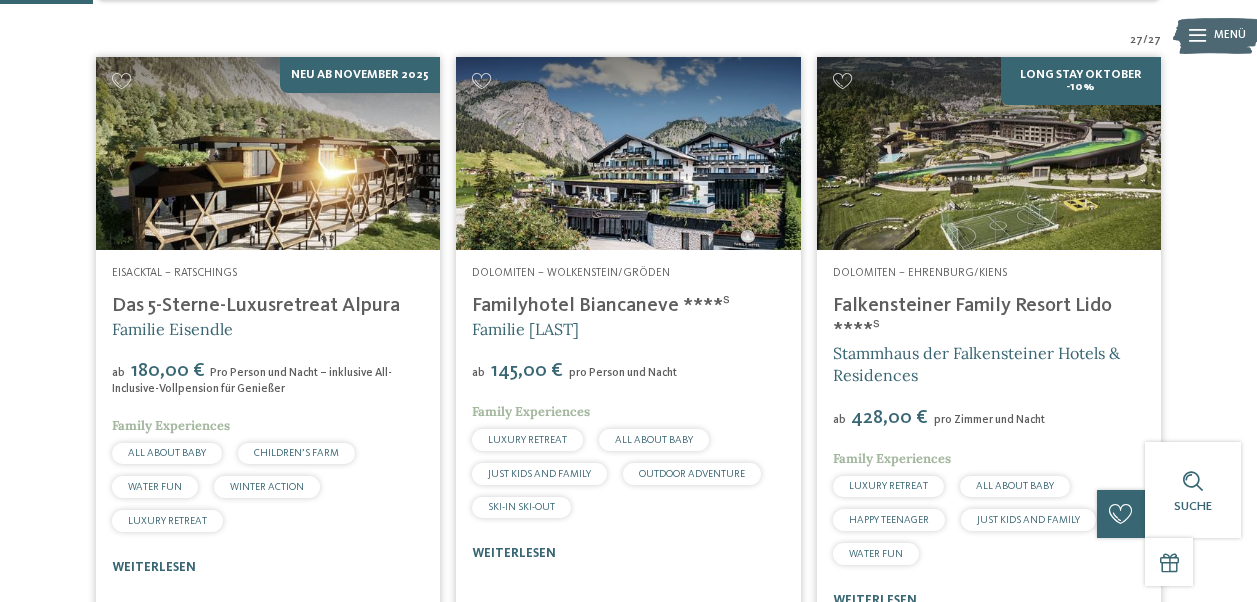 click on "Das 5-Sterne-Luxusretreat Alpura" at bounding box center (256, 306) 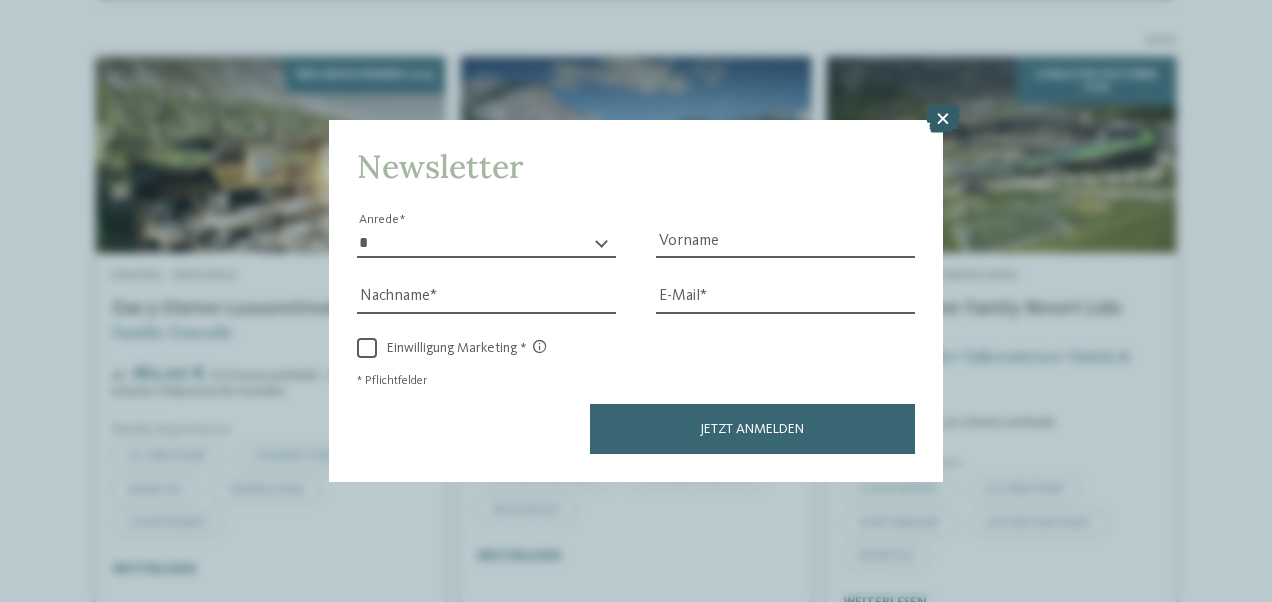 click at bounding box center [943, 119] 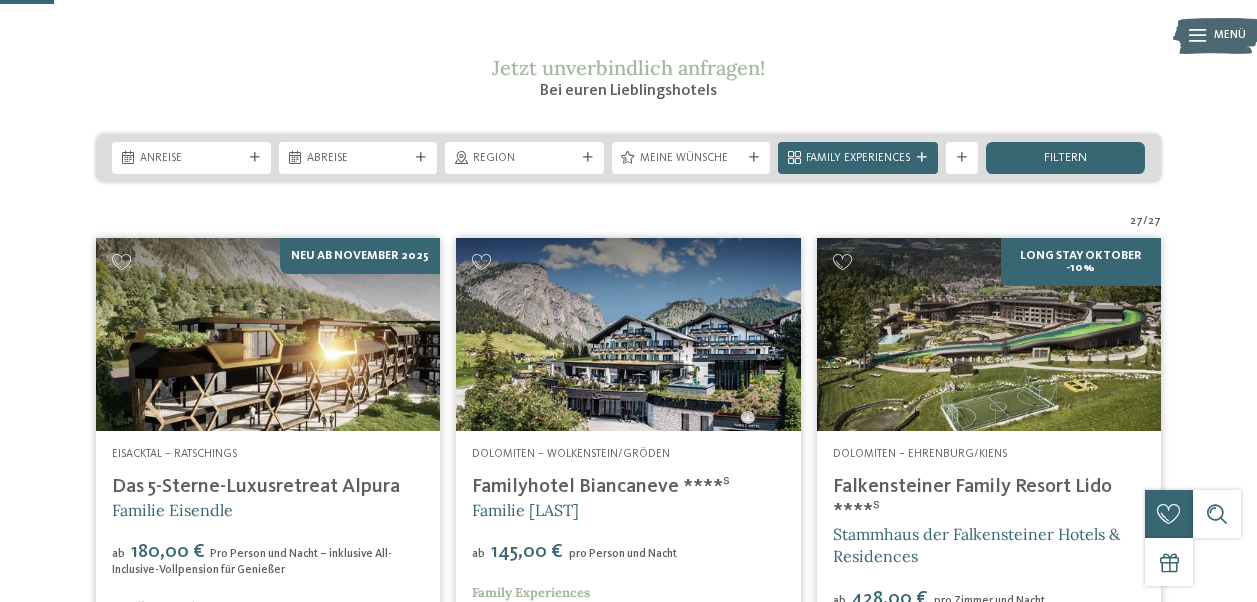 scroll, scrollTop: 237, scrollLeft: 0, axis: vertical 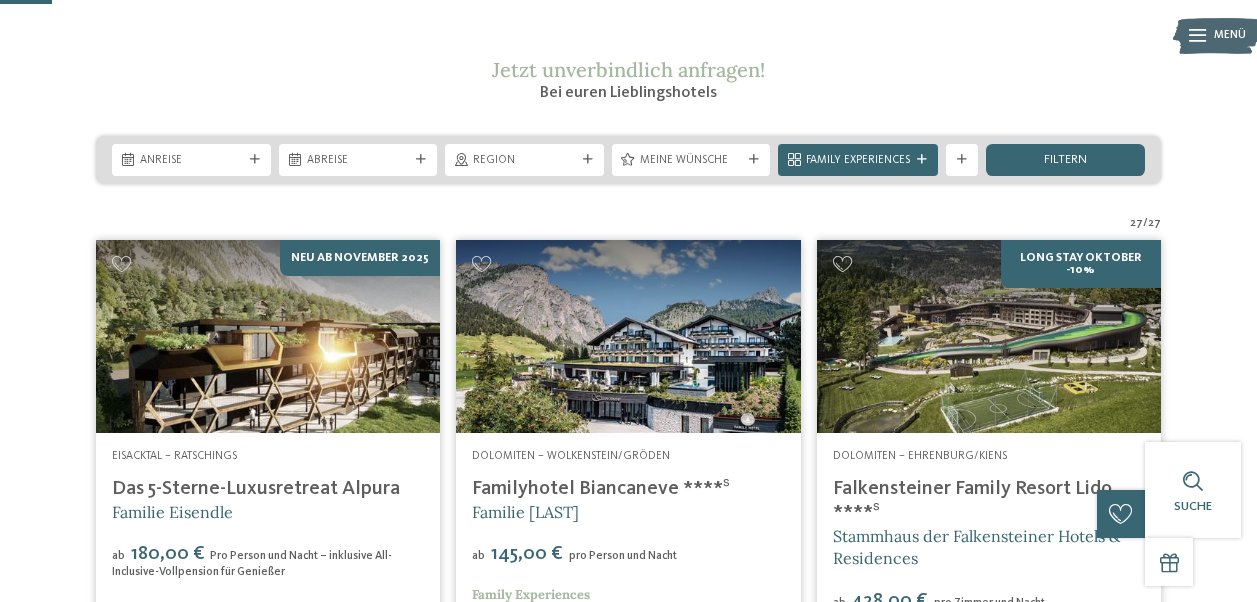 click on "Familienhotels Südtirol – von Familien für Familien
Die Expertinnen und Experten für naturnahe Ferien, die in Erinnerung bleiben
Die  Familienhotels Südtirol  sind so bunt wie das Leben, verfolgen aber alle die gleichen  Qualitätsversprechen . Findet jetzt das Familienhotel eurer Träume und bucht euren nächsten  Urlaub in Südtirol mit Kindern .
27" at bounding box center [628, 2527] 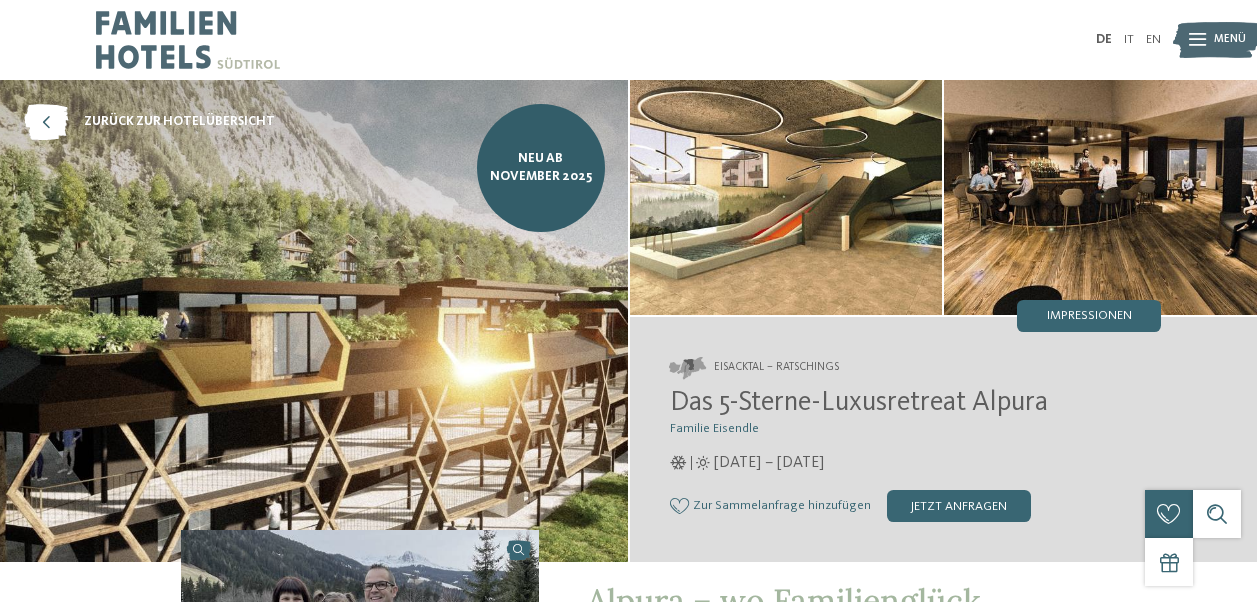 scroll, scrollTop: 0, scrollLeft: 0, axis: both 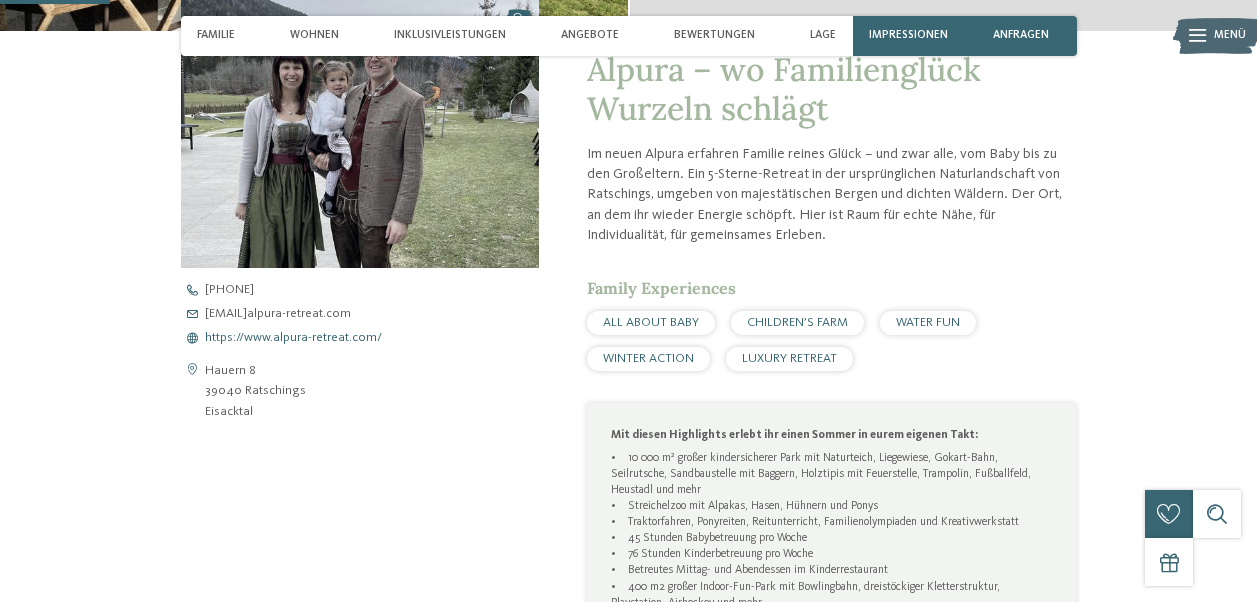 click on "https://www.alpura-retreat.com/" at bounding box center (293, 338) 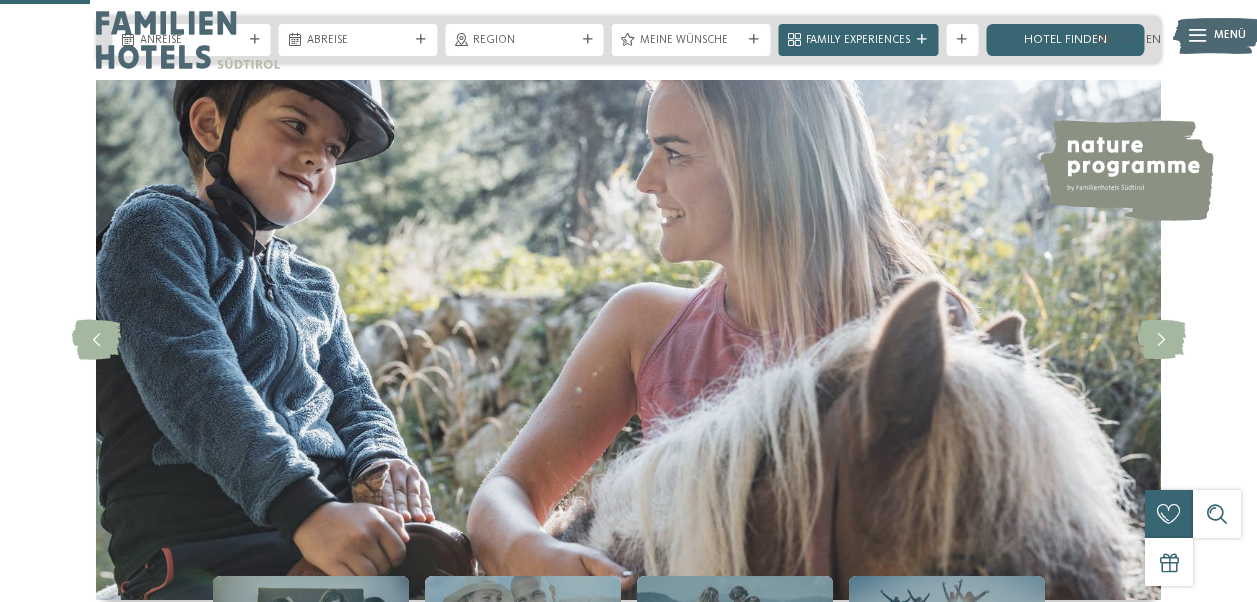 scroll, scrollTop: 613, scrollLeft: 0, axis: vertical 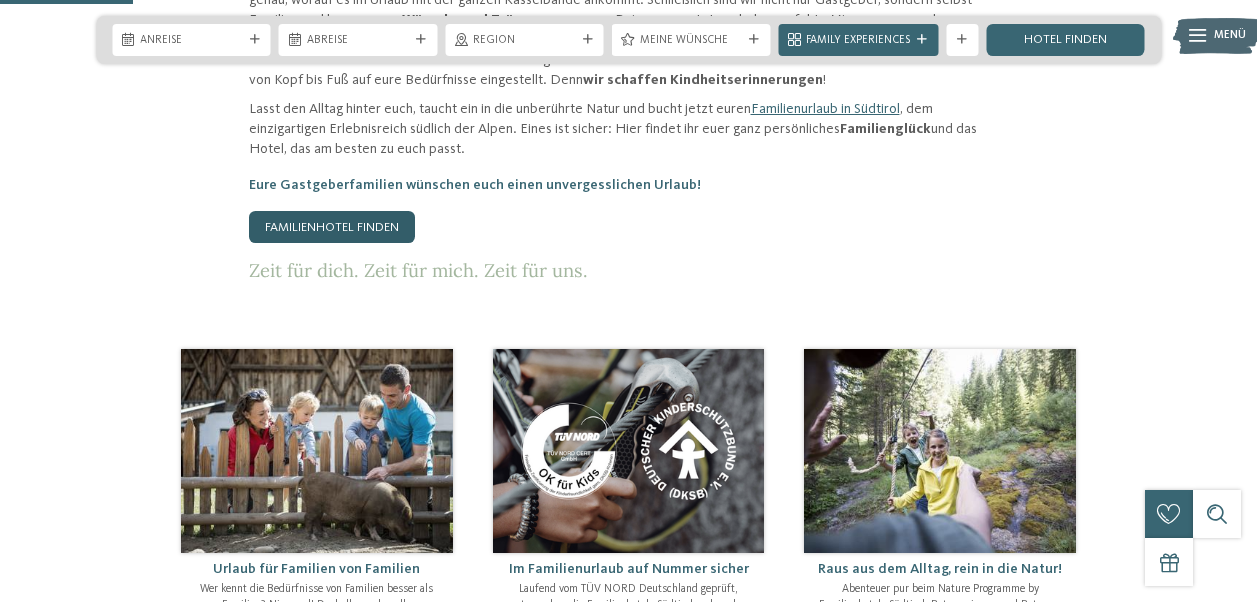 click on "Familienhotel finden" at bounding box center [332, 227] 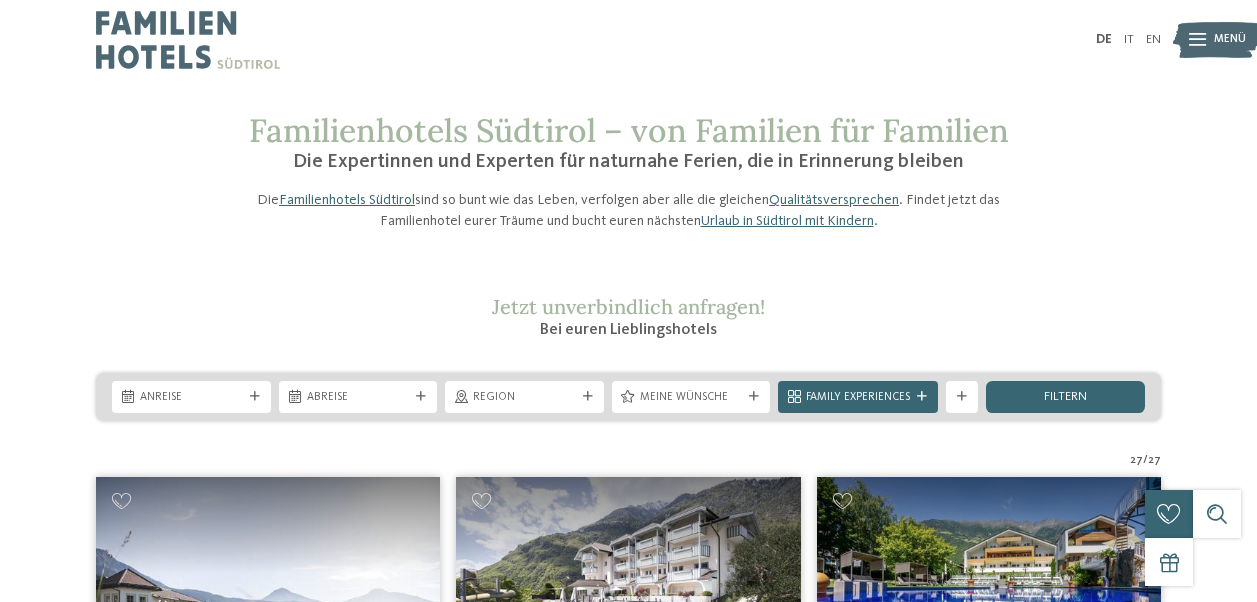 scroll, scrollTop: 0, scrollLeft: 0, axis: both 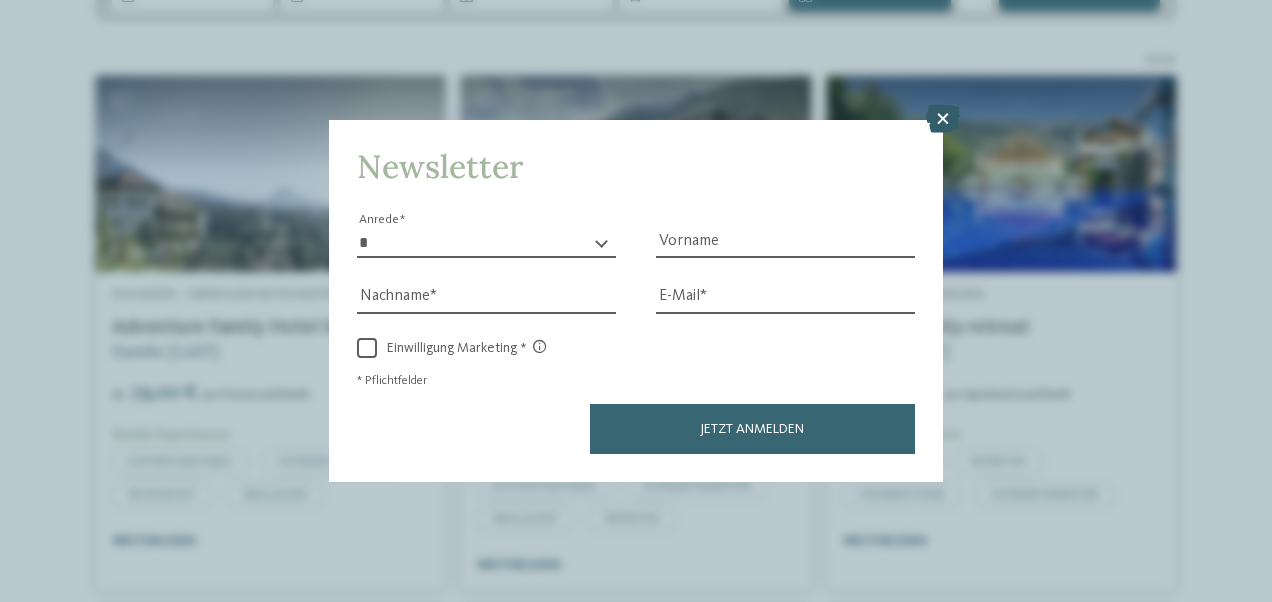 click at bounding box center (943, 119) 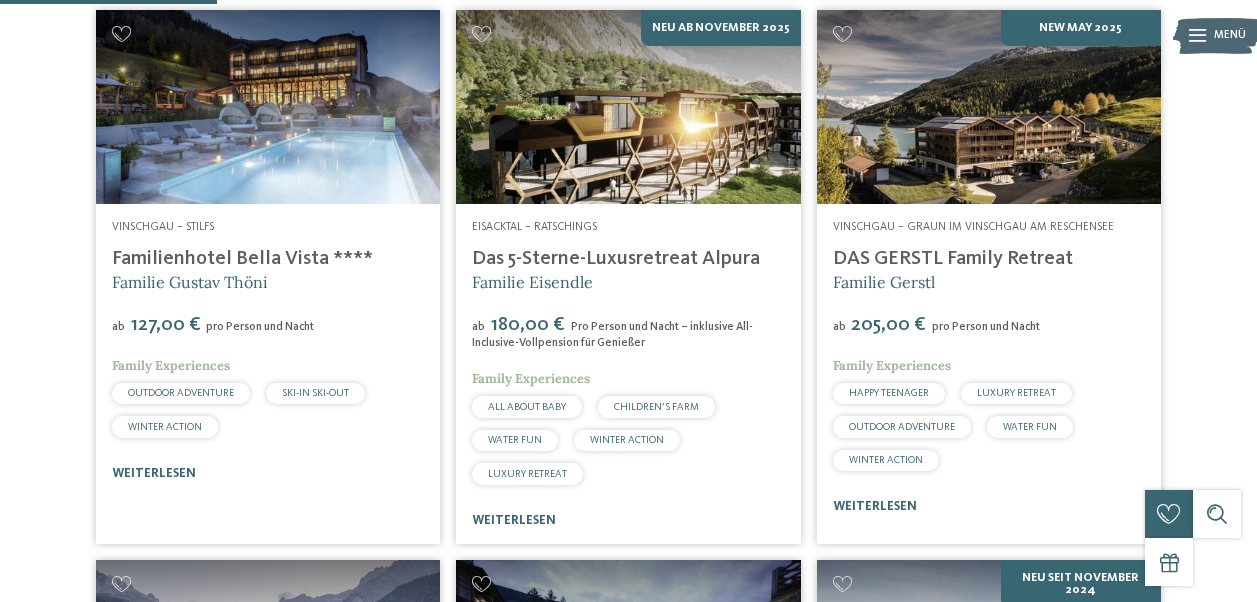 scroll, scrollTop: 995, scrollLeft: 0, axis: vertical 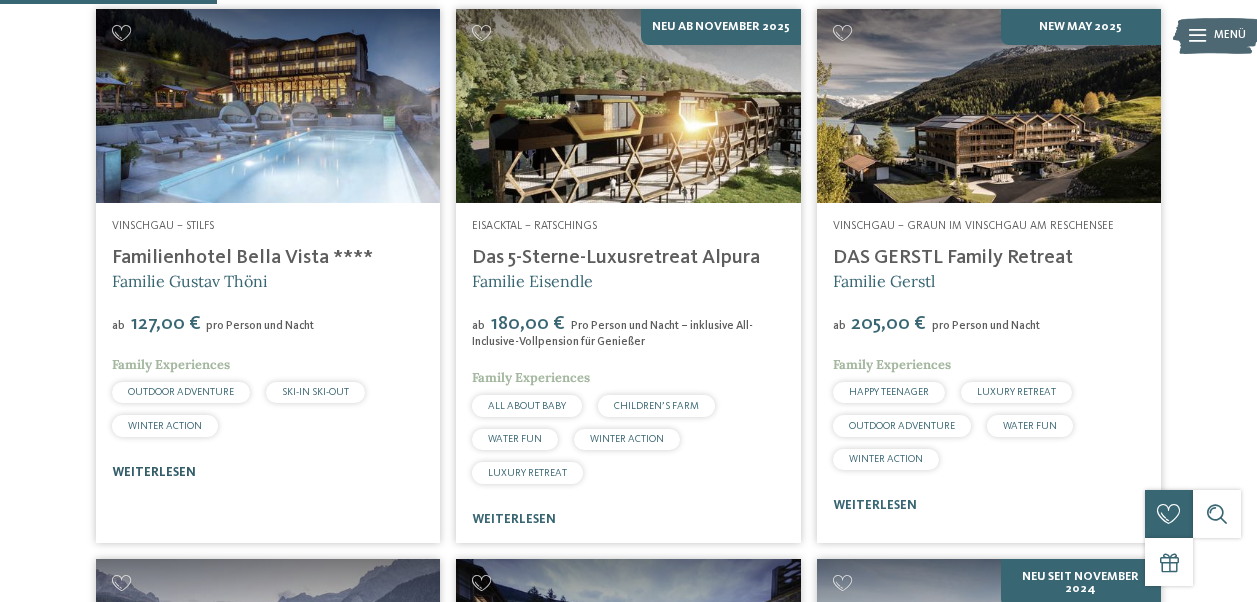 click on "weiterlesen" at bounding box center [154, 472] 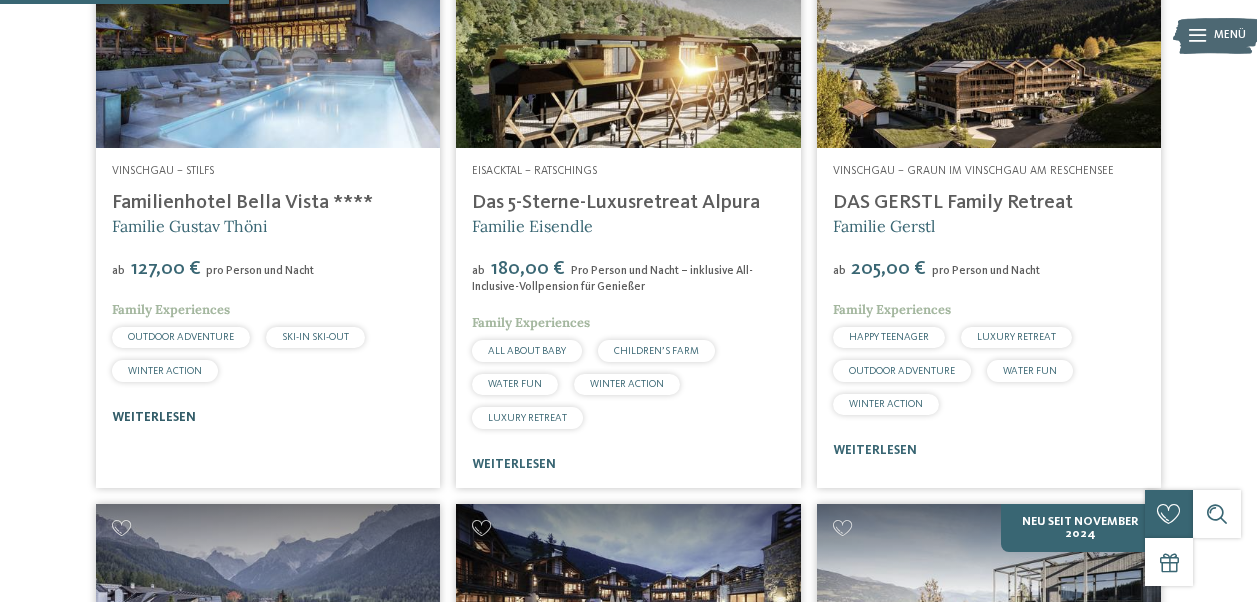 scroll, scrollTop: 1051, scrollLeft: 0, axis: vertical 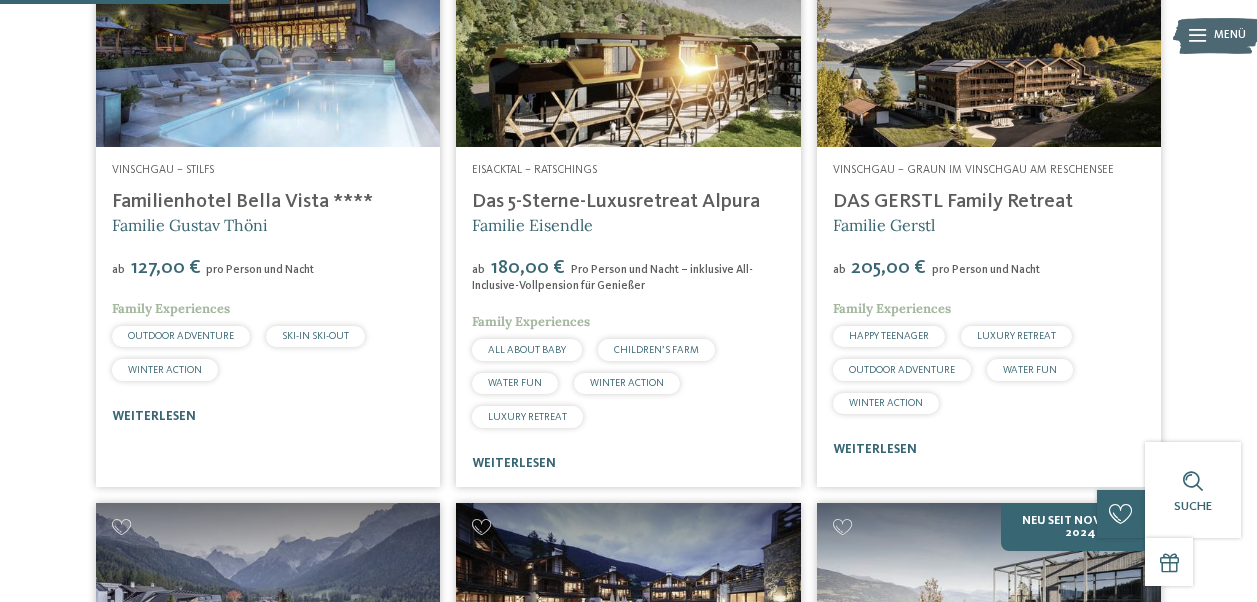 click at bounding box center (989, 50) 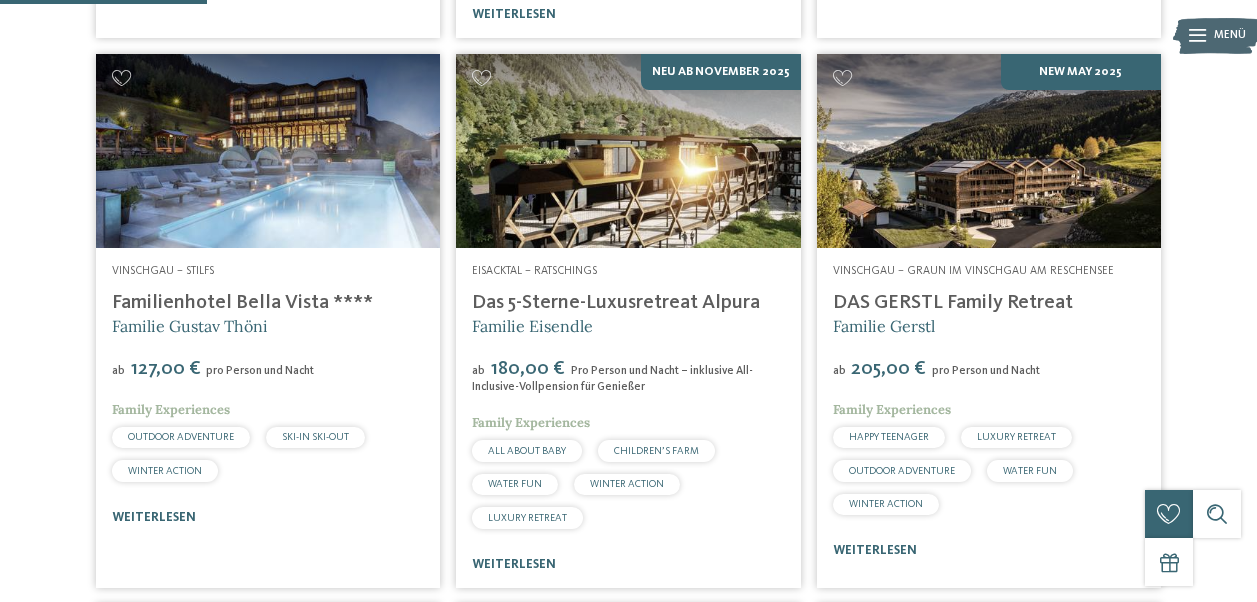 scroll, scrollTop: 949, scrollLeft: 0, axis: vertical 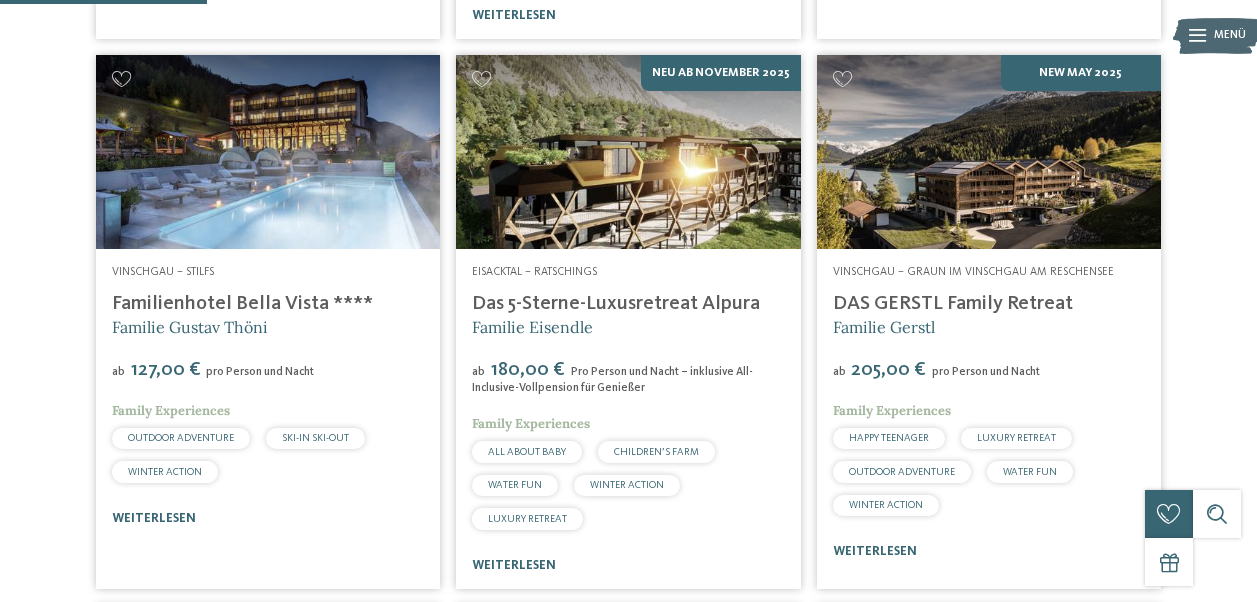 click on "DAS GERSTL Family Retreat" at bounding box center [953, 304] 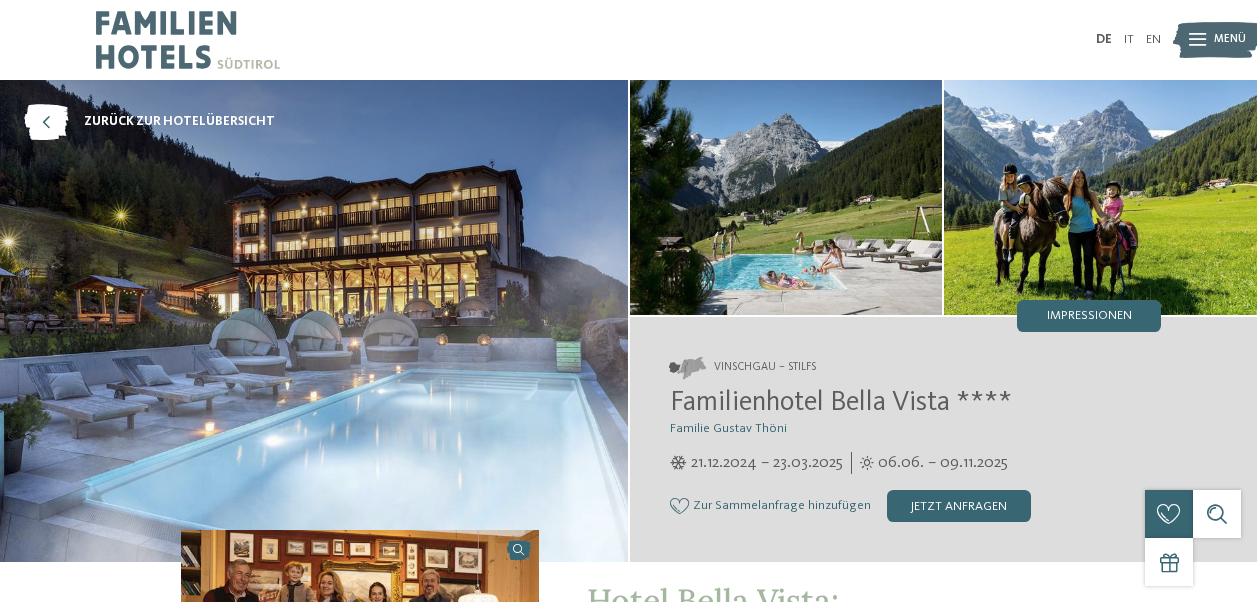 scroll, scrollTop: 0, scrollLeft: 0, axis: both 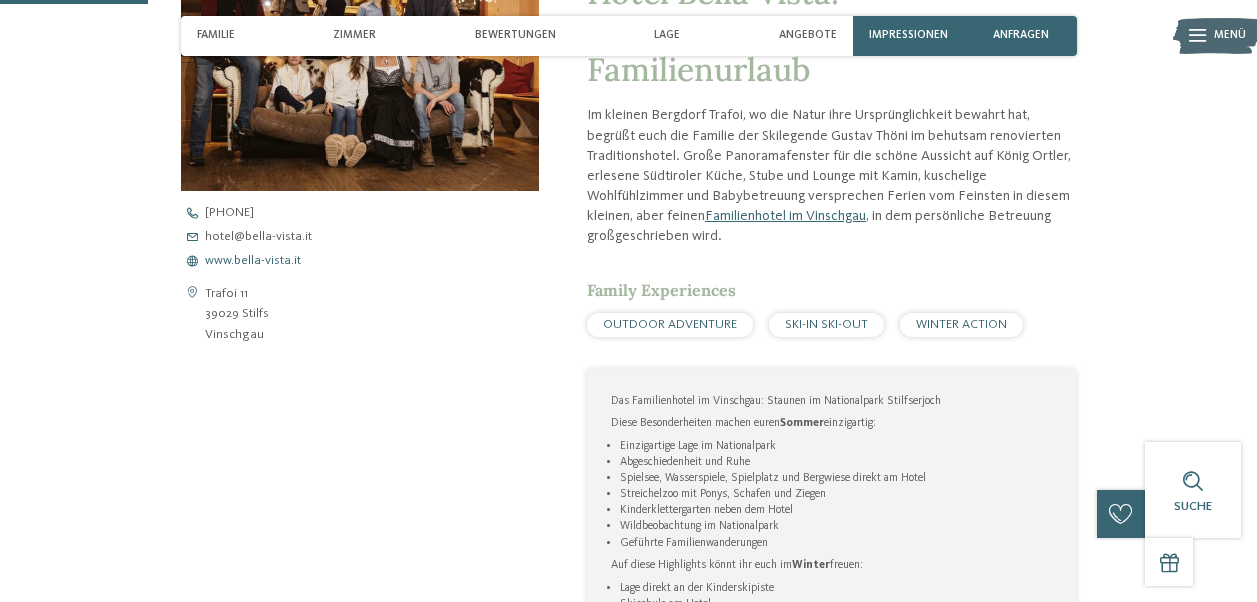 click on "www.bella-vista.it" at bounding box center (253, 261) 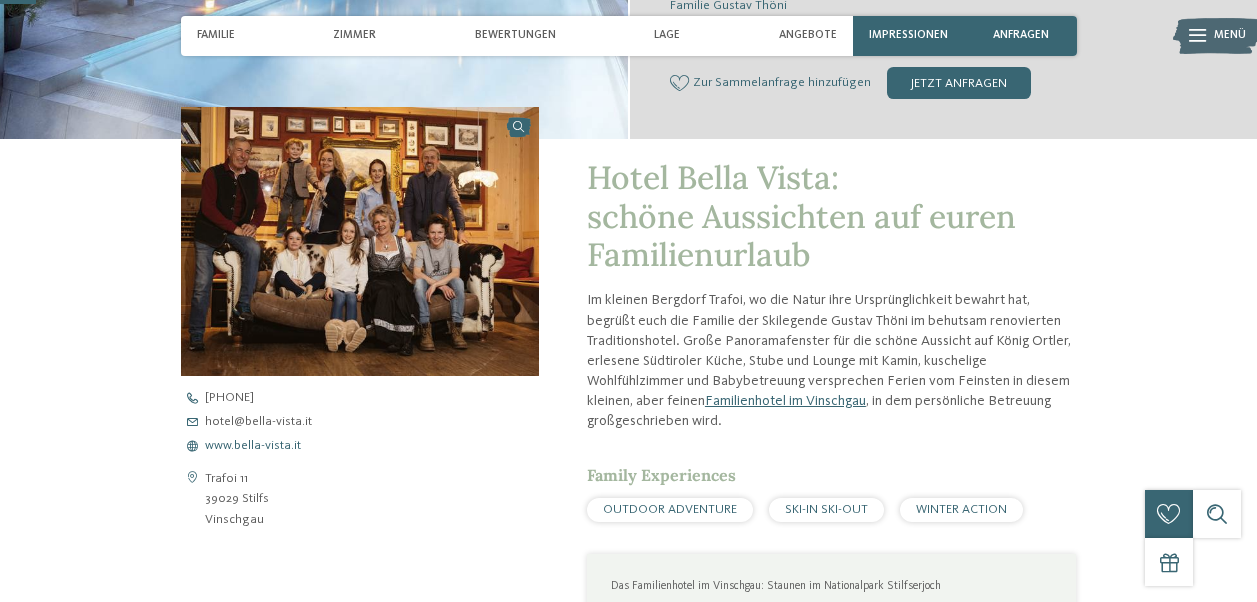 scroll, scrollTop: 0, scrollLeft: 0, axis: both 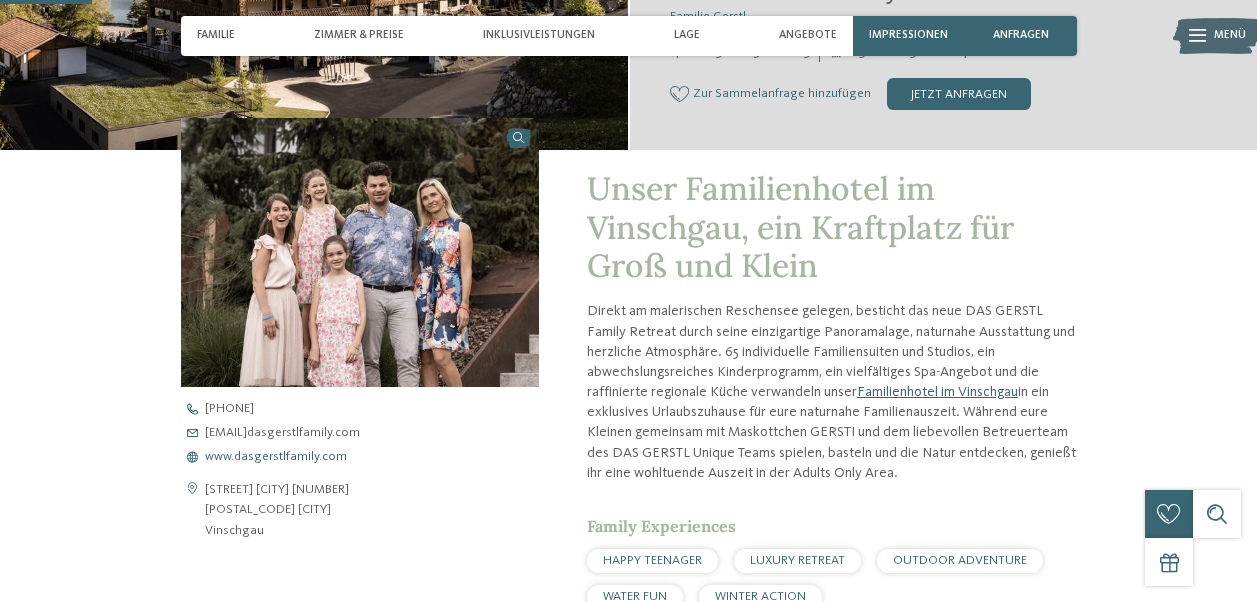 click on "www.dasgerstlfamily.com" at bounding box center [276, 457] 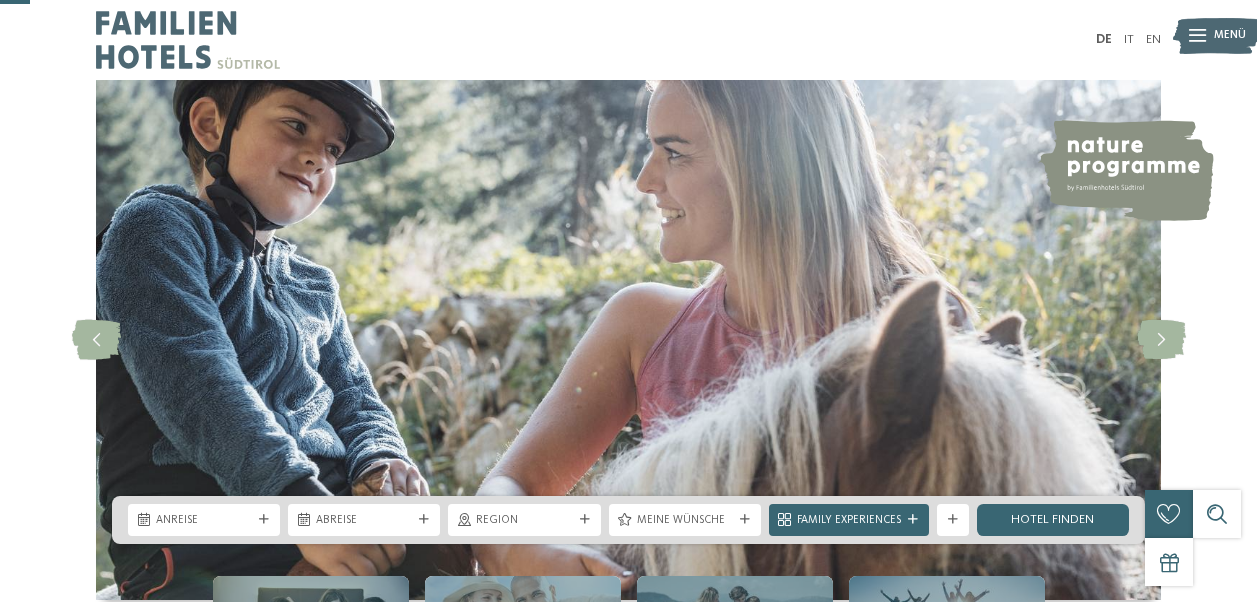 scroll, scrollTop: 179, scrollLeft: 0, axis: vertical 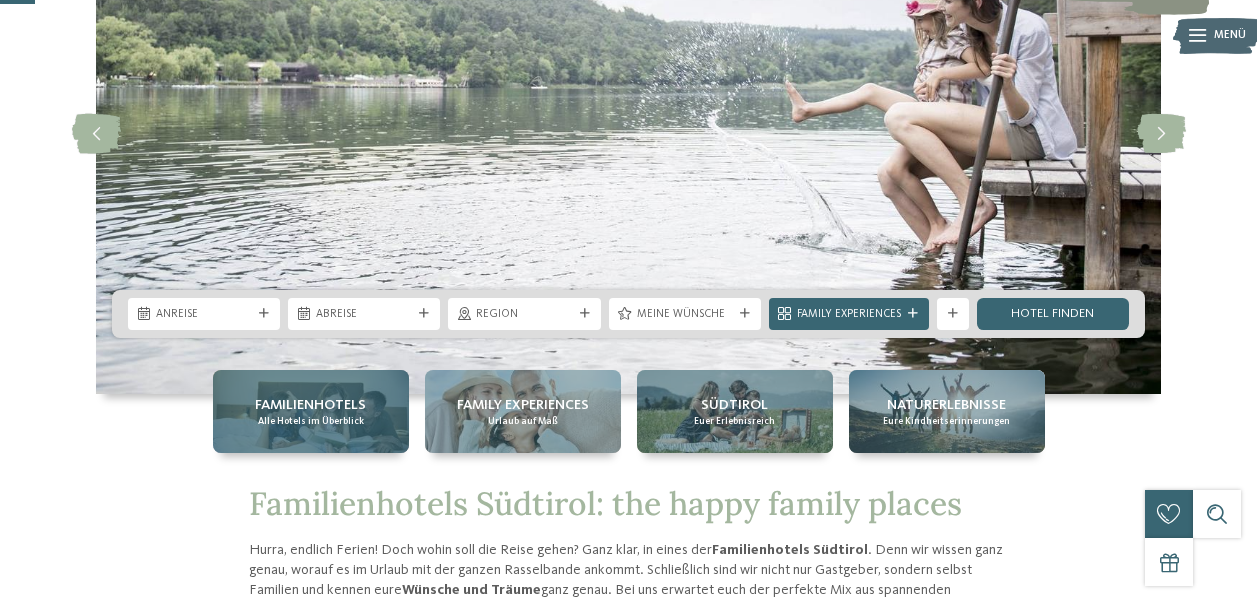 click on "Alle Hotels im Überblick" at bounding box center (311, 421) 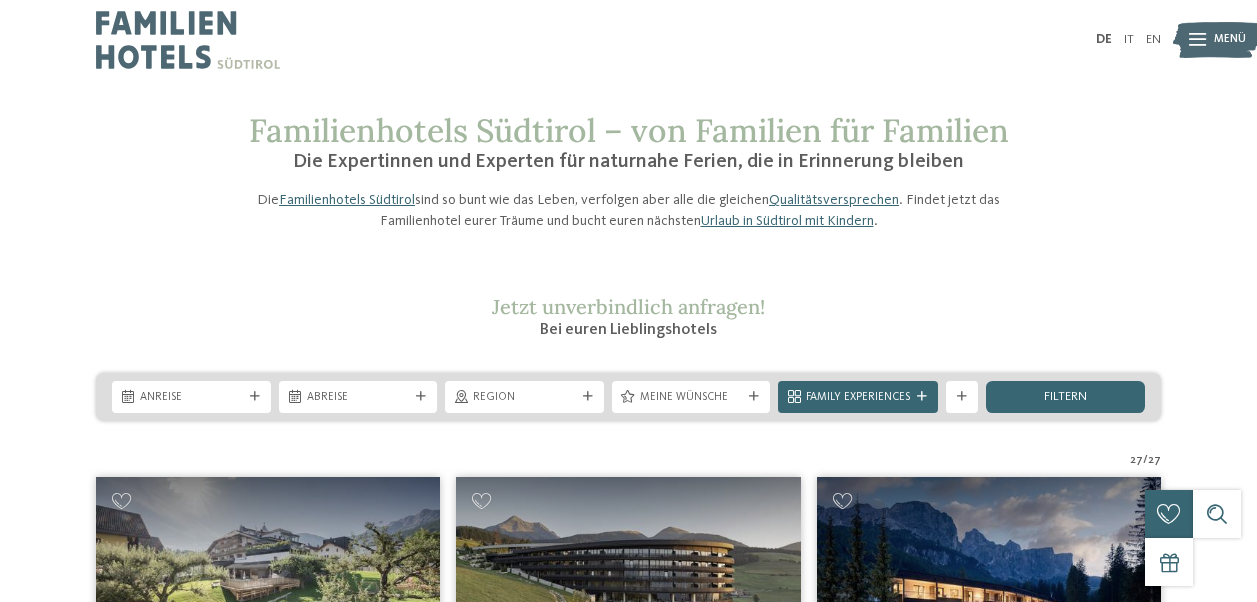 scroll, scrollTop: 0, scrollLeft: 0, axis: both 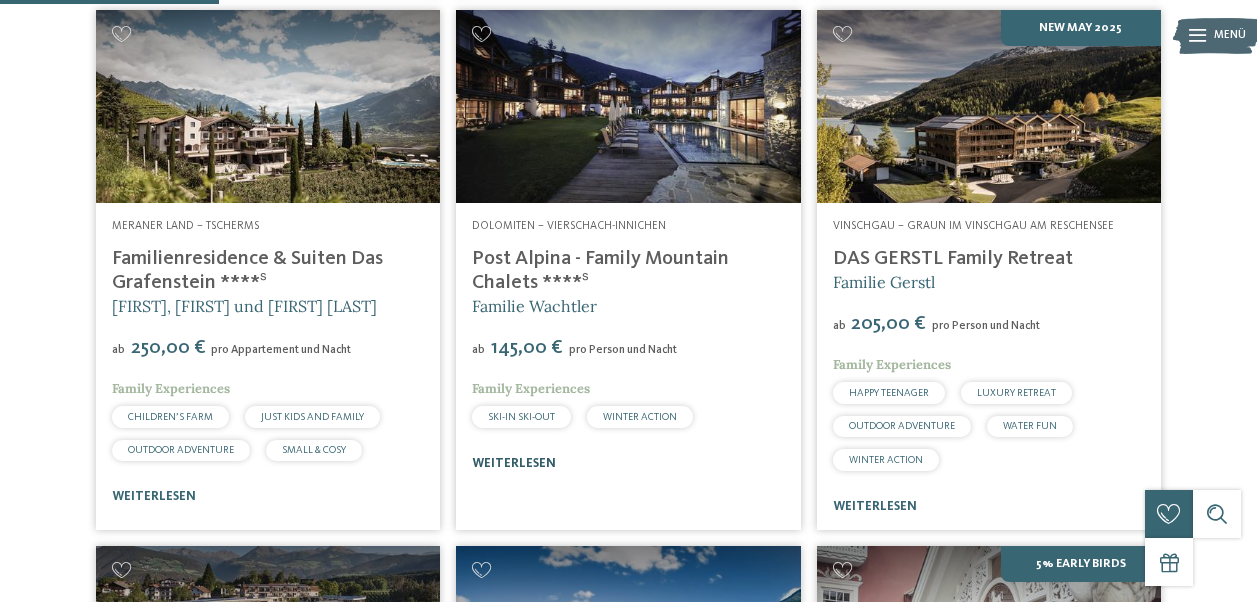 click on "weiterlesen" at bounding box center [514, 463] 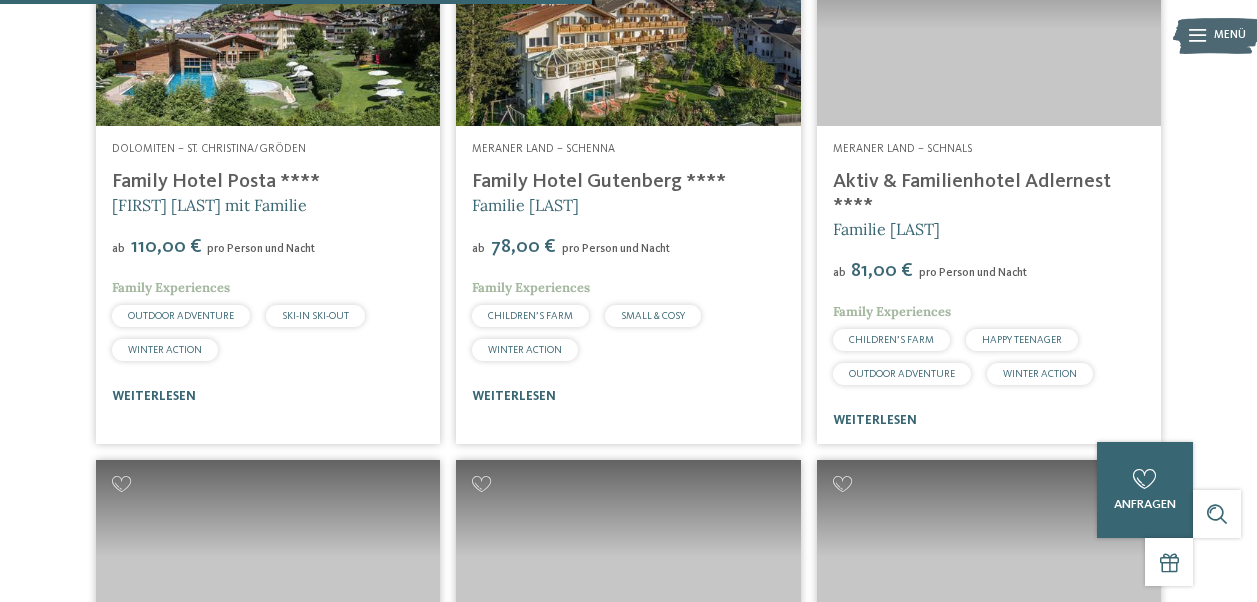 scroll, scrollTop: 2694, scrollLeft: 0, axis: vertical 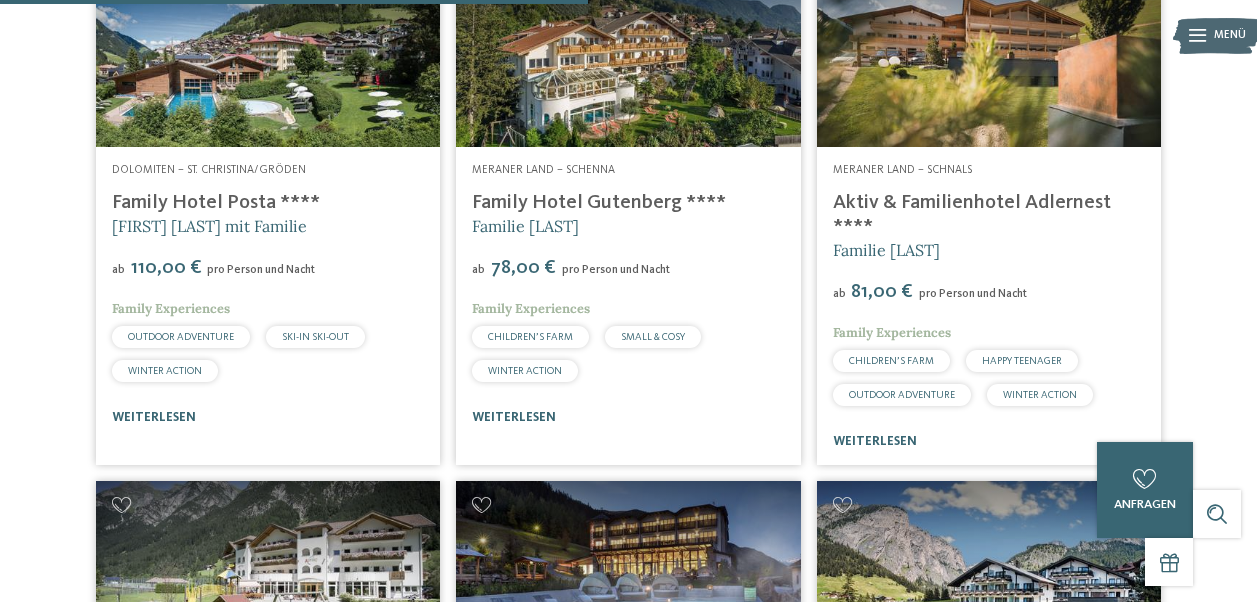 click on "Aktiv & Familienhotel Adlernest ****" at bounding box center (972, 215) 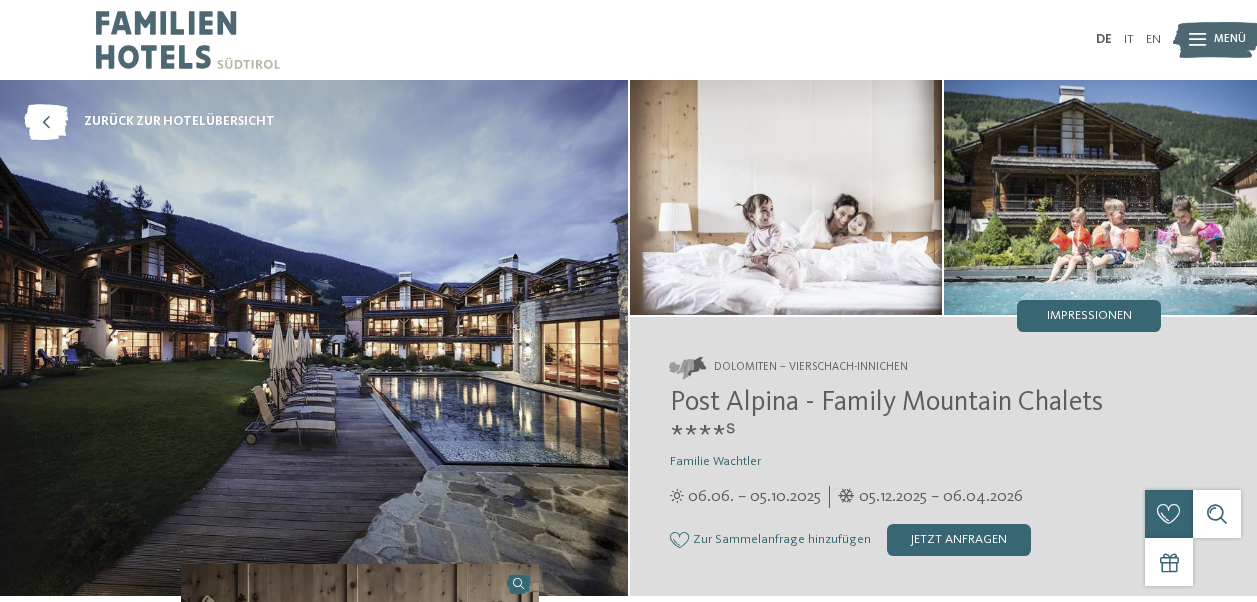 scroll, scrollTop: 0, scrollLeft: 0, axis: both 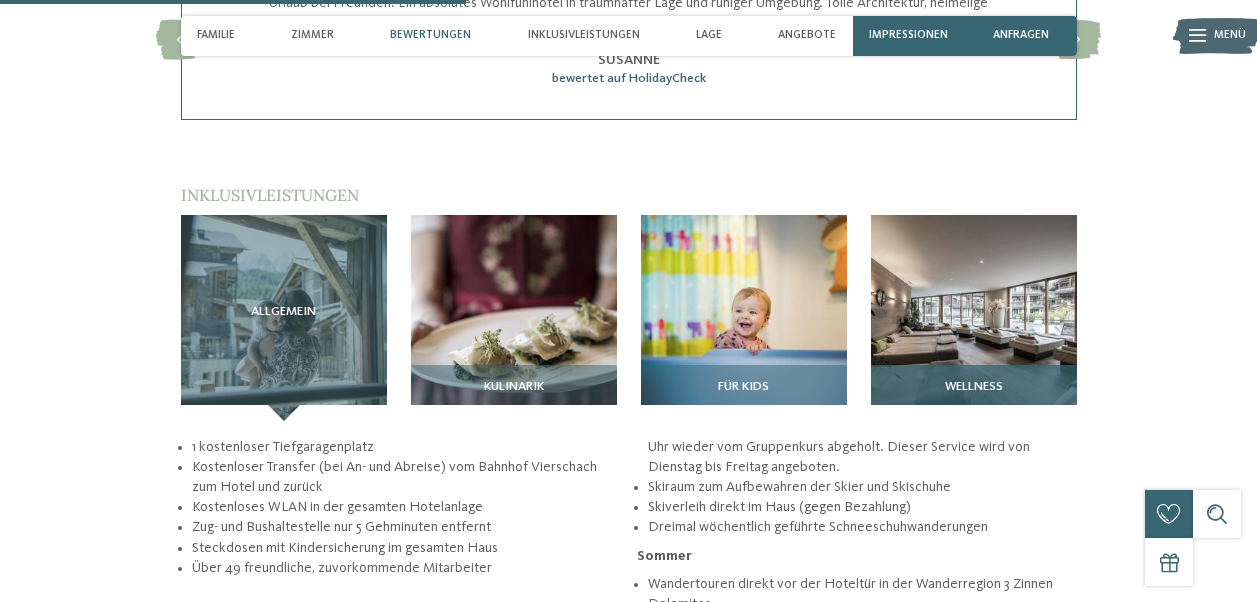 click at bounding box center [974, 318] 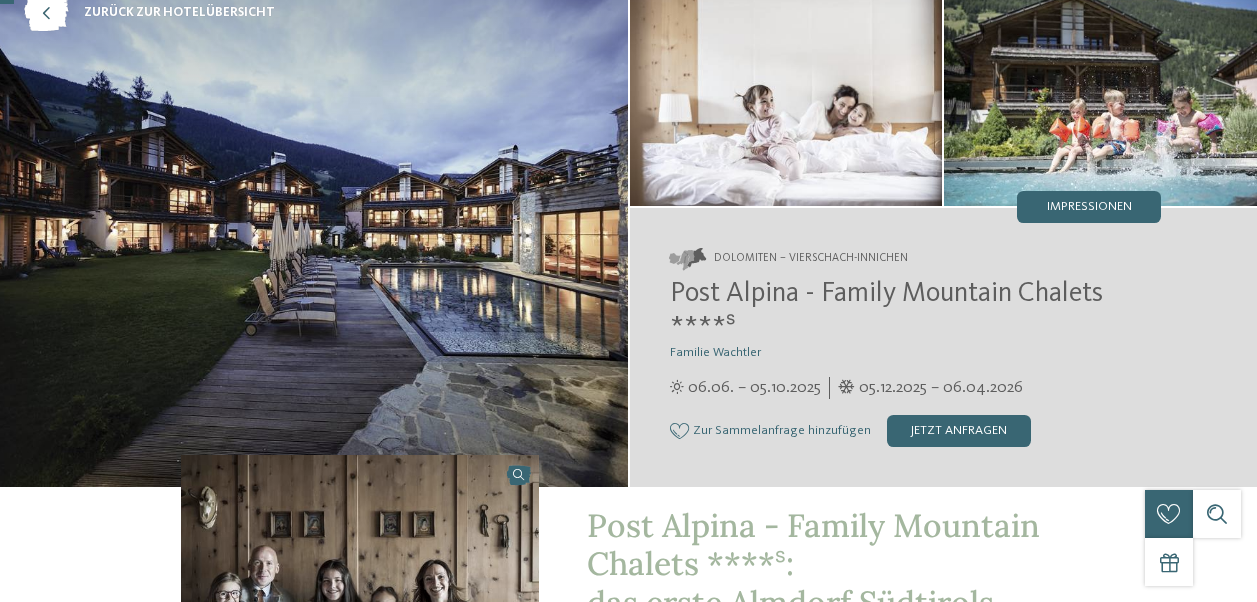 scroll, scrollTop: 0, scrollLeft: 0, axis: both 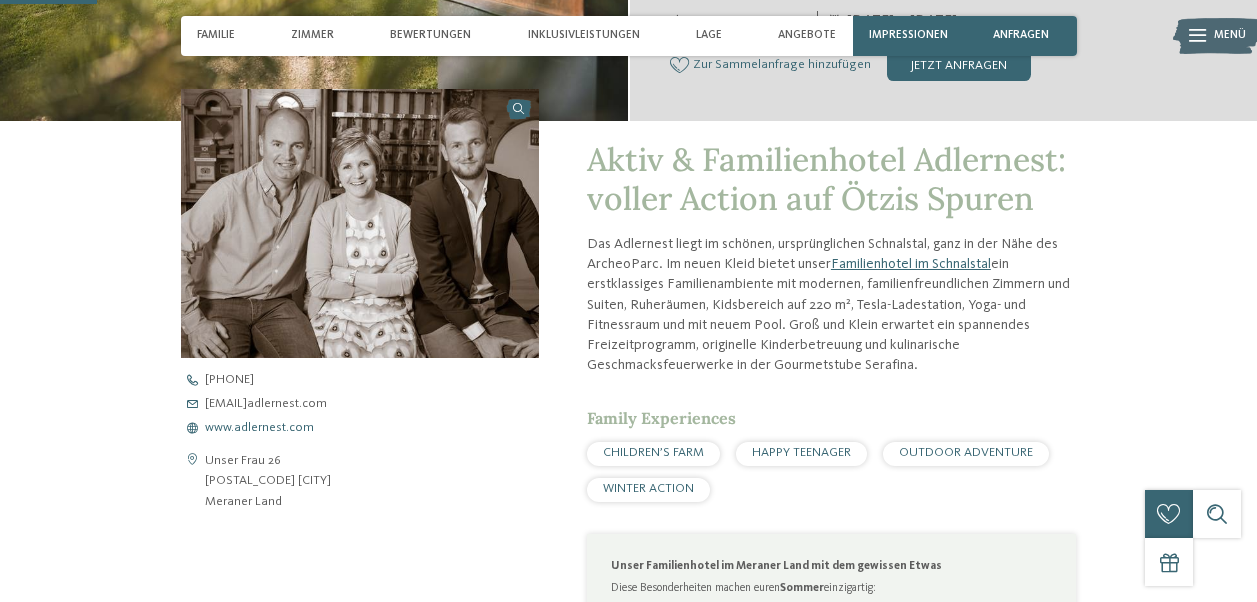 click on "www.adlernest.com" at bounding box center [259, 428] 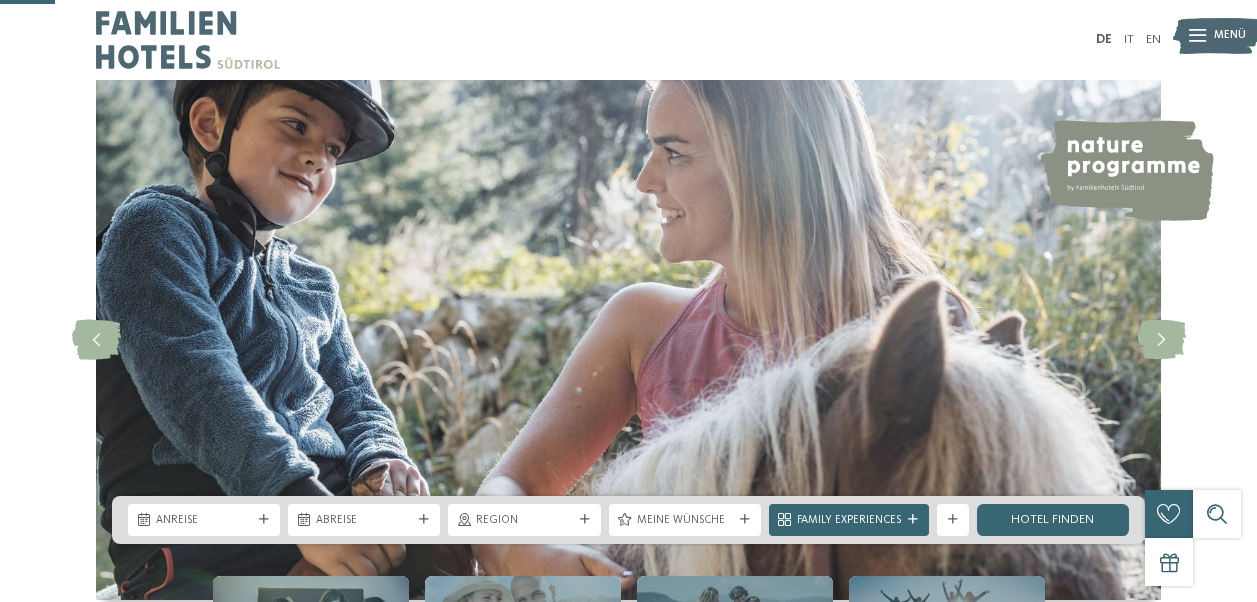 scroll, scrollTop: 316, scrollLeft: 0, axis: vertical 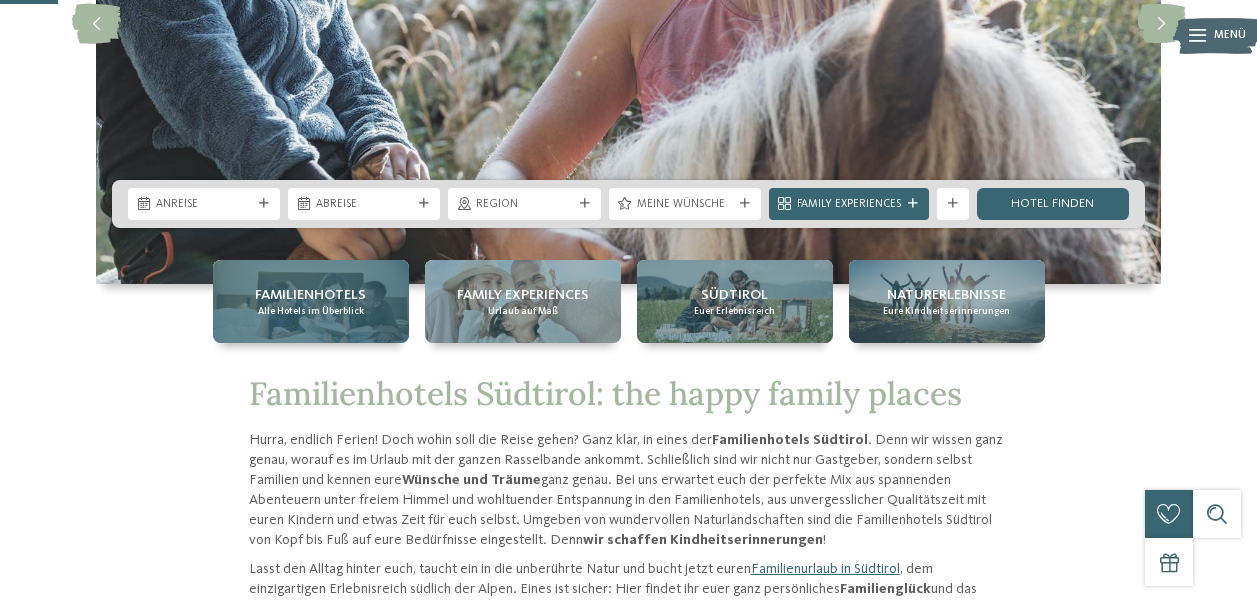 click on "Alle Hotels im Überblick" at bounding box center (311, 311) 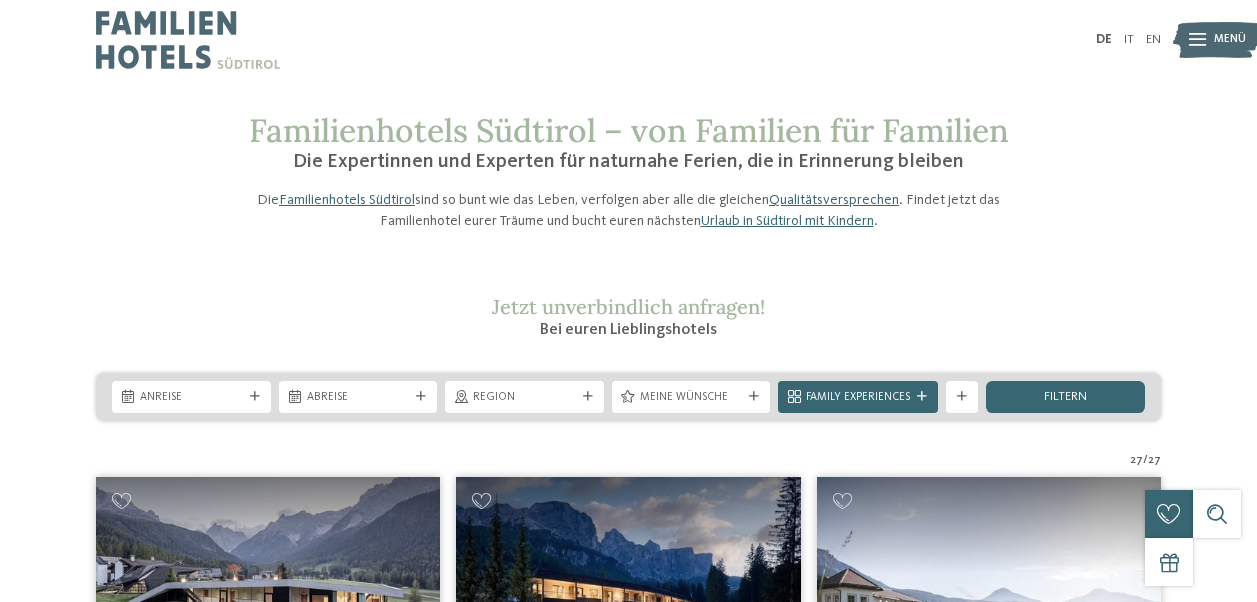 scroll, scrollTop: 24, scrollLeft: 0, axis: vertical 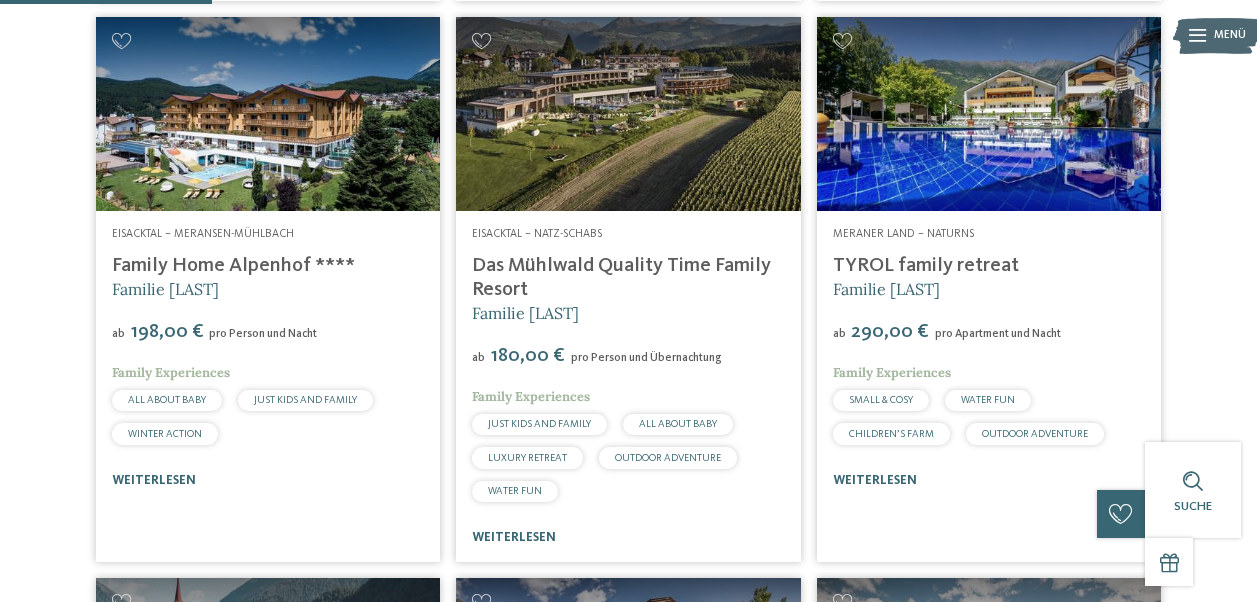 click on "Family Home Alpenhof ****" at bounding box center [233, 266] 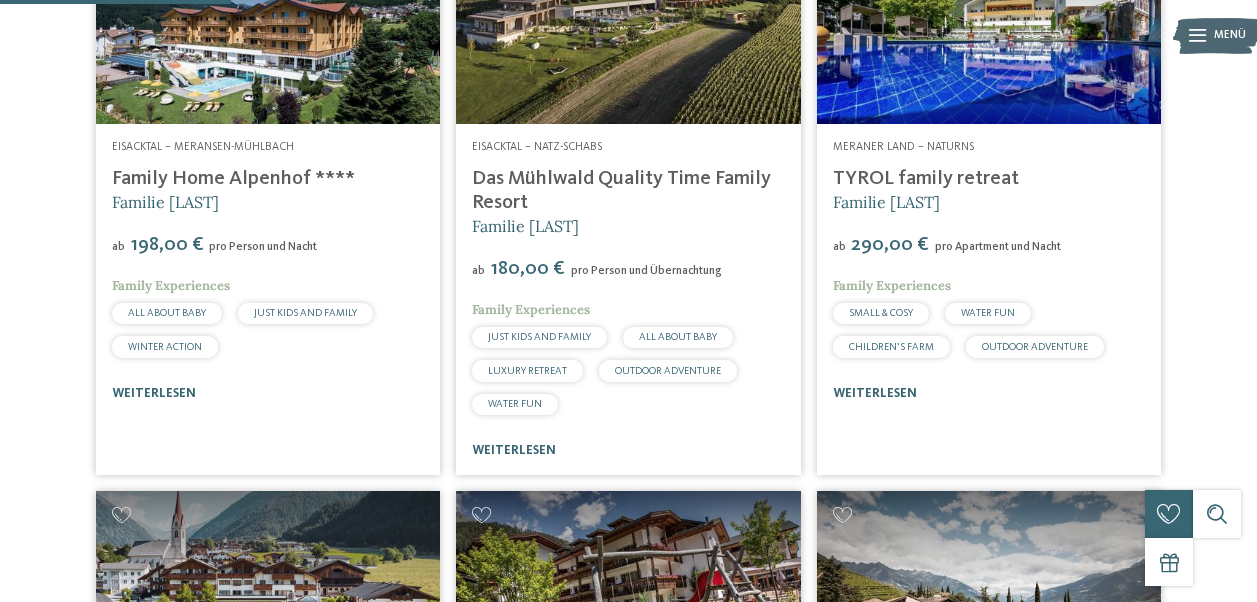 scroll, scrollTop: 1048, scrollLeft: 0, axis: vertical 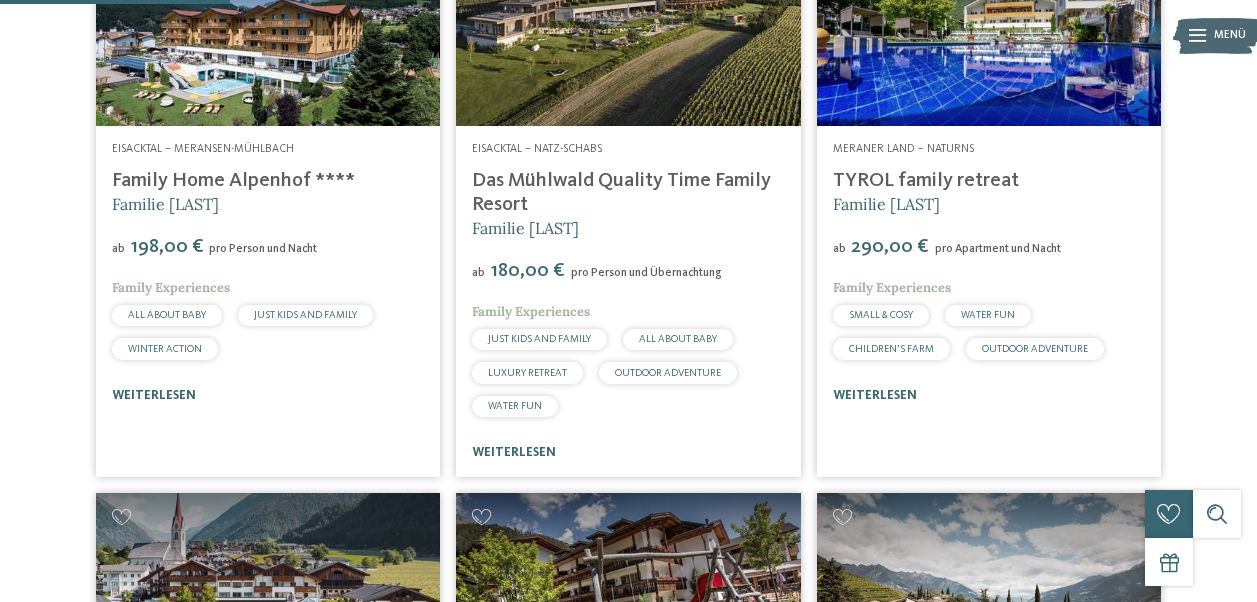 click on "Das Mühlwald Quality Time Family Resort" at bounding box center [621, 193] 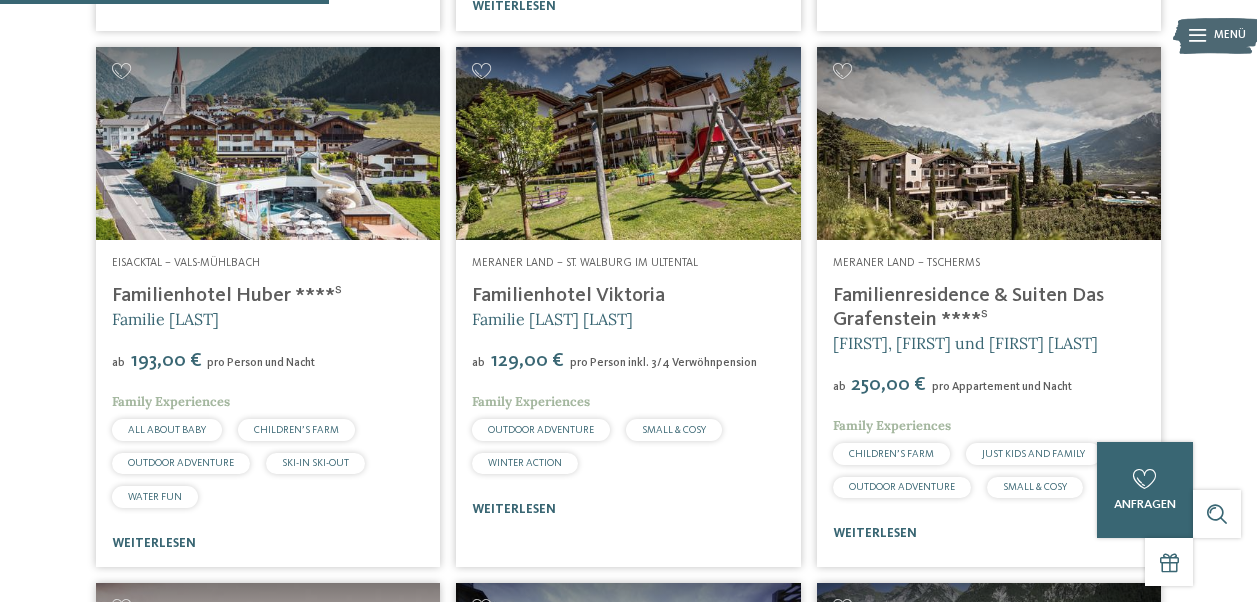 scroll, scrollTop: 1503, scrollLeft: 0, axis: vertical 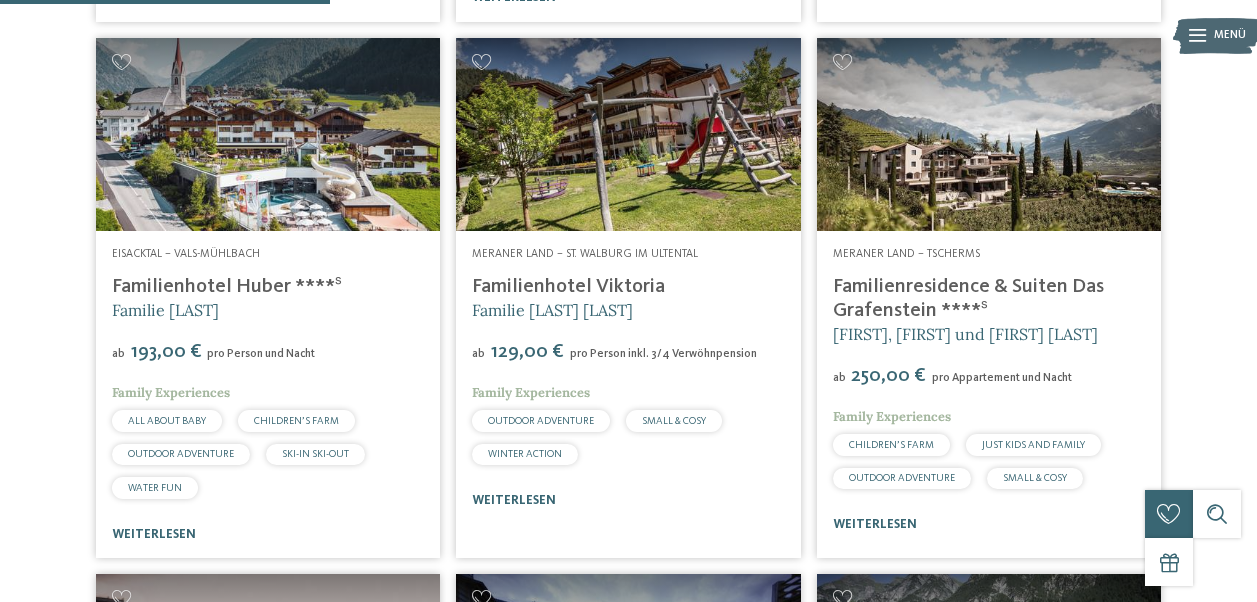 click on "Familienhotel Huber ****ˢ" at bounding box center [227, 287] 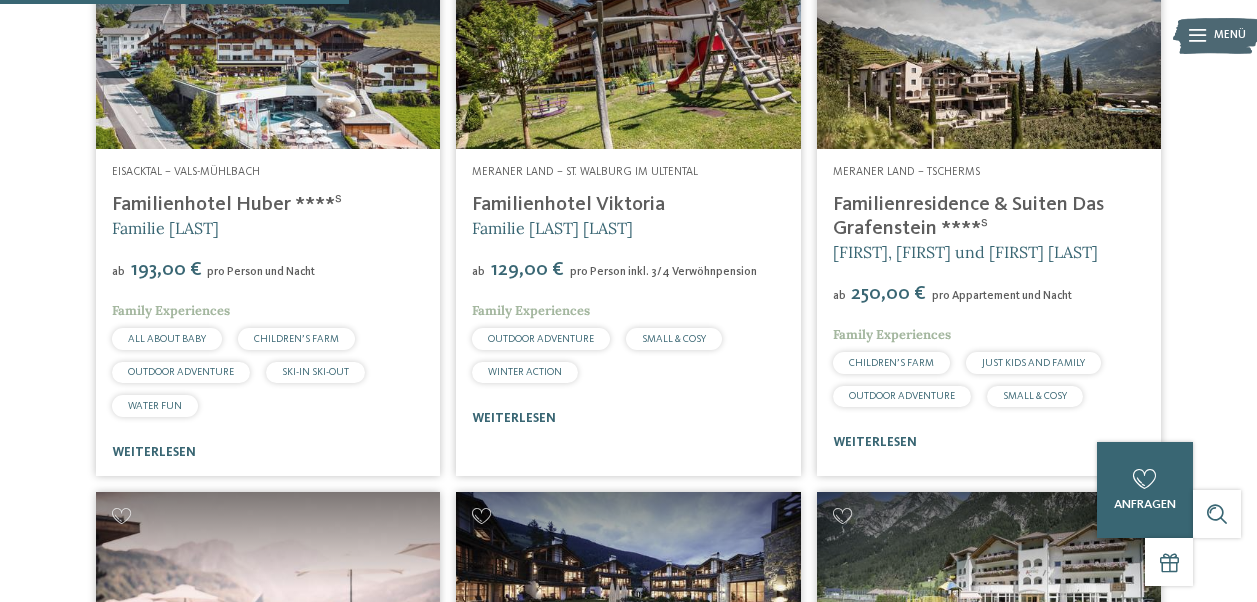 scroll, scrollTop: 1582, scrollLeft: 0, axis: vertical 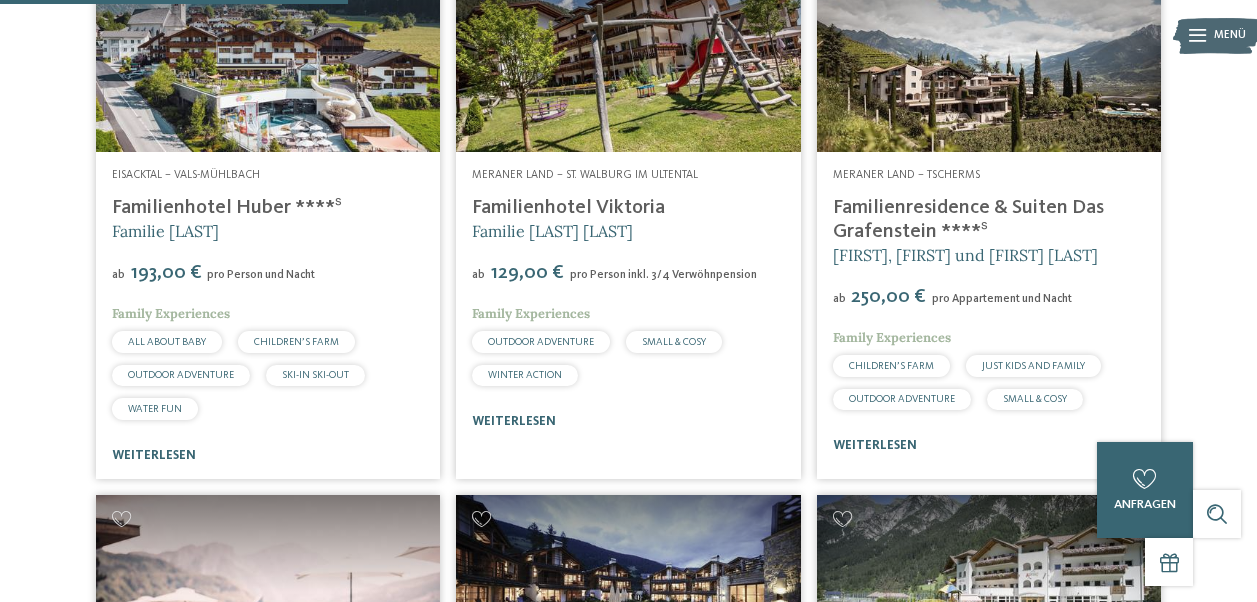 click on "Familienresidence & Suiten Das Grafenstein ****ˢ" at bounding box center (968, 220) 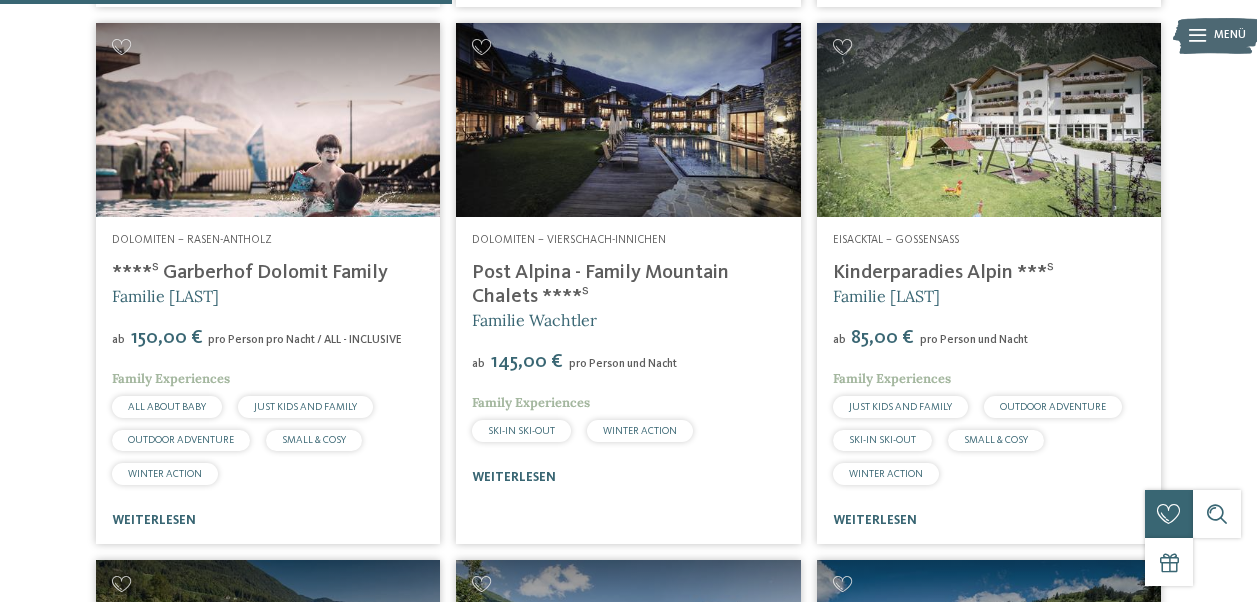 scroll, scrollTop: 2055, scrollLeft: 0, axis: vertical 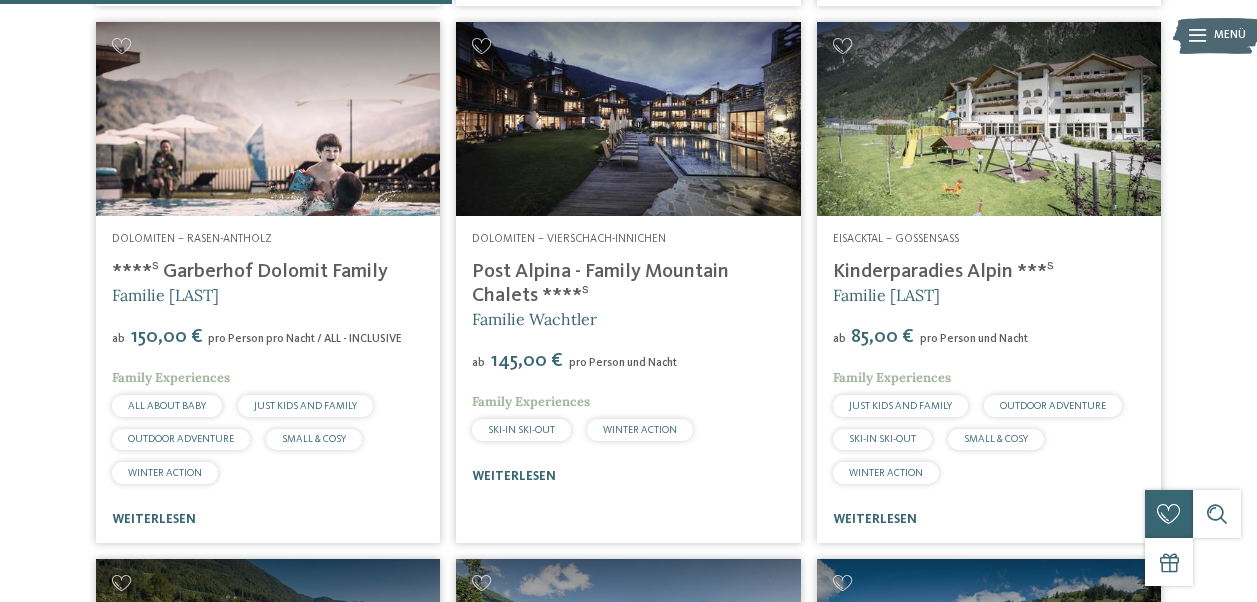 click on "****ˢ Garberhof Dolomit Family" at bounding box center (250, 272) 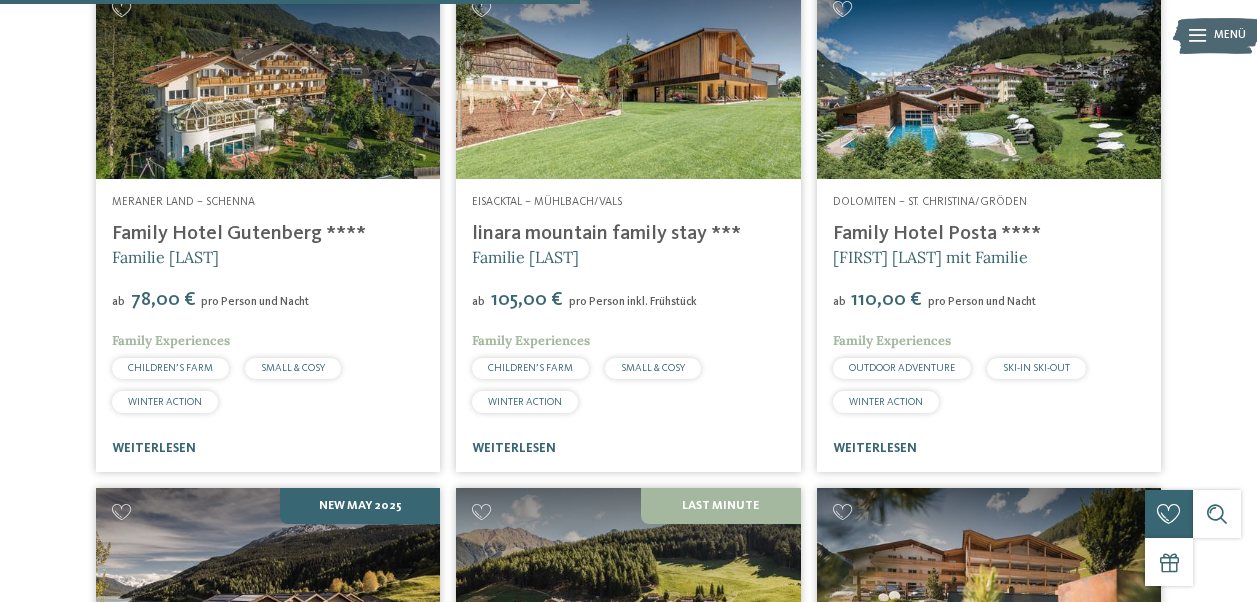 scroll, scrollTop: 2603, scrollLeft: 0, axis: vertical 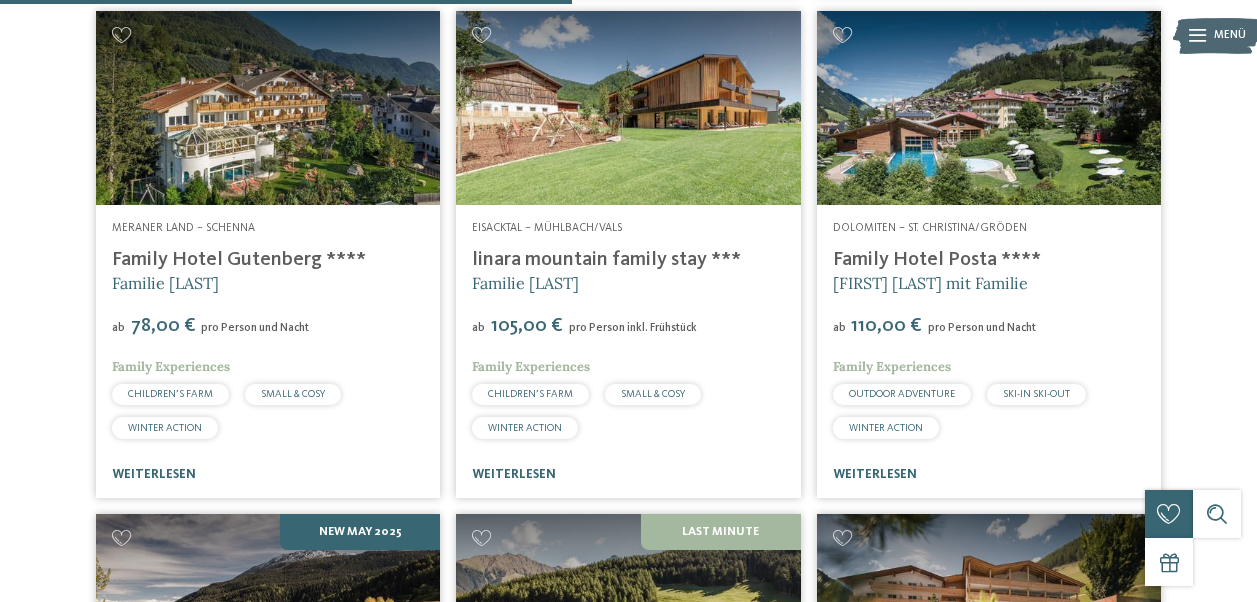 click at bounding box center (989, 108) 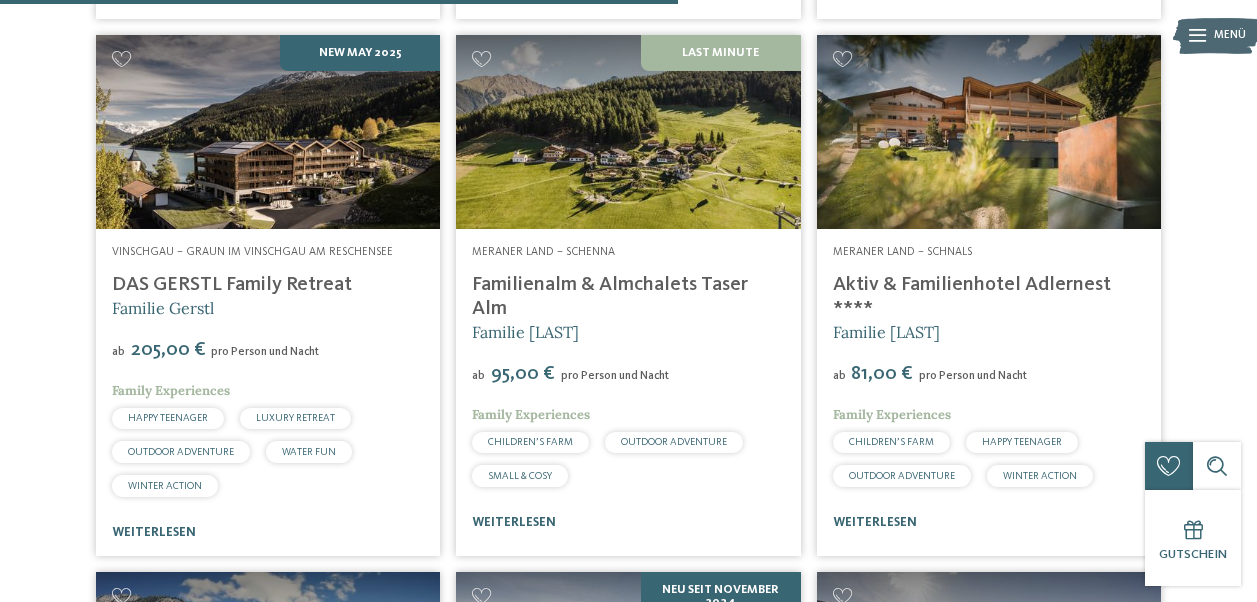 scroll, scrollTop: 3085, scrollLeft: 0, axis: vertical 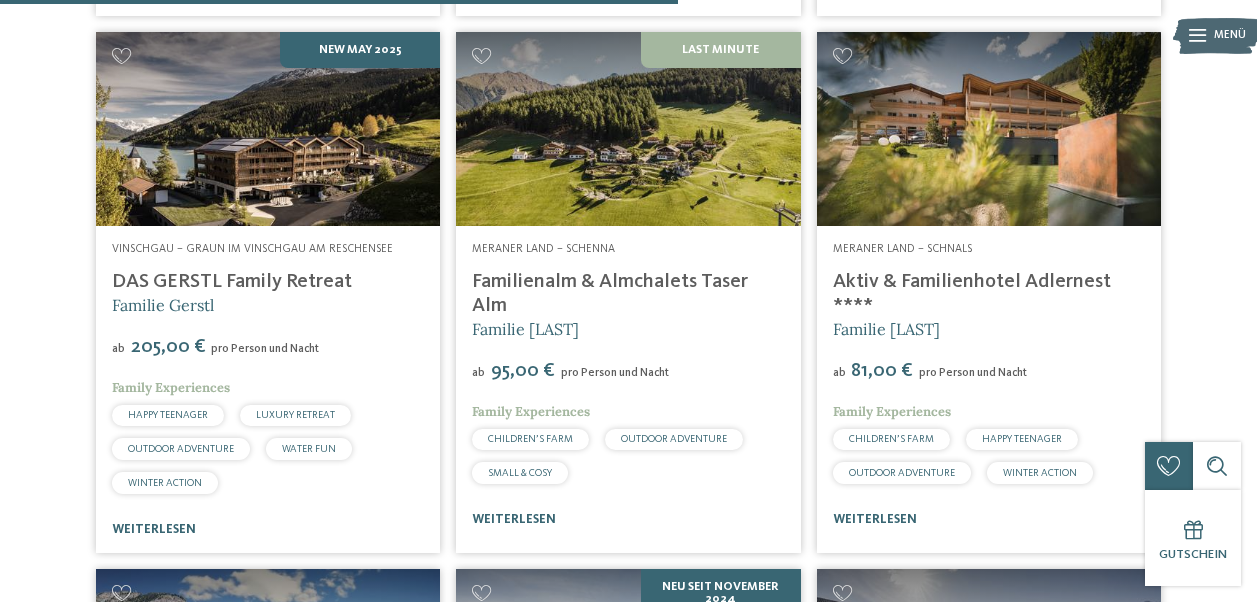 click on "Familienalm & Almchalets Taser Alm" at bounding box center (610, 294) 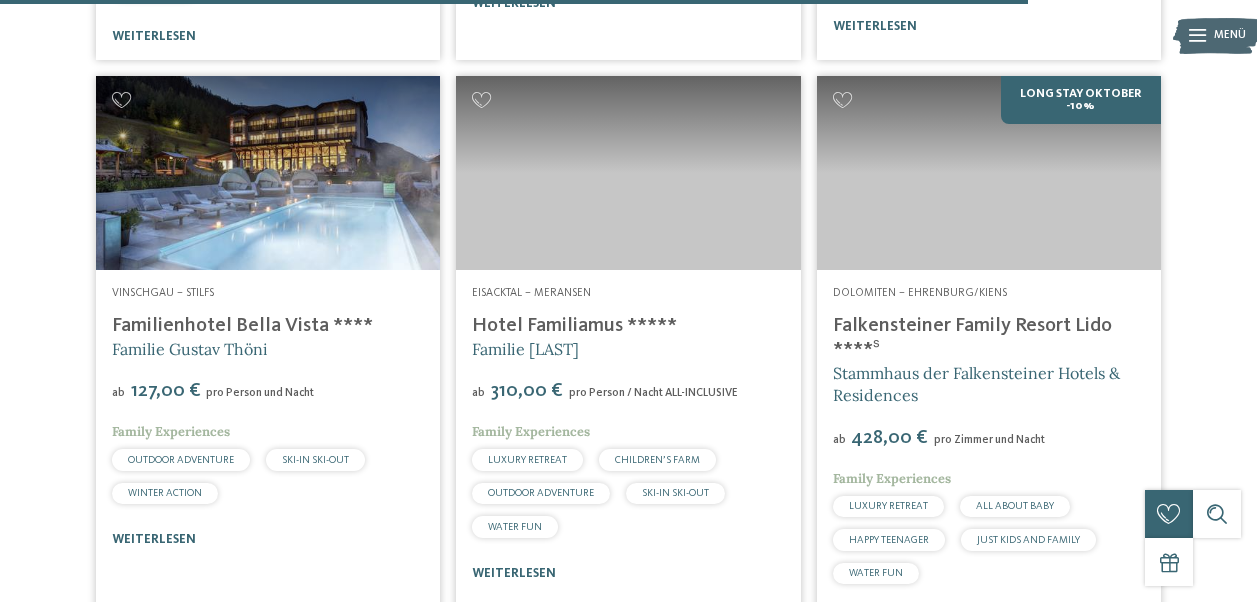 scroll, scrollTop: 4676, scrollLeft: 0, axis: vertical 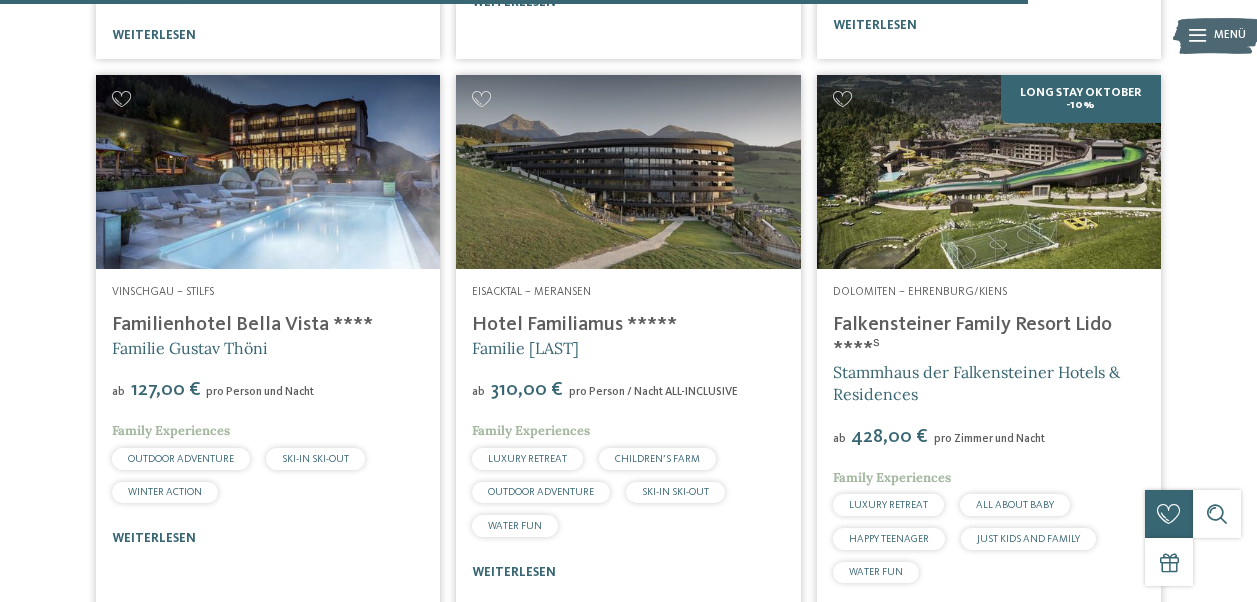 click at bounding box center [268, 172] 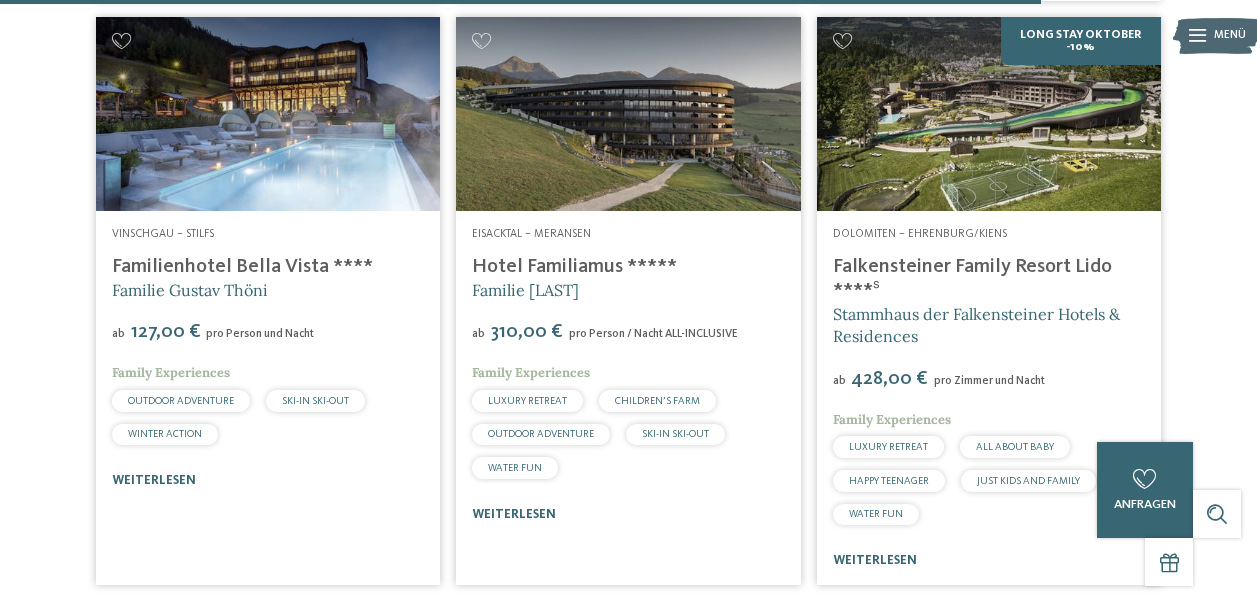 scroll, scrollTop: 4735, scrollLeft: 0, axis: vertical 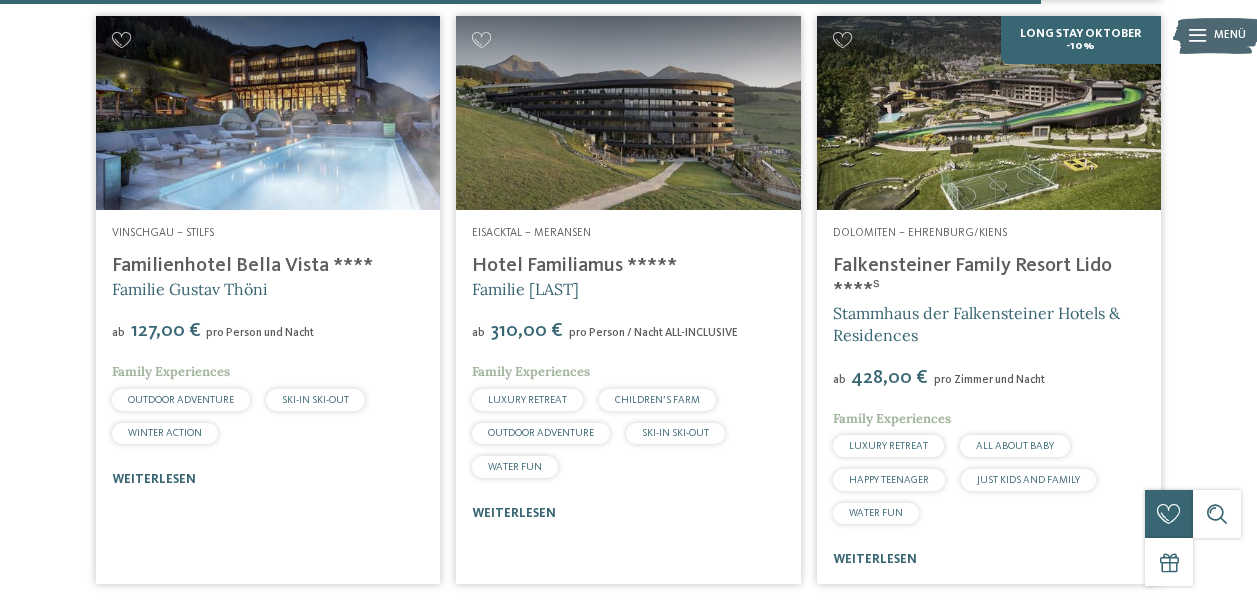 click on "Hotel Familiamus *****" at bounding box center [574, 266] 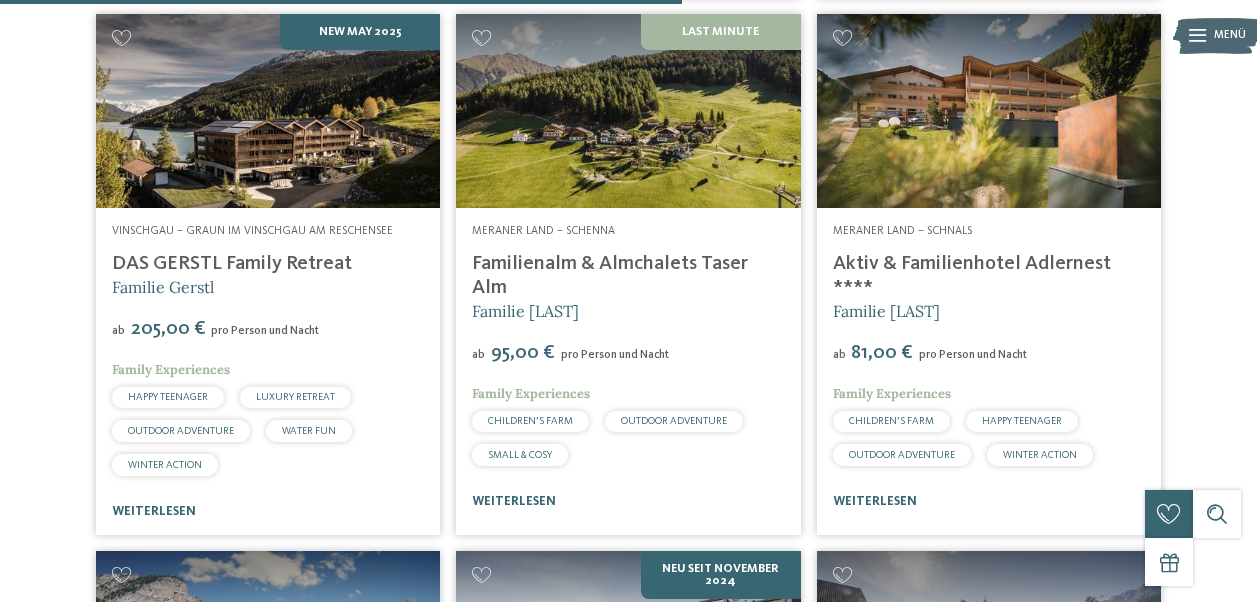 scroll, scrollTop: 3101, scrollLeft: 0, axis: vertical 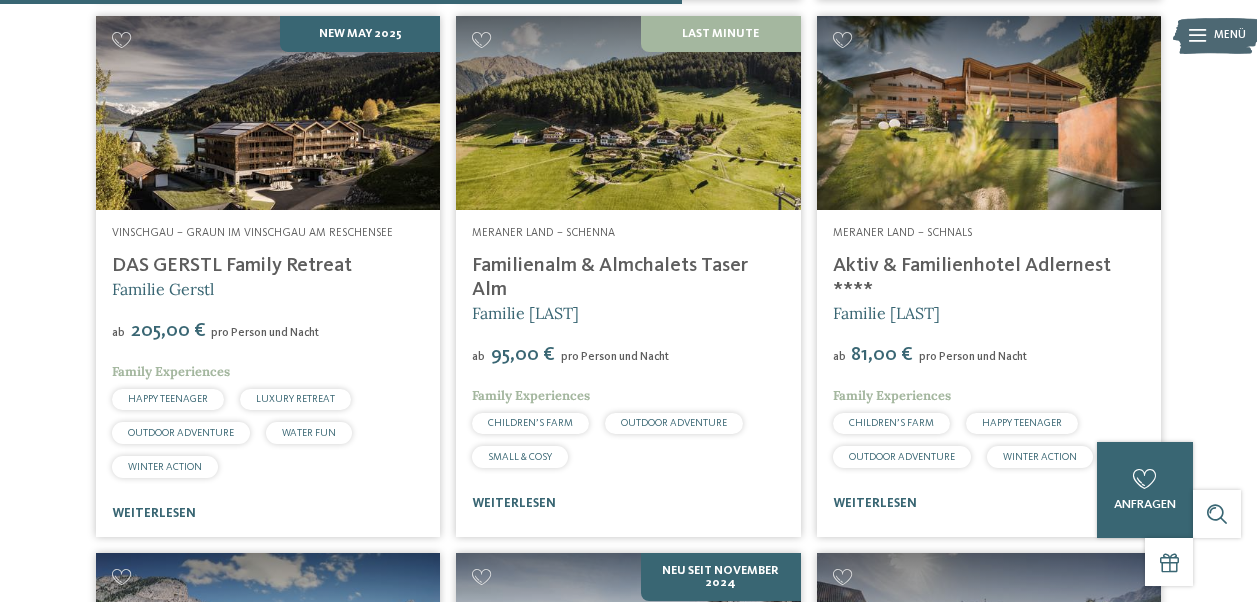 click on "Vinschgau – Graun im Vinschgau am Reschensee
DAS GERSTL Family Retreat
Familie Gerstl
ab
205,00 €
pro Person und Nacht
Family Experiences
HAPPY TEENAGER
LUXURY RETREAT" at bounding box center [268, 373] 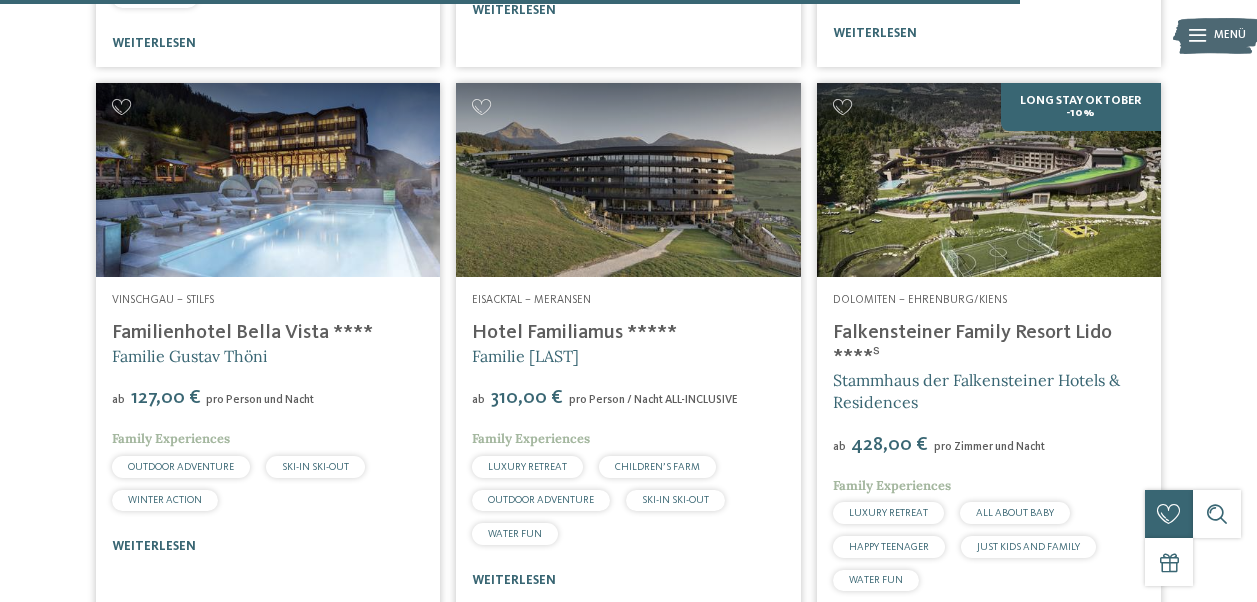 scroll, scrollTop: 4681, scrollLeft: 0, axis: vertical 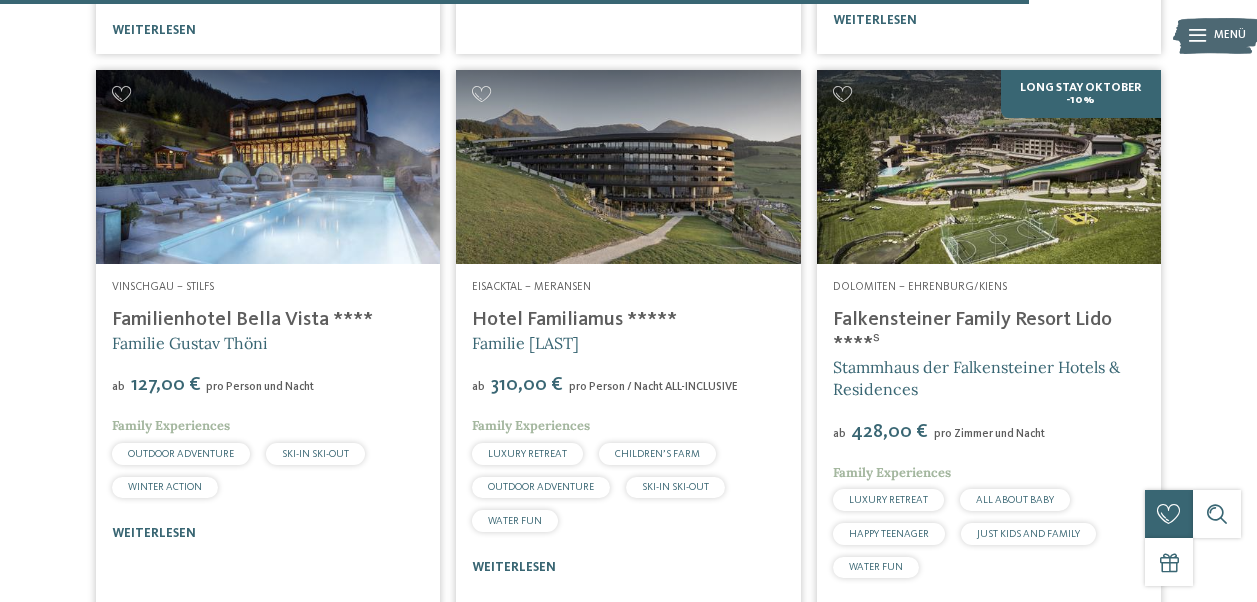 click on "Familienhotel Bella Vista ****" at bounding box center (242, 320) 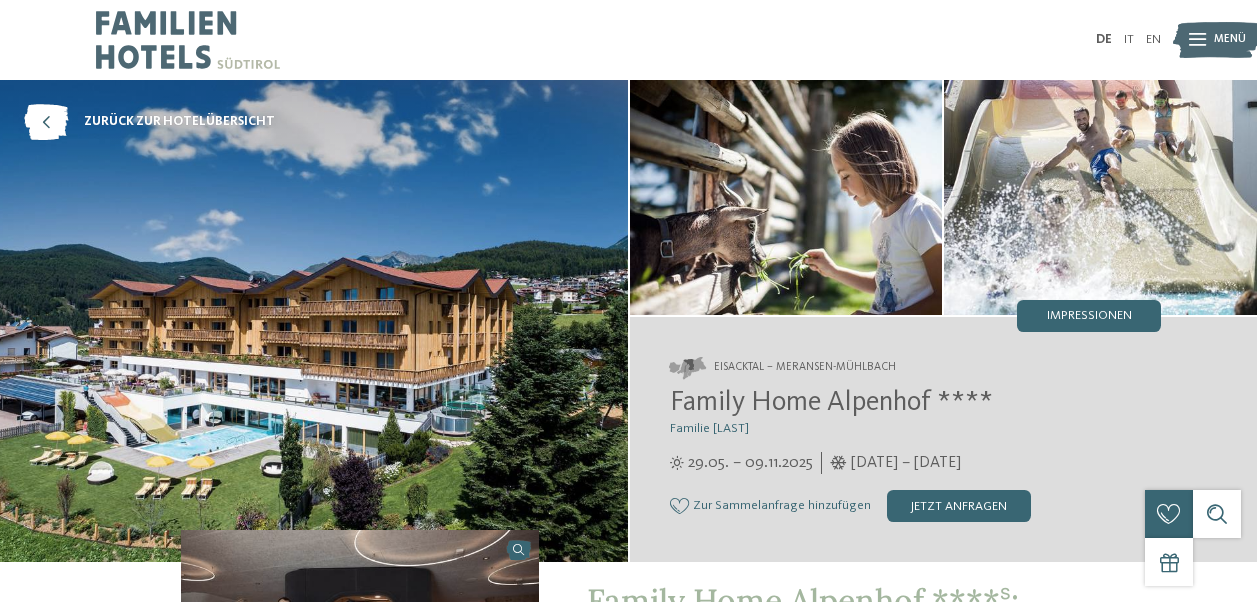 scroll, scrollTop: 0, scrollLeft: 0, axis: both 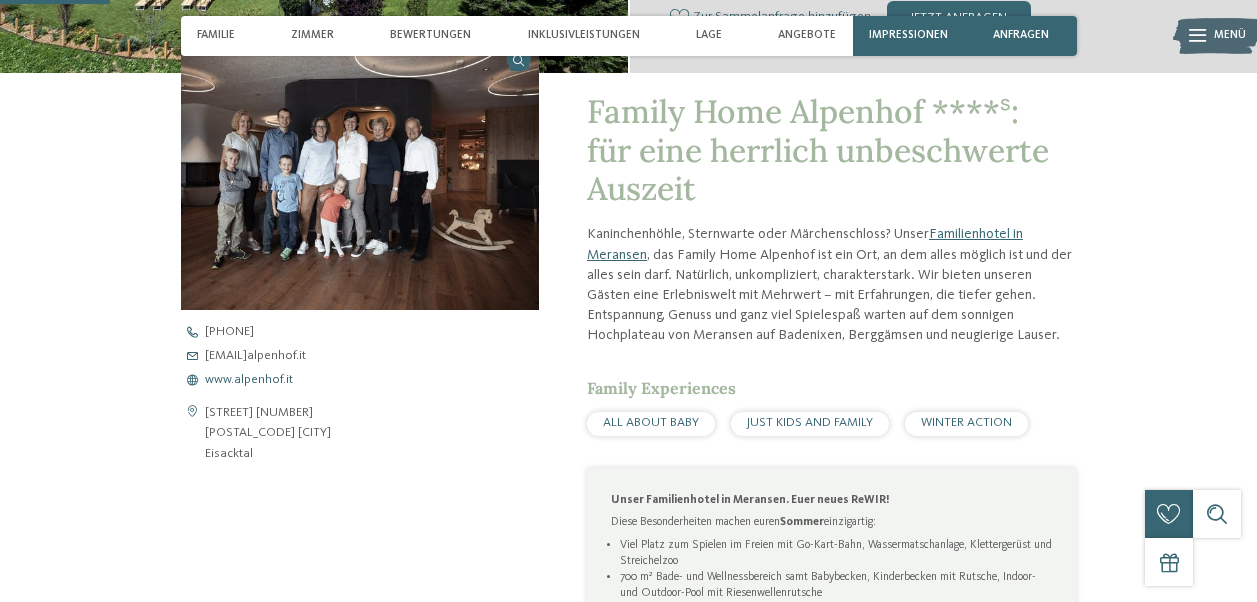 click on "www.alpenhof.it" at bounding box center [249, 380] 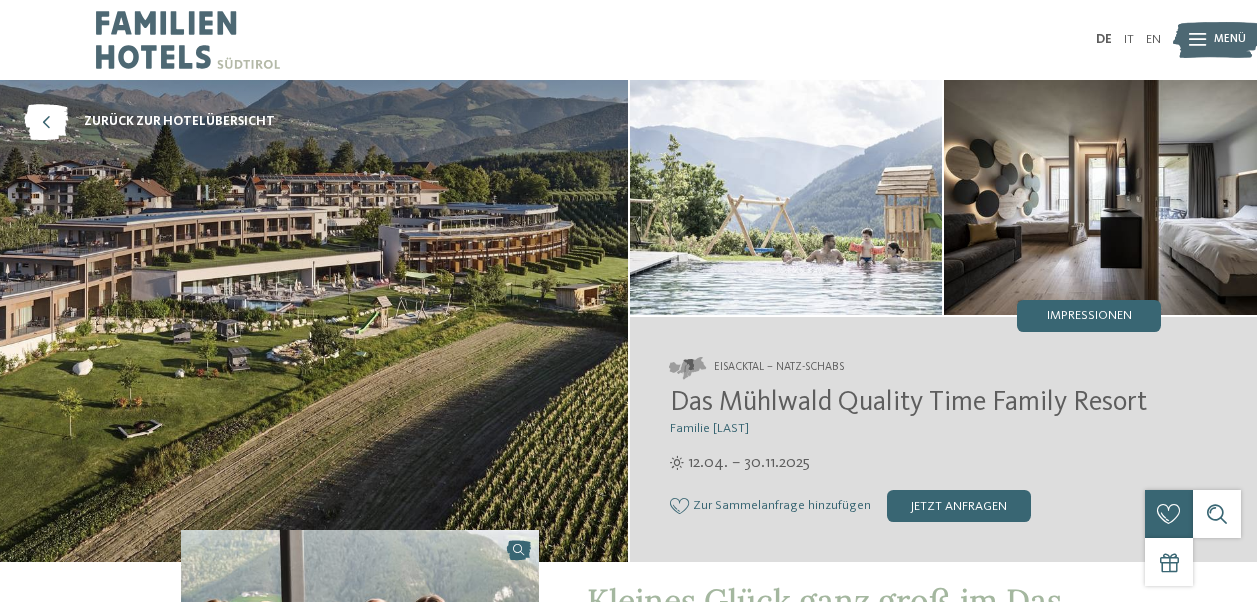 scroll, scrollTop: 0, scrollLeft: 0, axis: both 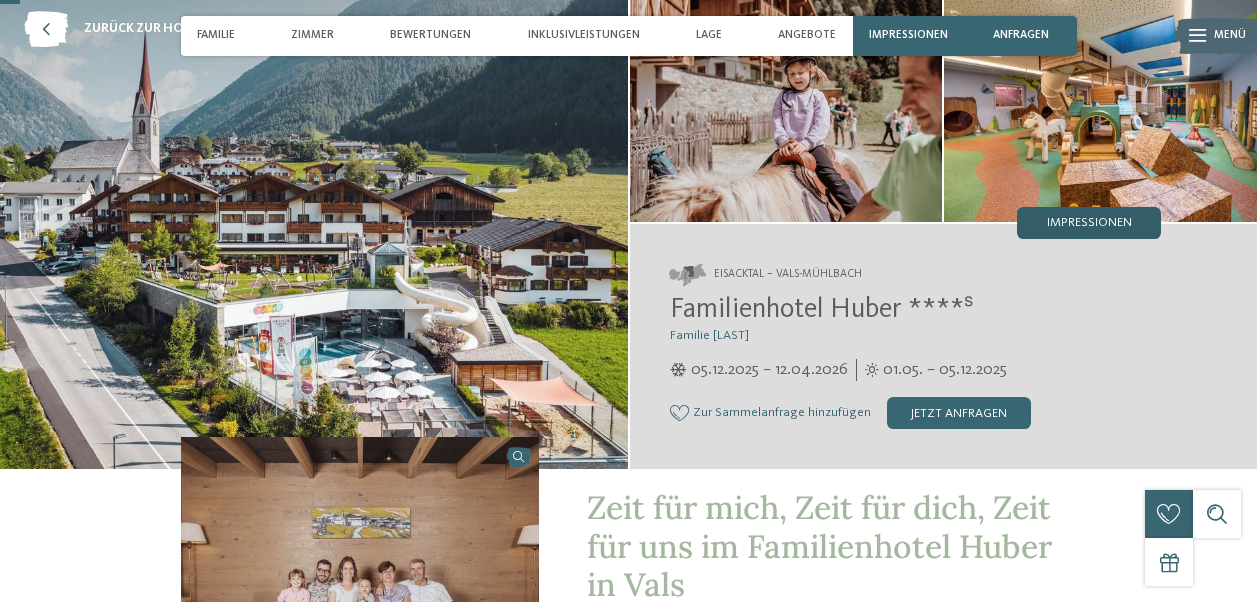 click on "Impressionen" at bounding box center (1089, 223) 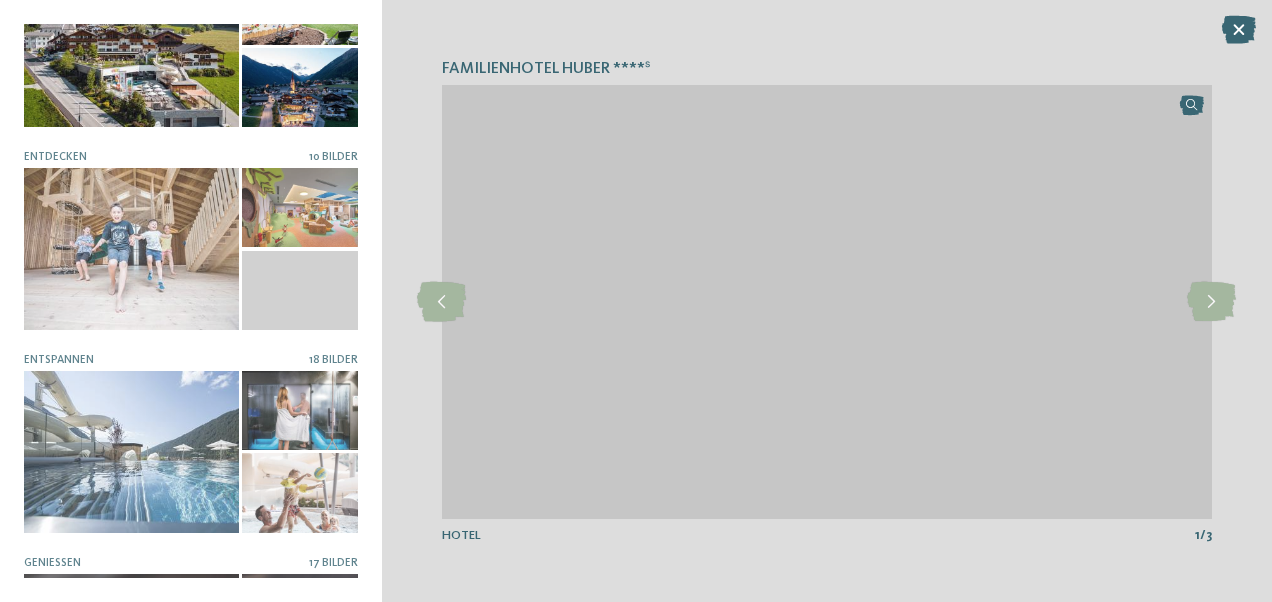 scroll, scrollTop: 83, scrollLeft: 0, axis: vertical 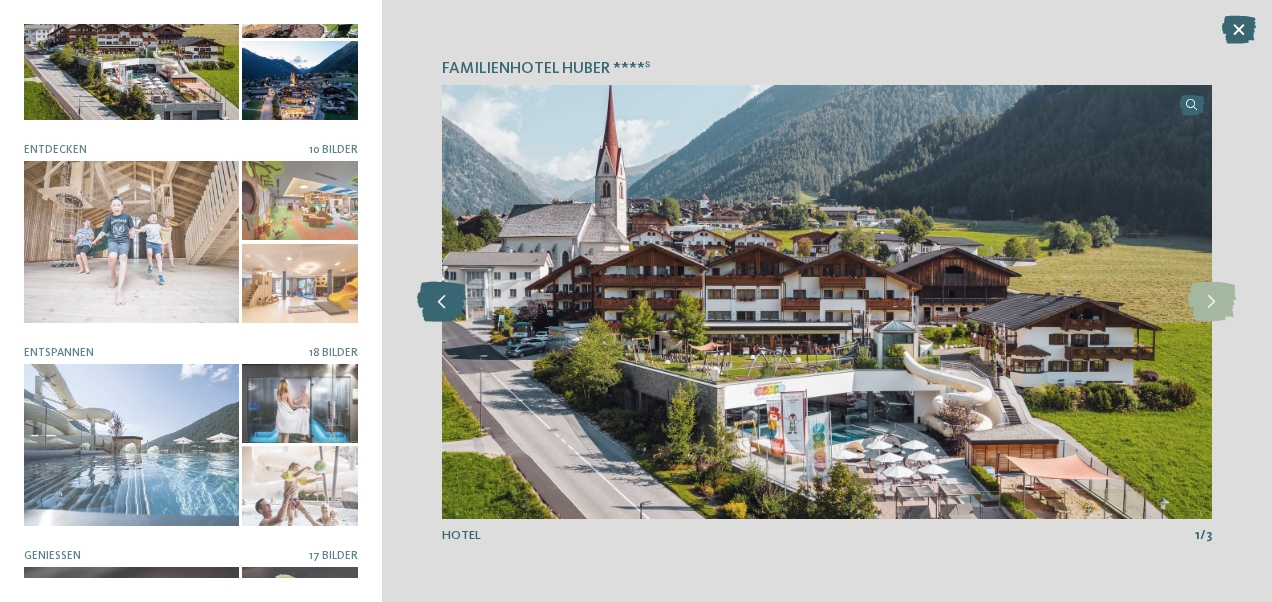 click at bounding box center (441, 302) 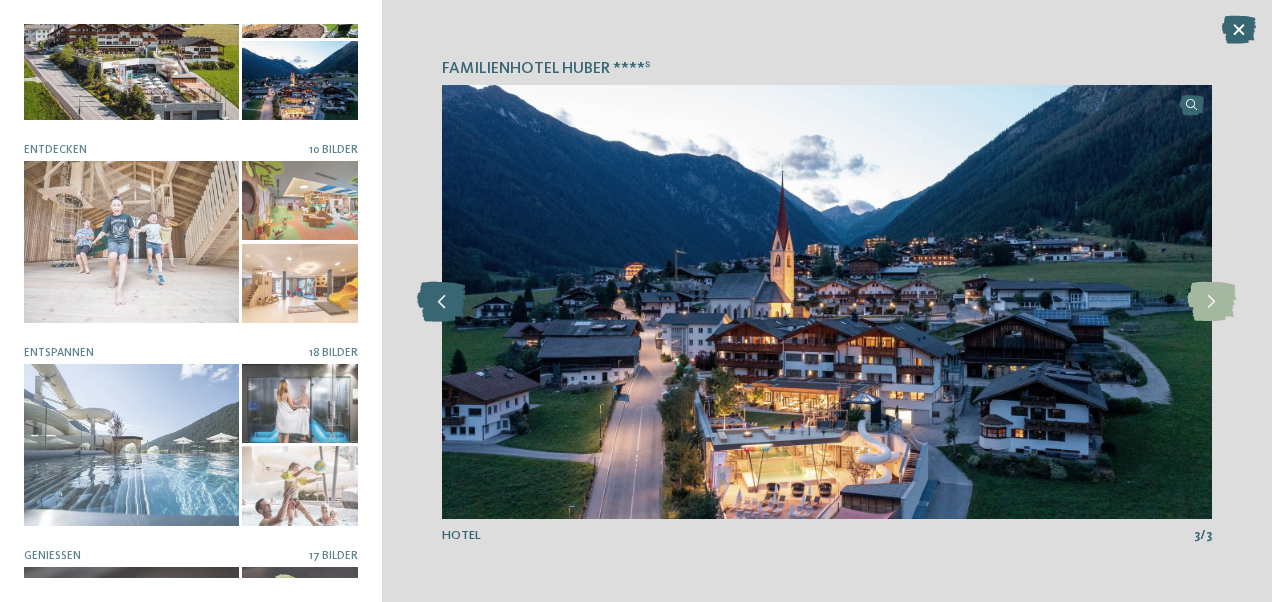 click at bounding box center (441, 302) 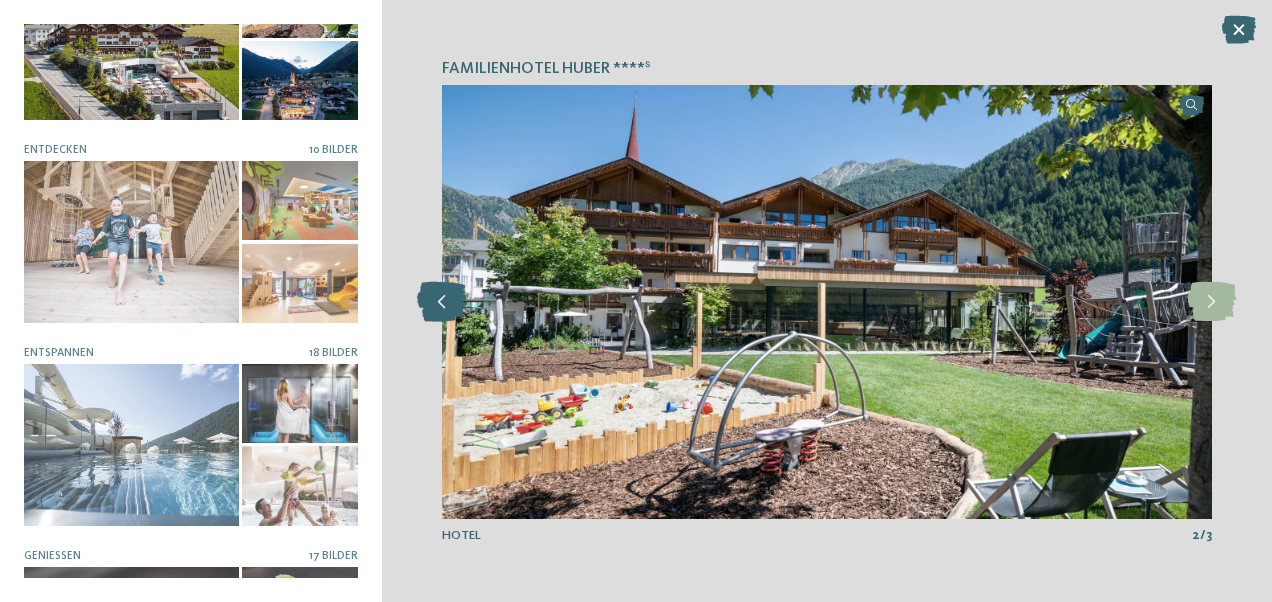 click at bounding box center (441, 302) 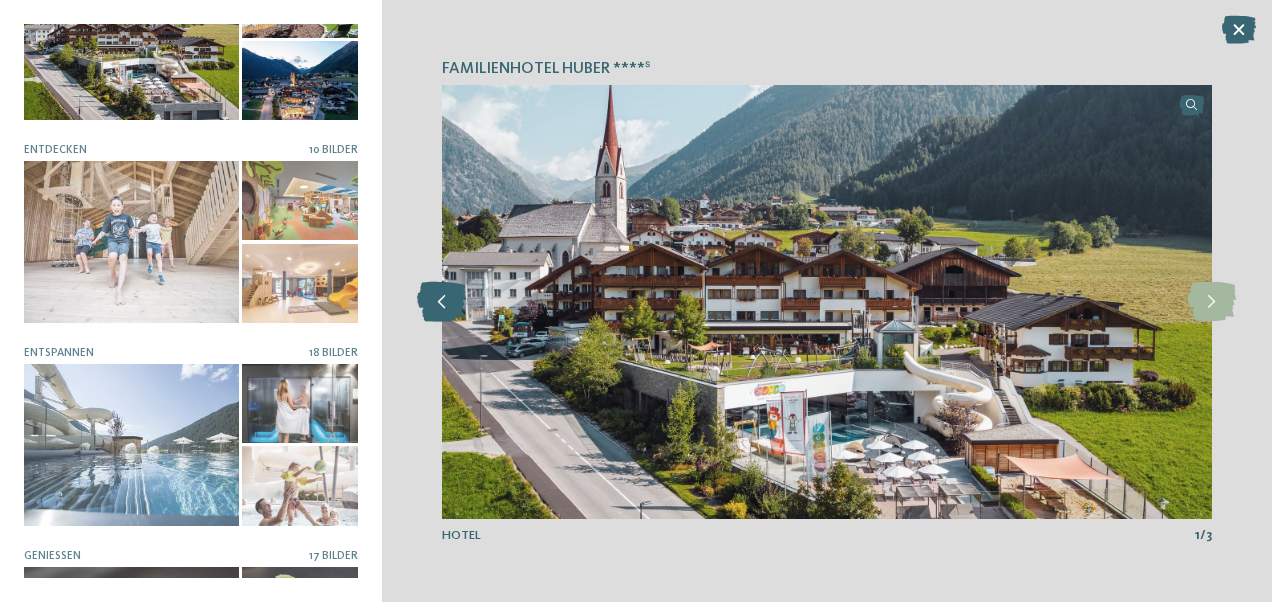 click at bounding box center (441, 302) 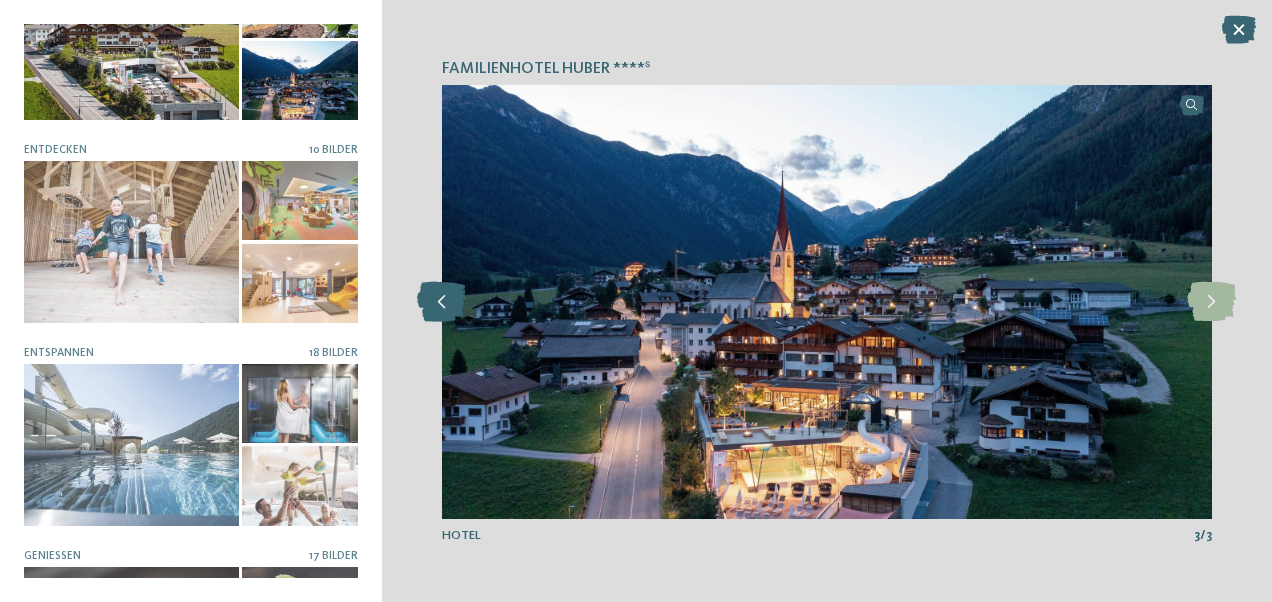 click at bounding box center [441, 302] 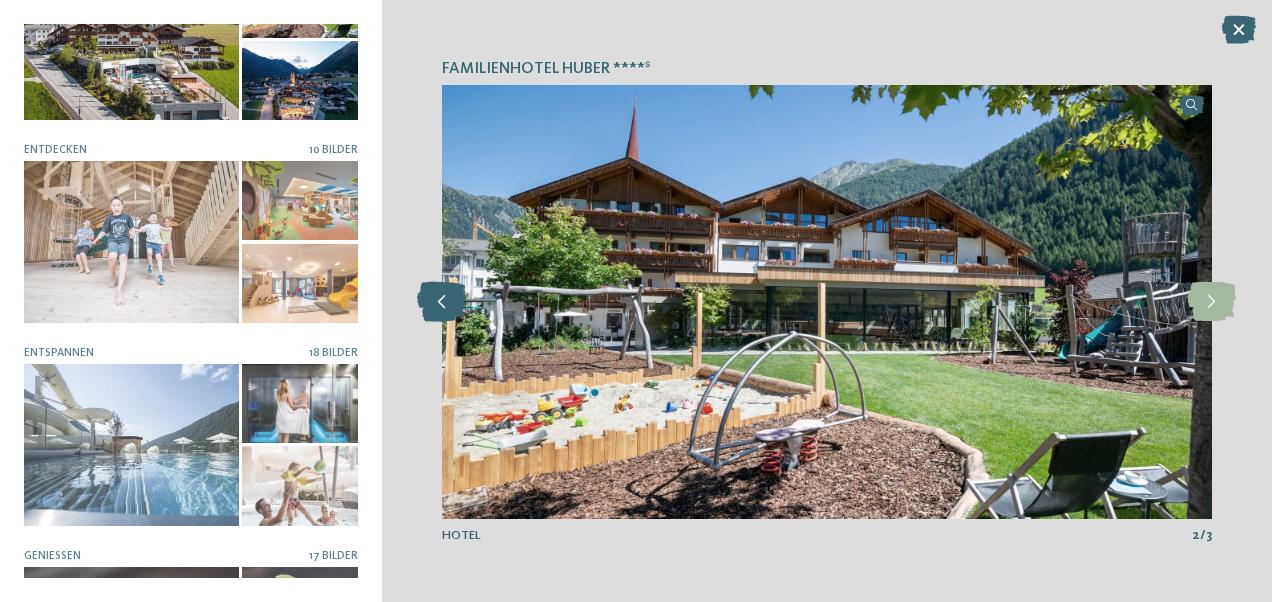 click at bounding box center [441, 302] 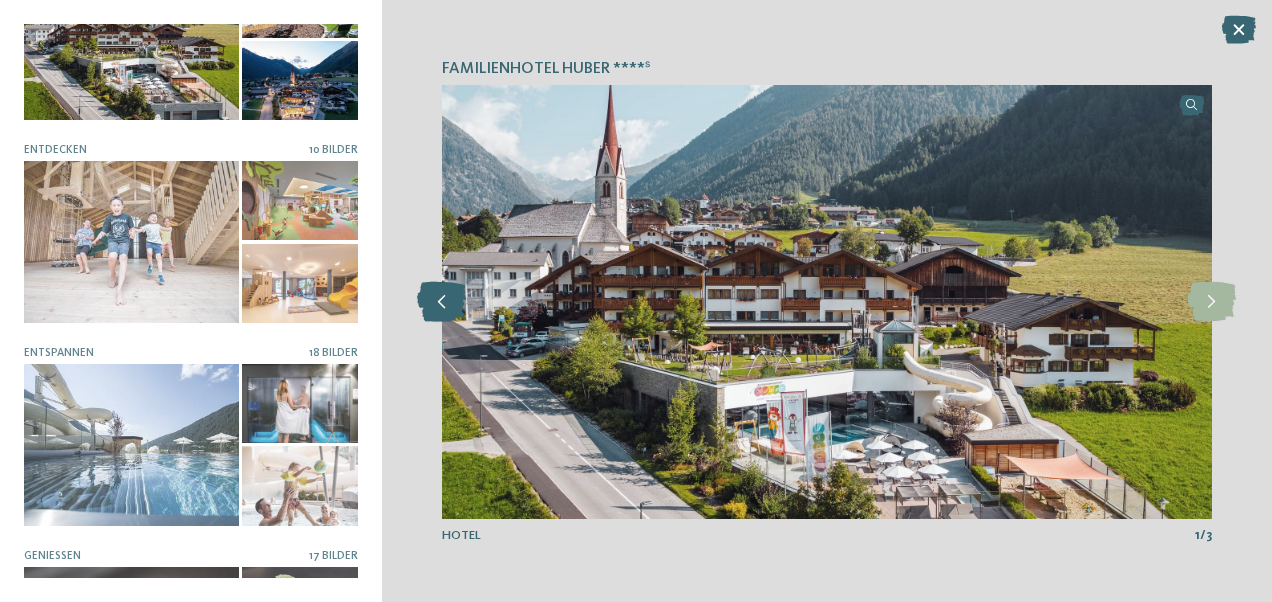 click at bounding box center [441, 302] 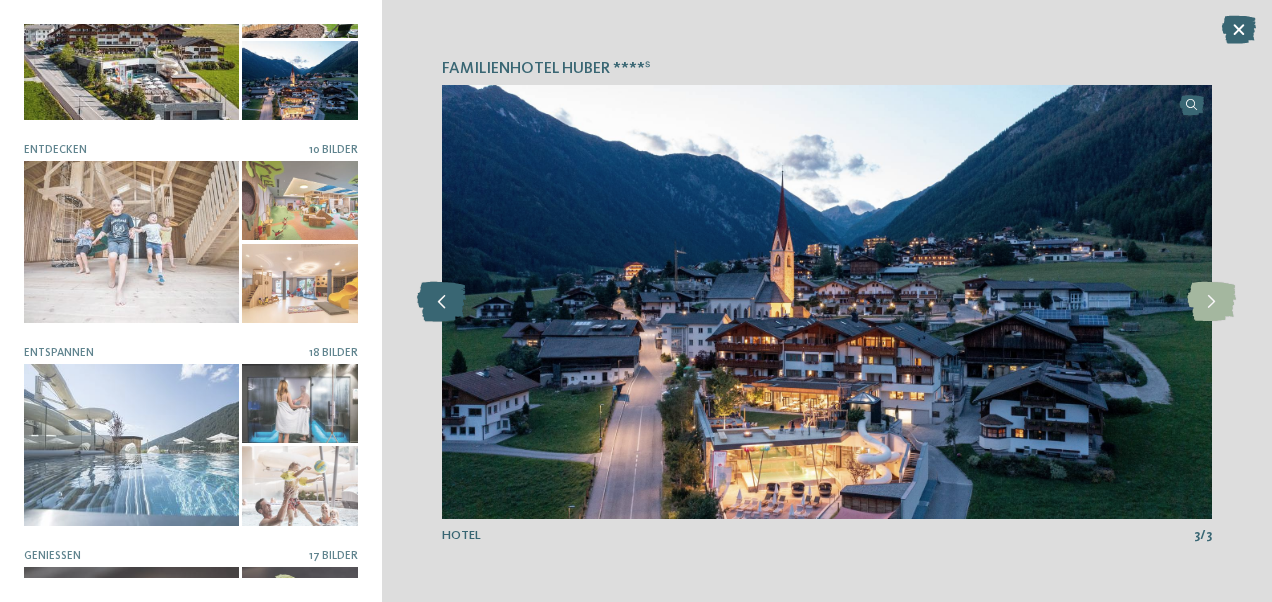 click at bounding box center [441, 302] 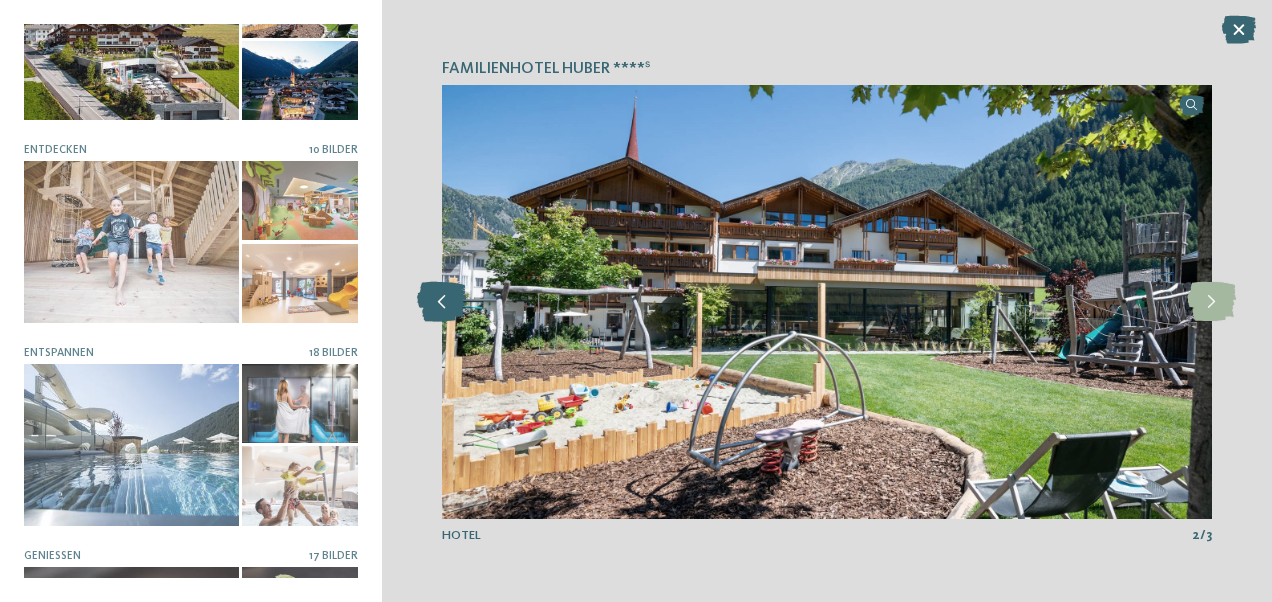click at bounding box center [441, 302] 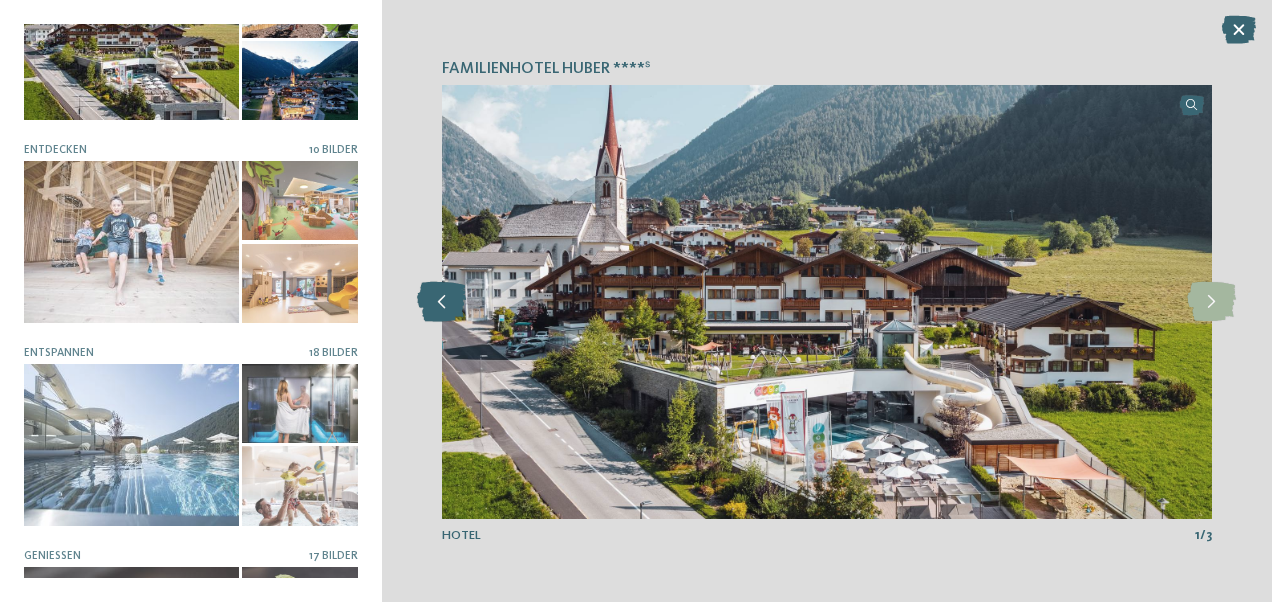 click at bounding box center [441, 302] 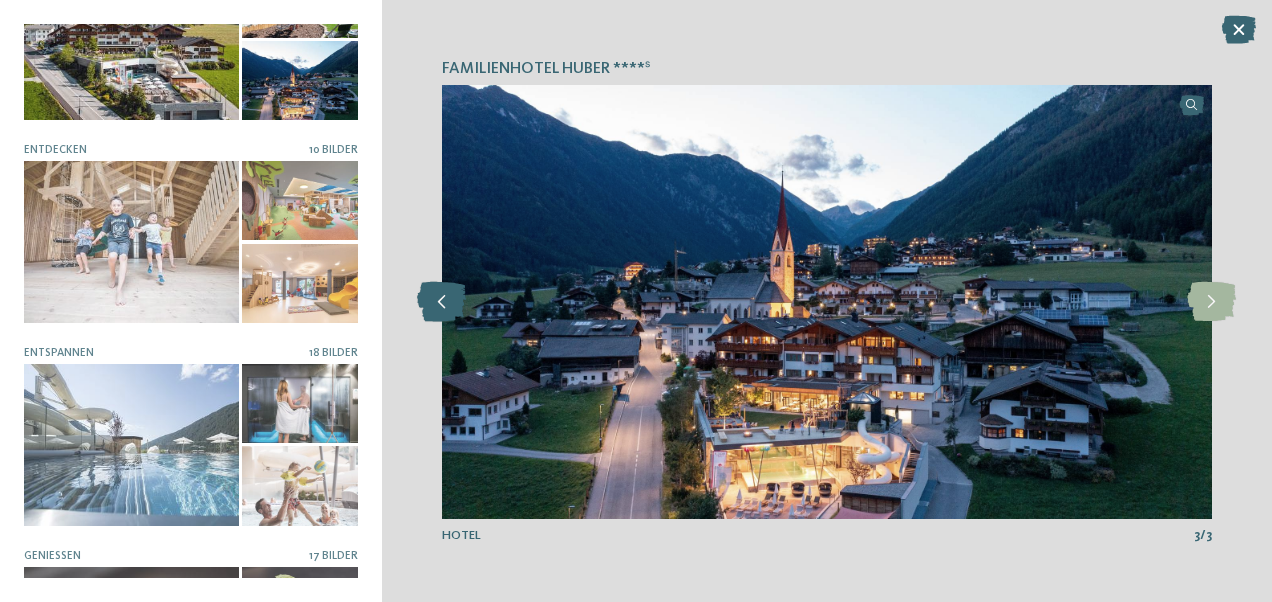 click at bounding box center [441, 302] 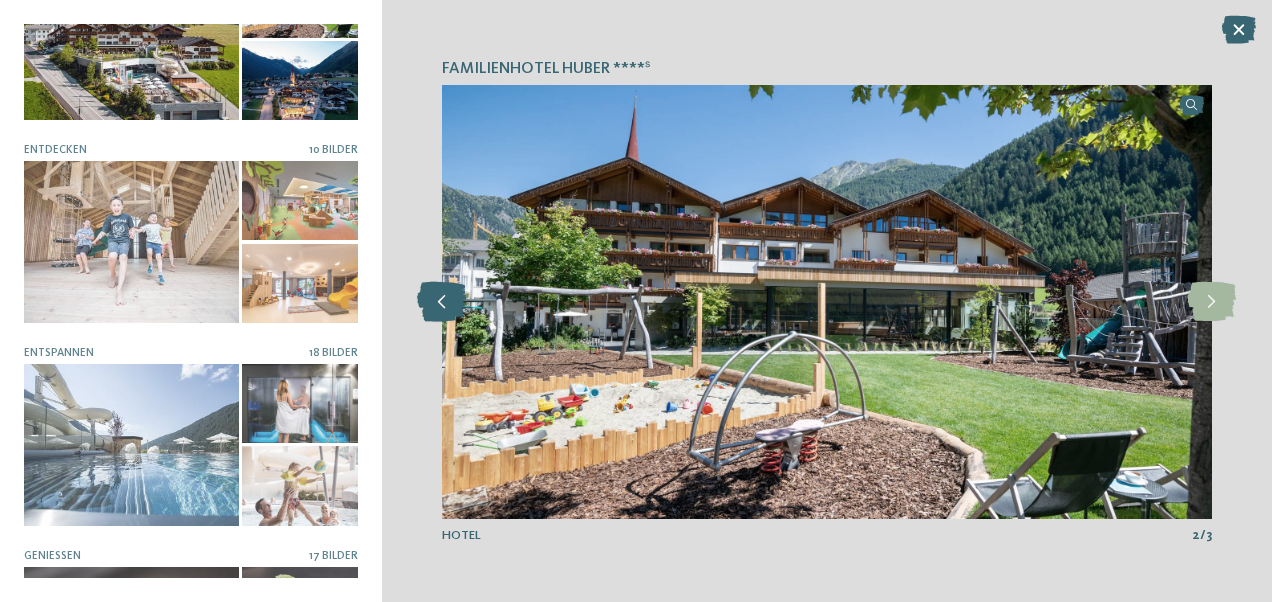 click at bounding box center [441, 302] 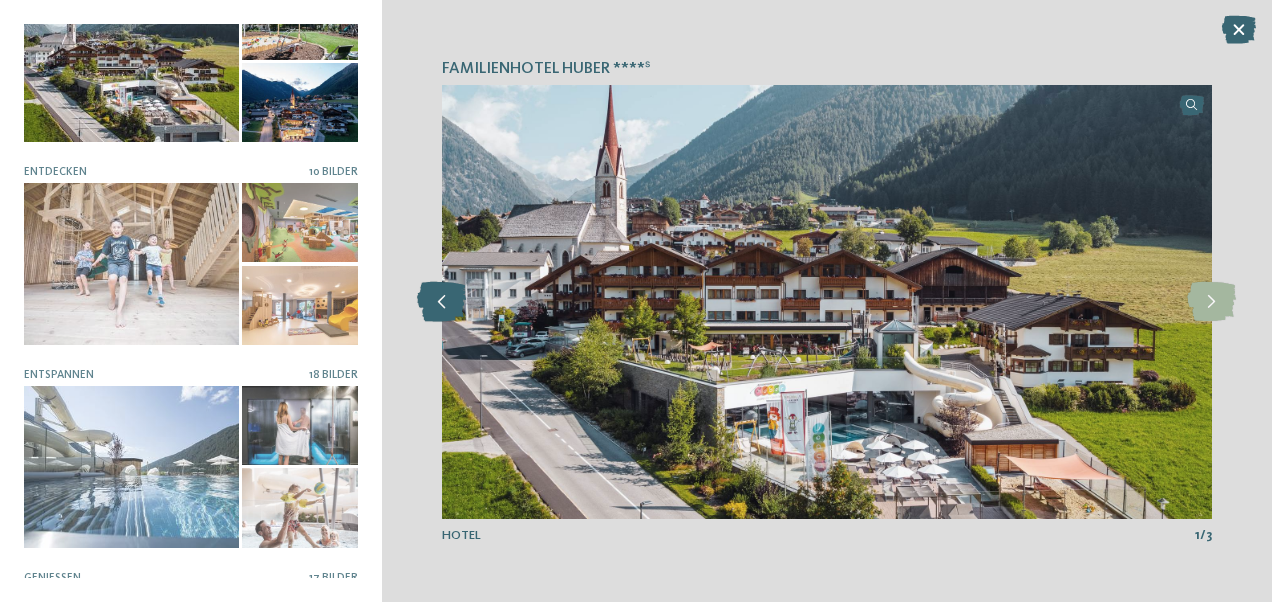 scroll, scrollTop: 51, scrollLeft: 0, axis: vertical 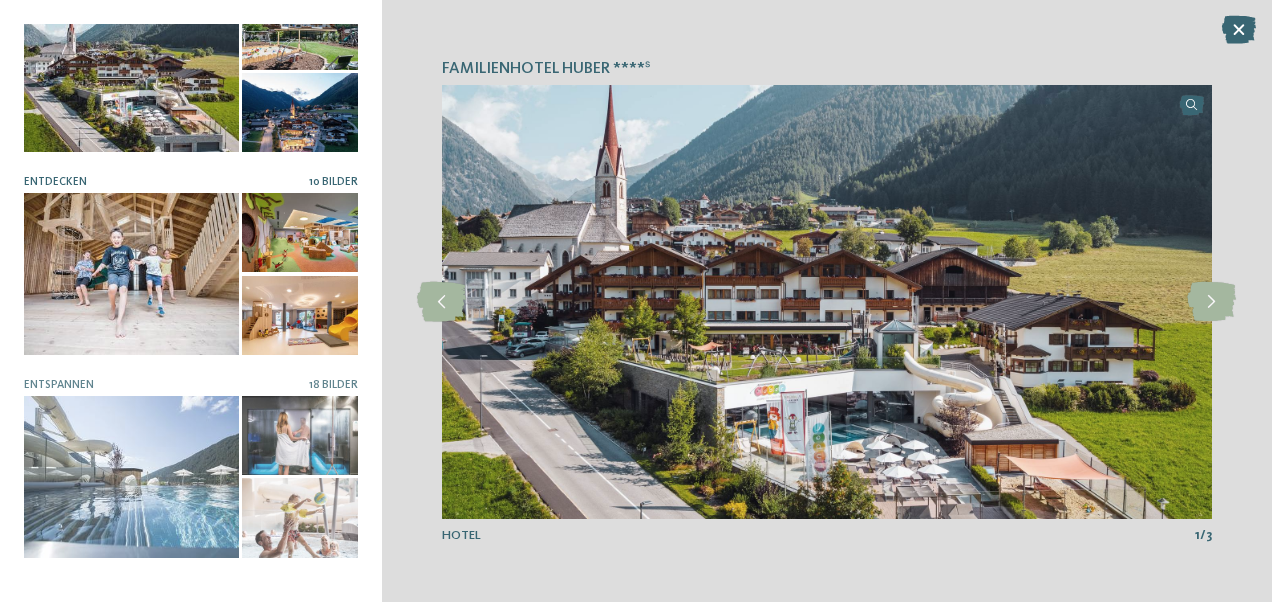 click at bounding box center [131, 273] 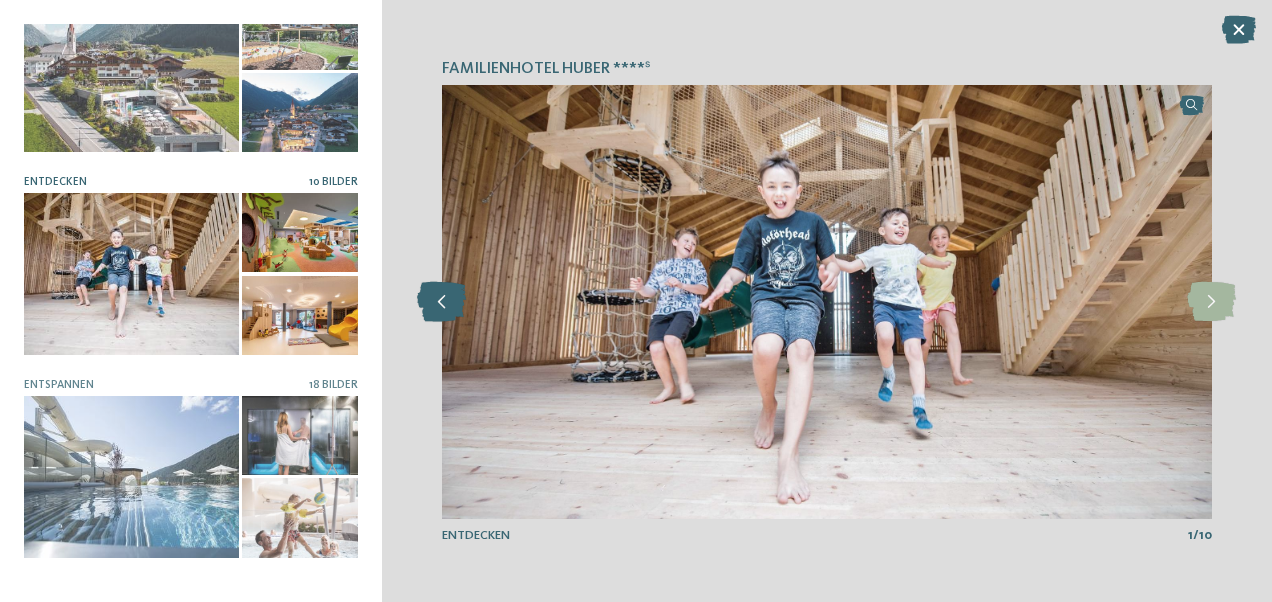 click at bounding box center [441, 302] 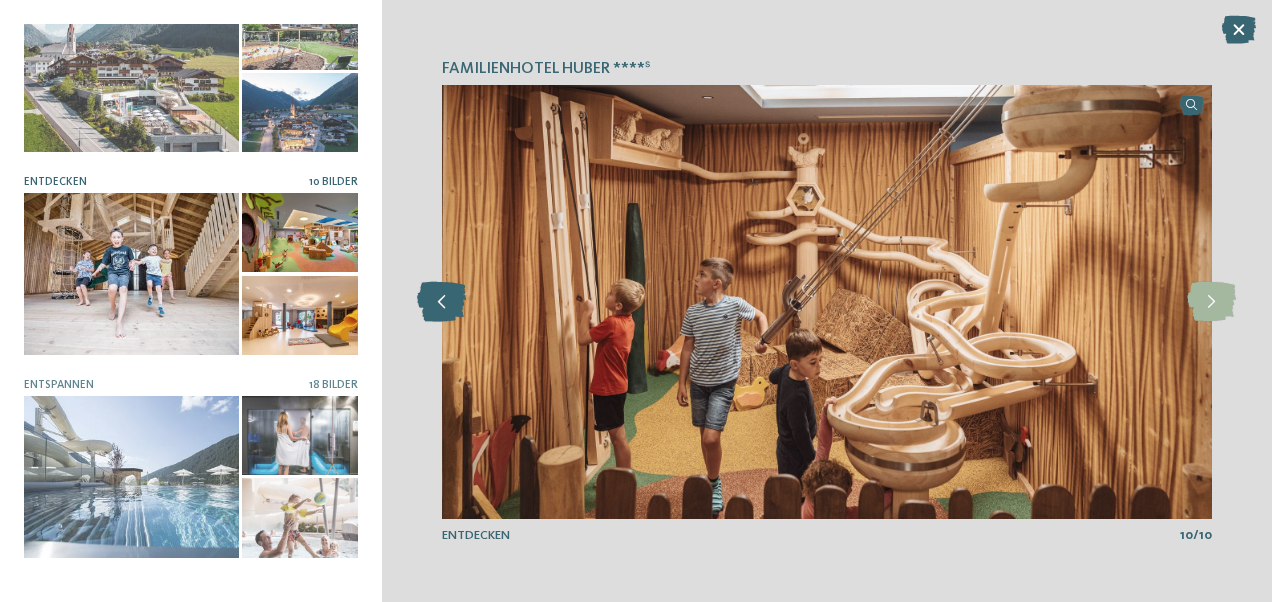 click at bounding box center (441, 302) 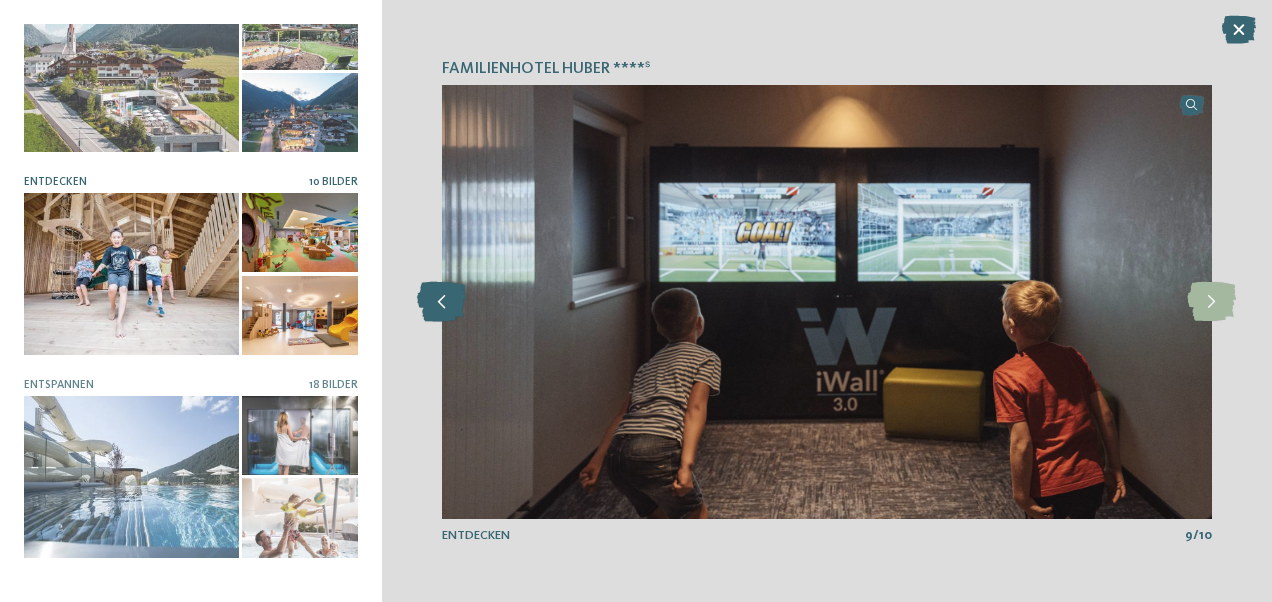click at bounding box center [441, 302] 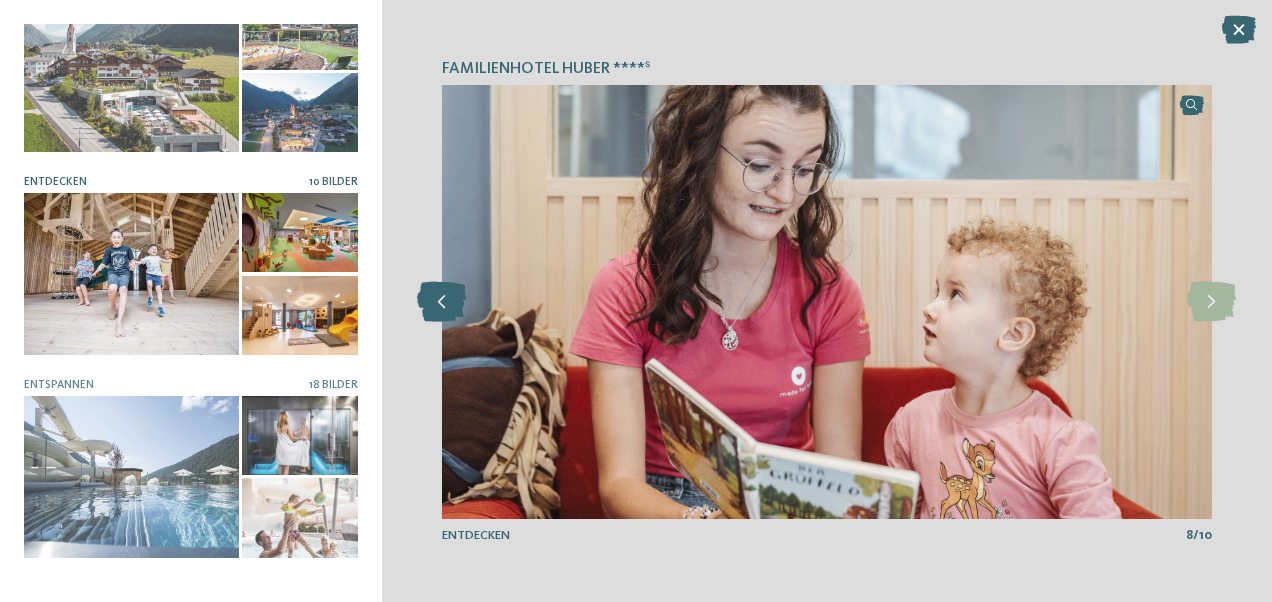 click at bounding box center (441, 302) 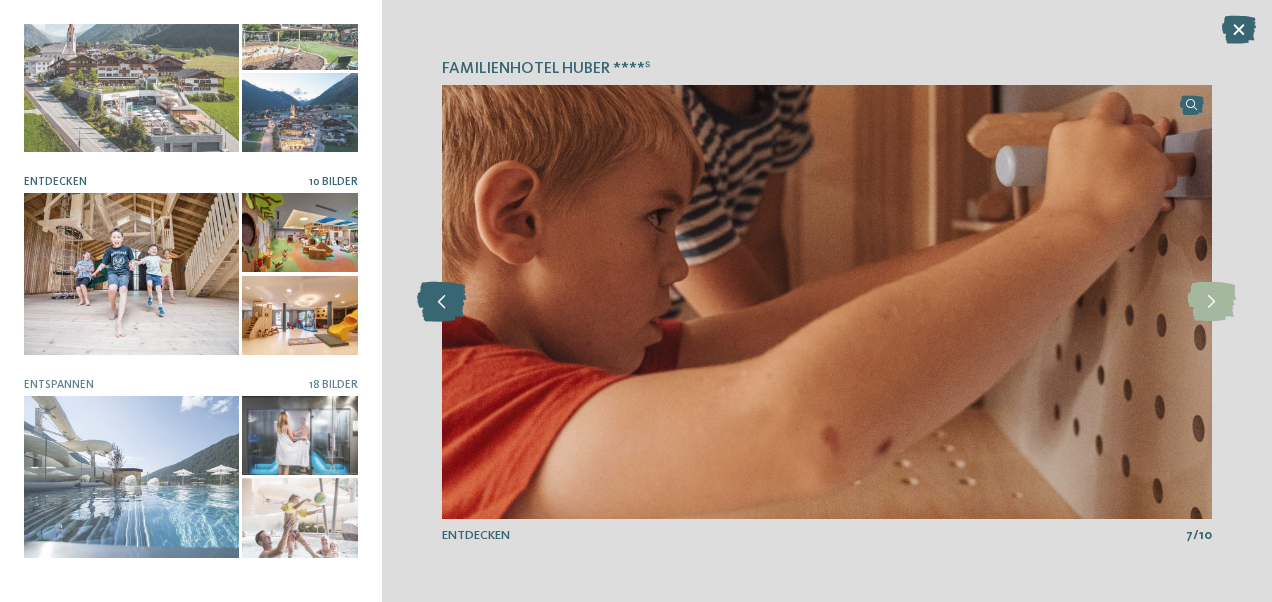 click at bounding box center (441, 302) 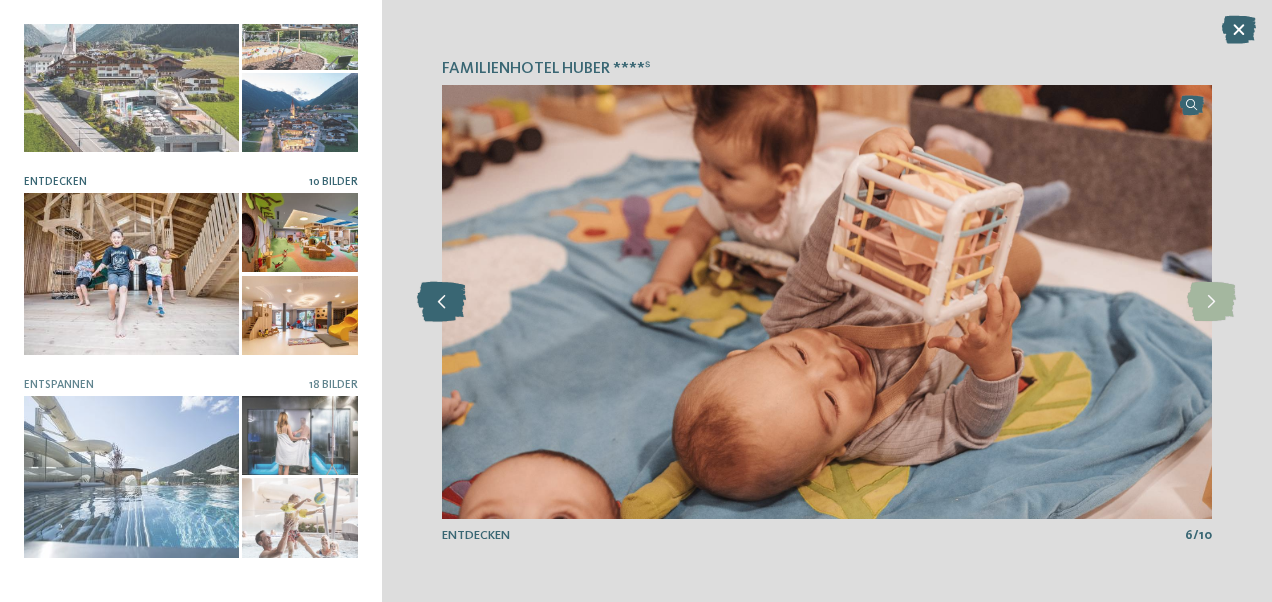 click at bounding box center (441, 302) 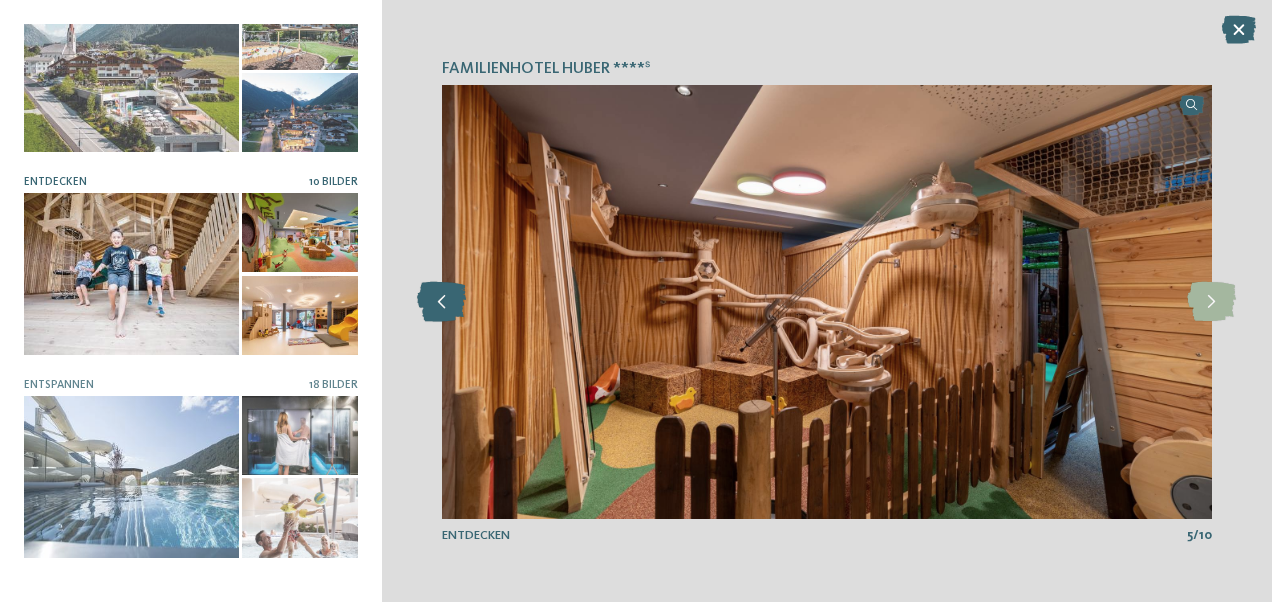 click at bounding box center (441, 302) 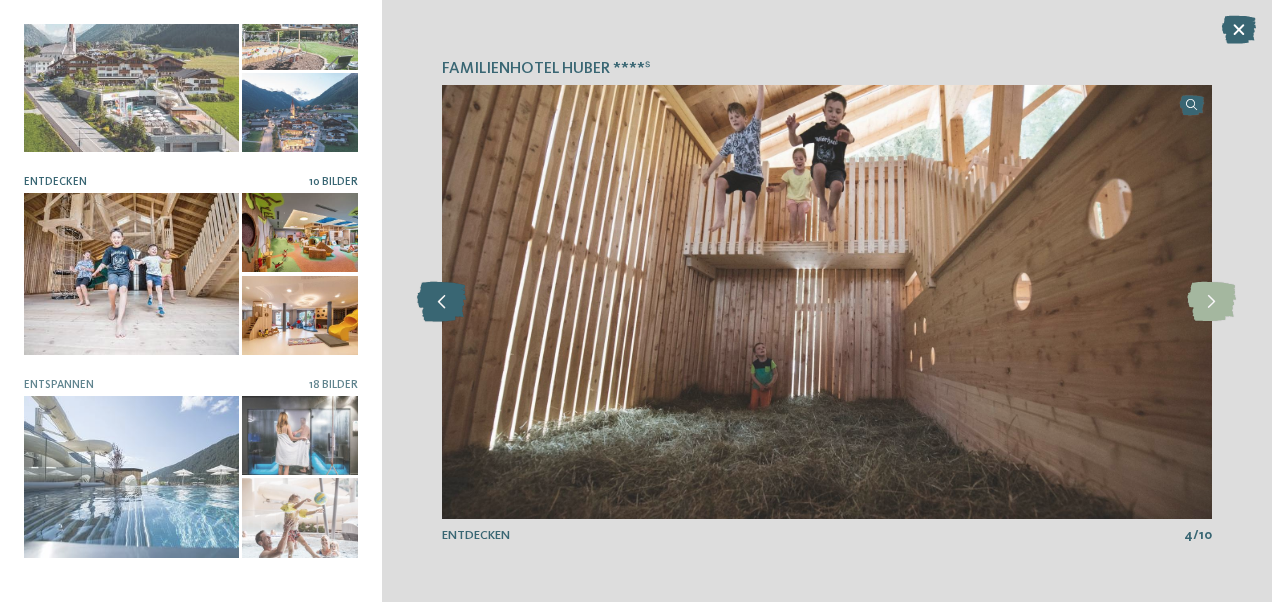 click at bounding box center [441, 302] 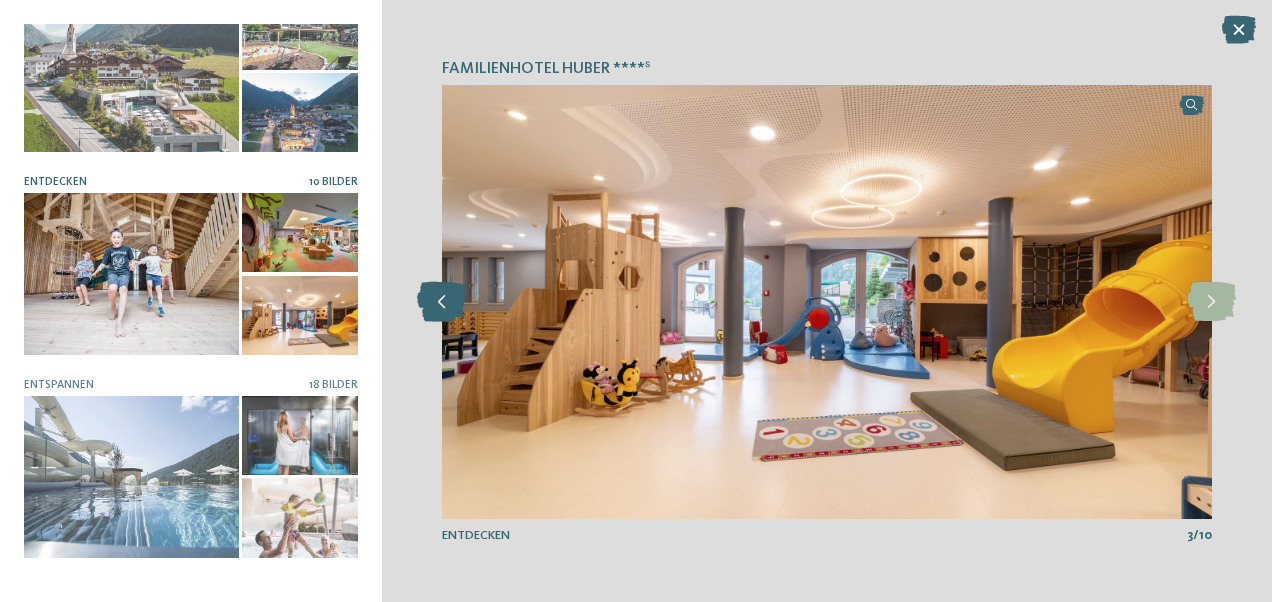 click at bounding box center [441, 302] 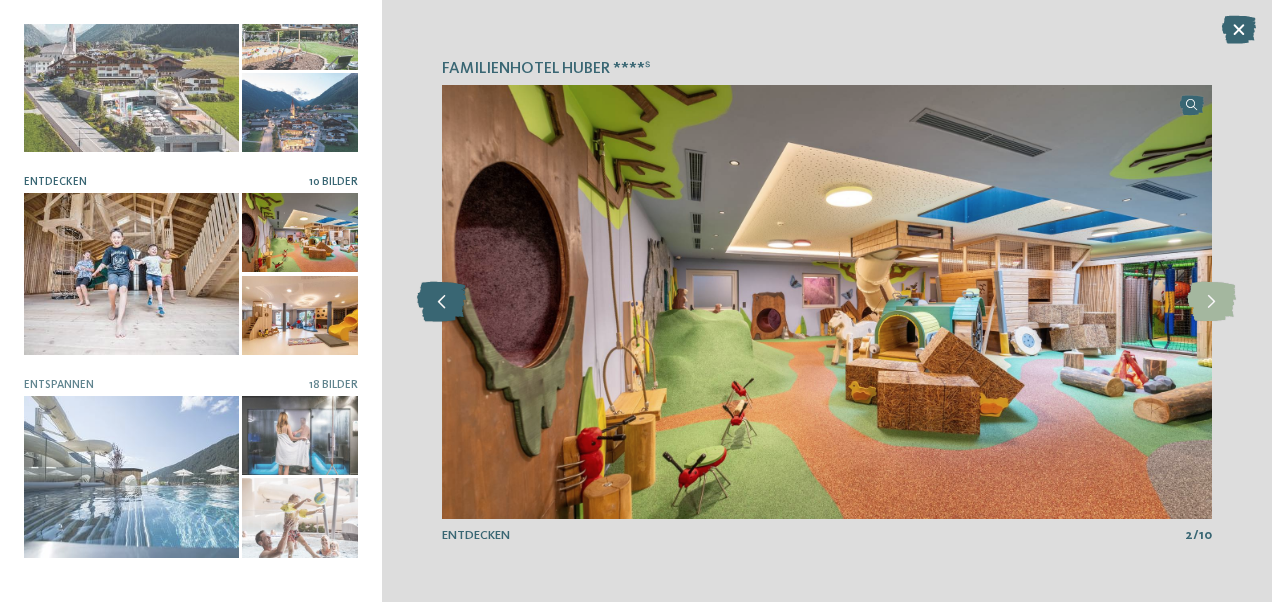 click at bounding box center [441, 302] 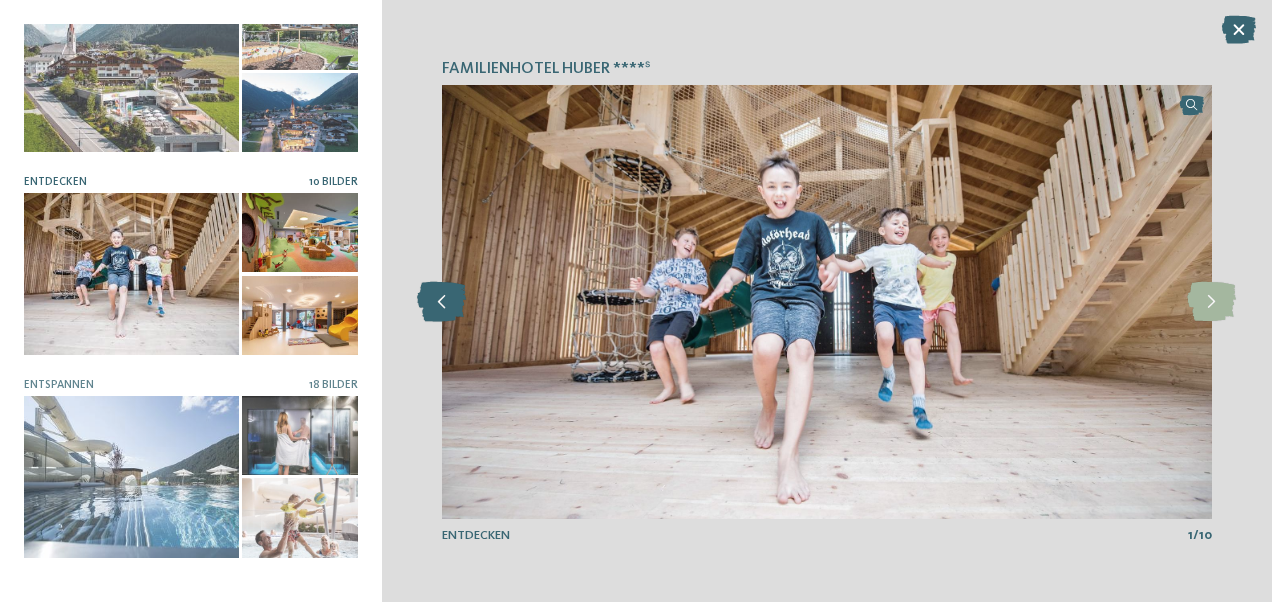click at bounding box center [441, 302] 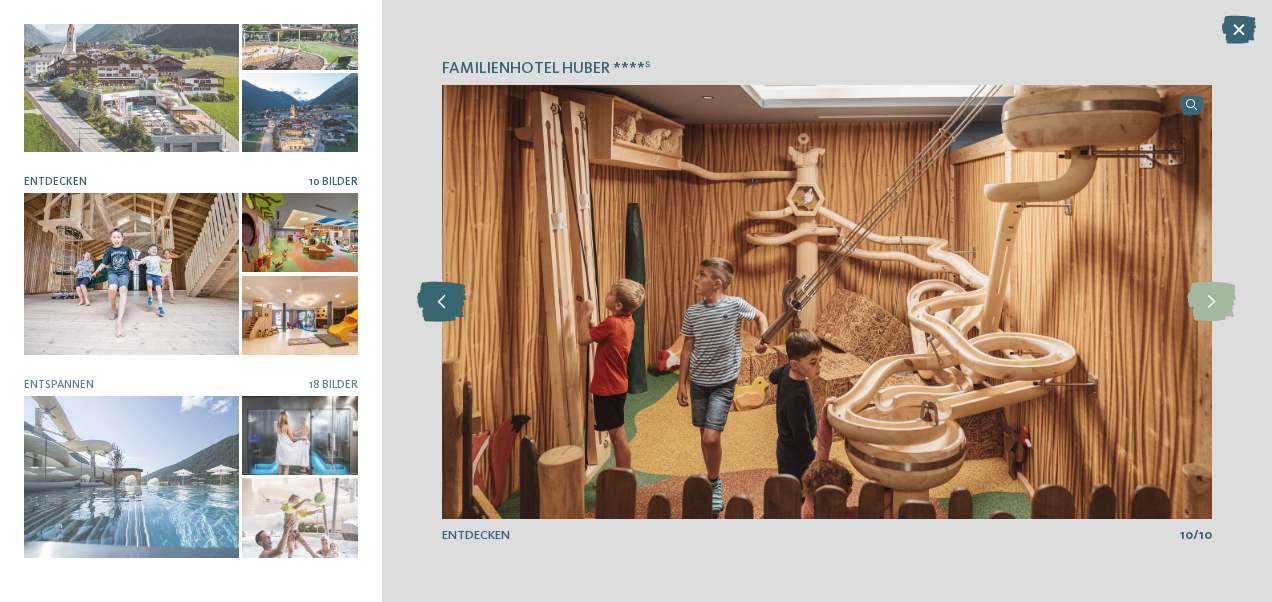 click at bounding box center (441, 302) 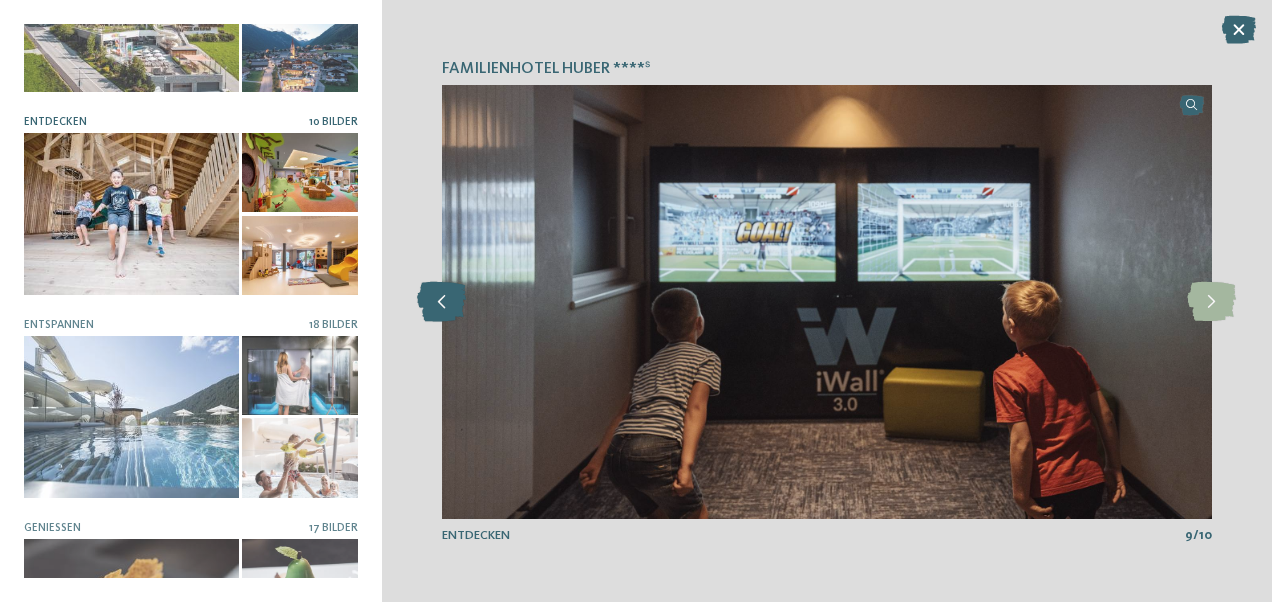 scroll, scrollTop: 114, scrollLeft: 0, axis: vertical 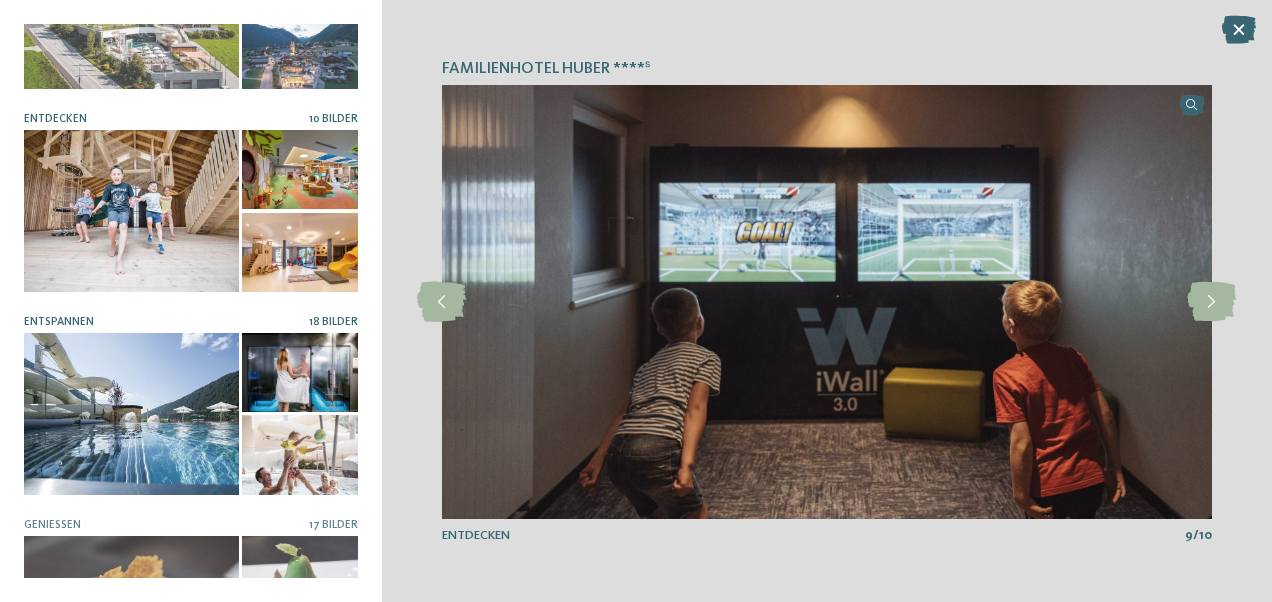 click at bounding box center [131, 413] 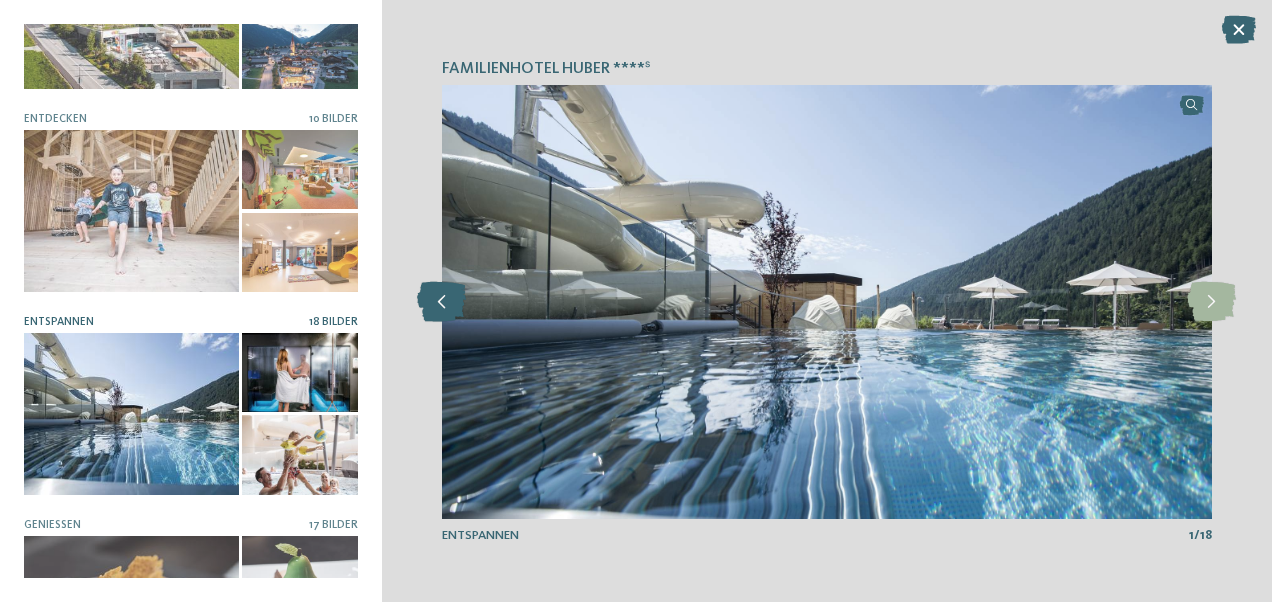 click at bounding box center [441, 302] 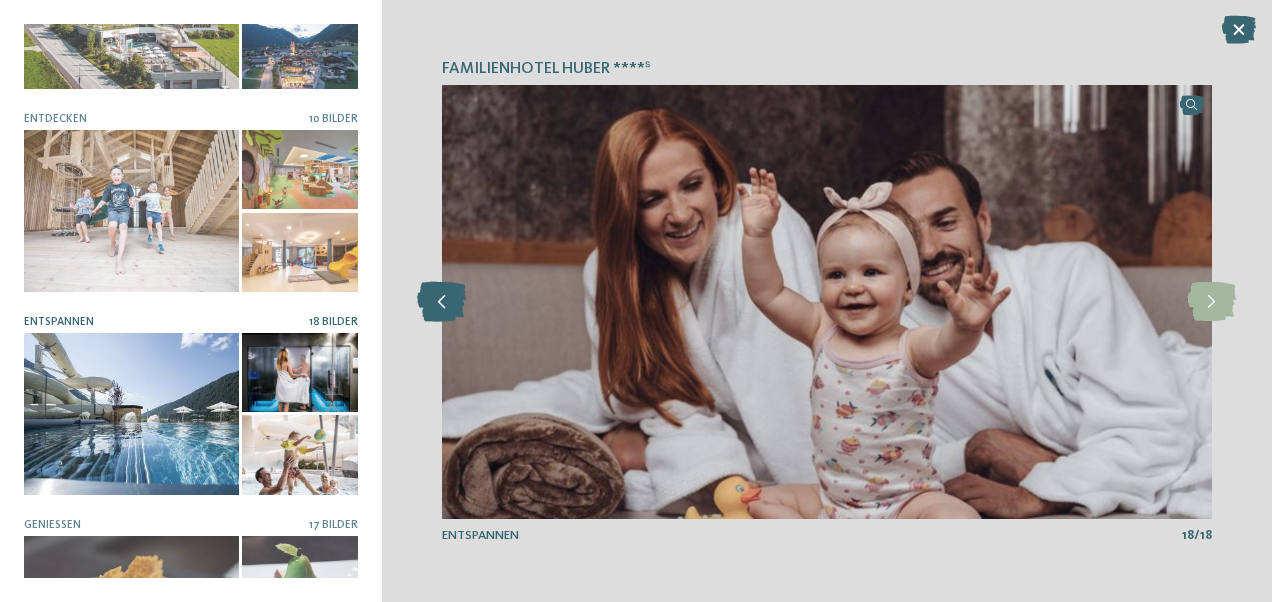 click at bounding box center (441, 302) 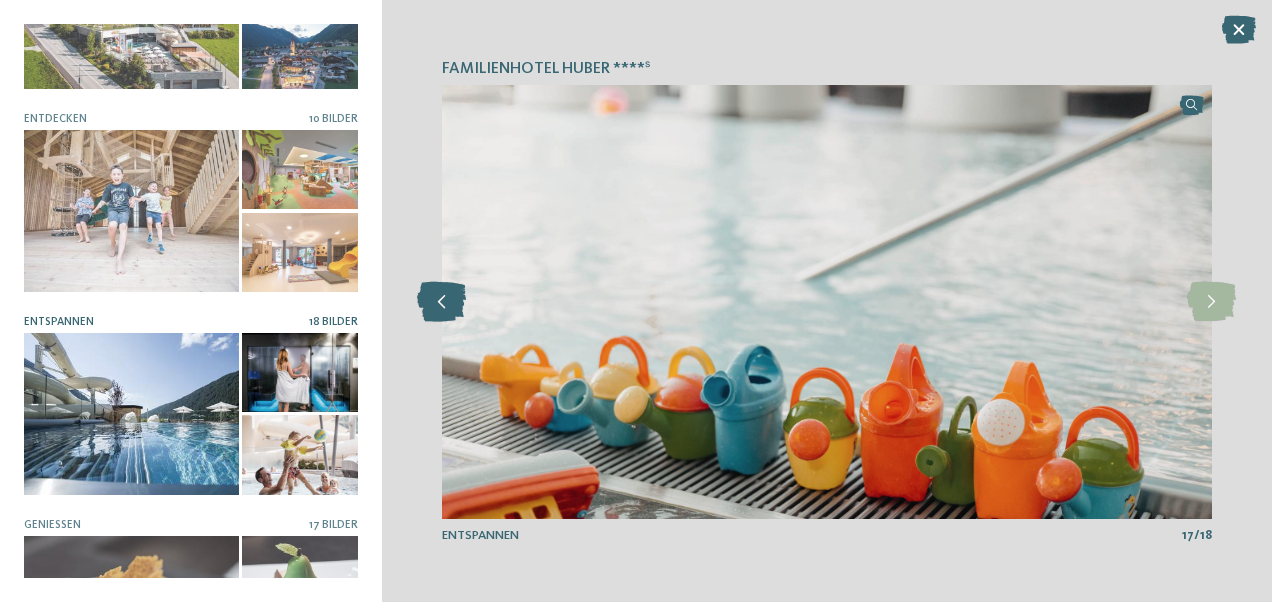 click at bounding box center [441, 302] 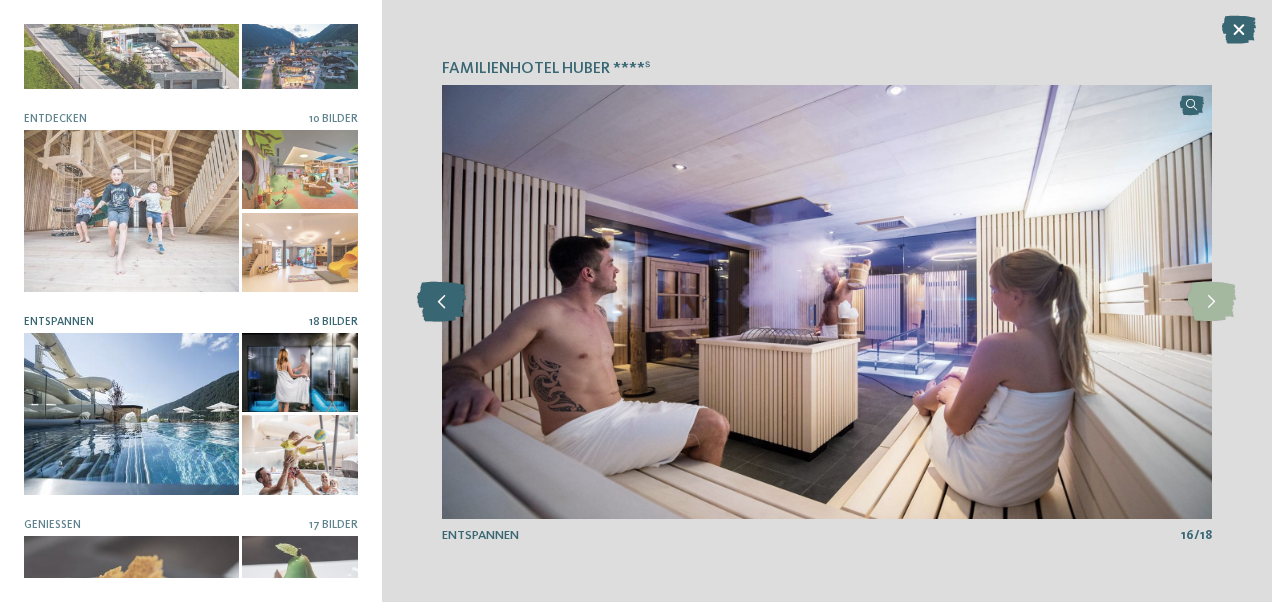 click at bounding box center (441, 302) 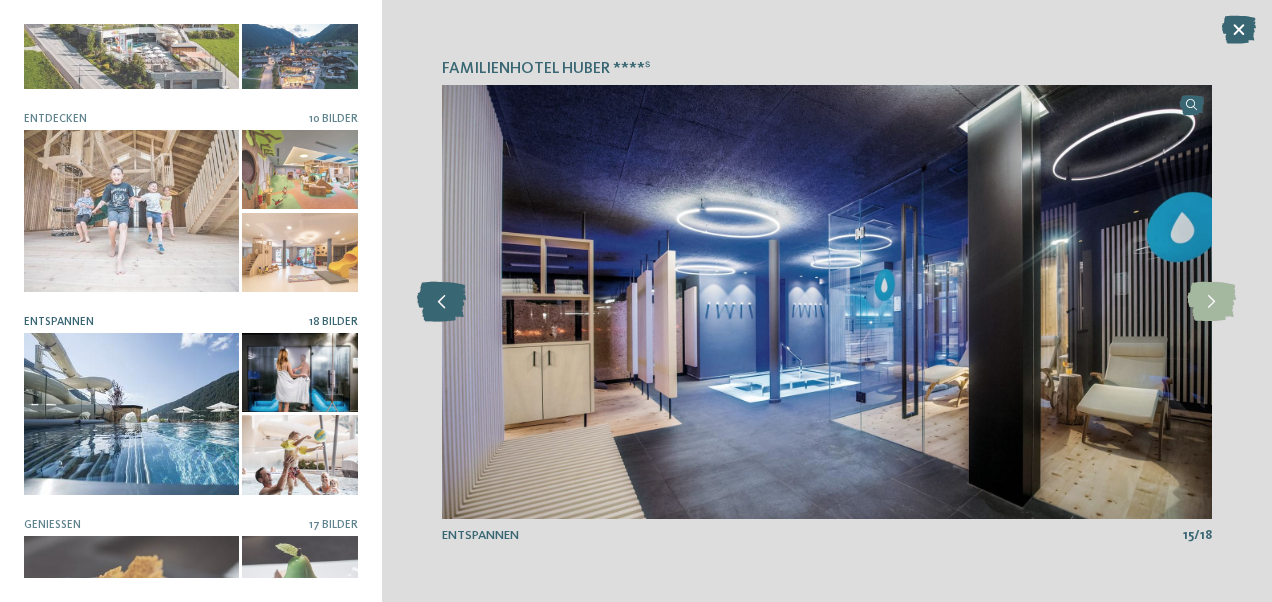 click at bounding box center [441, 302] 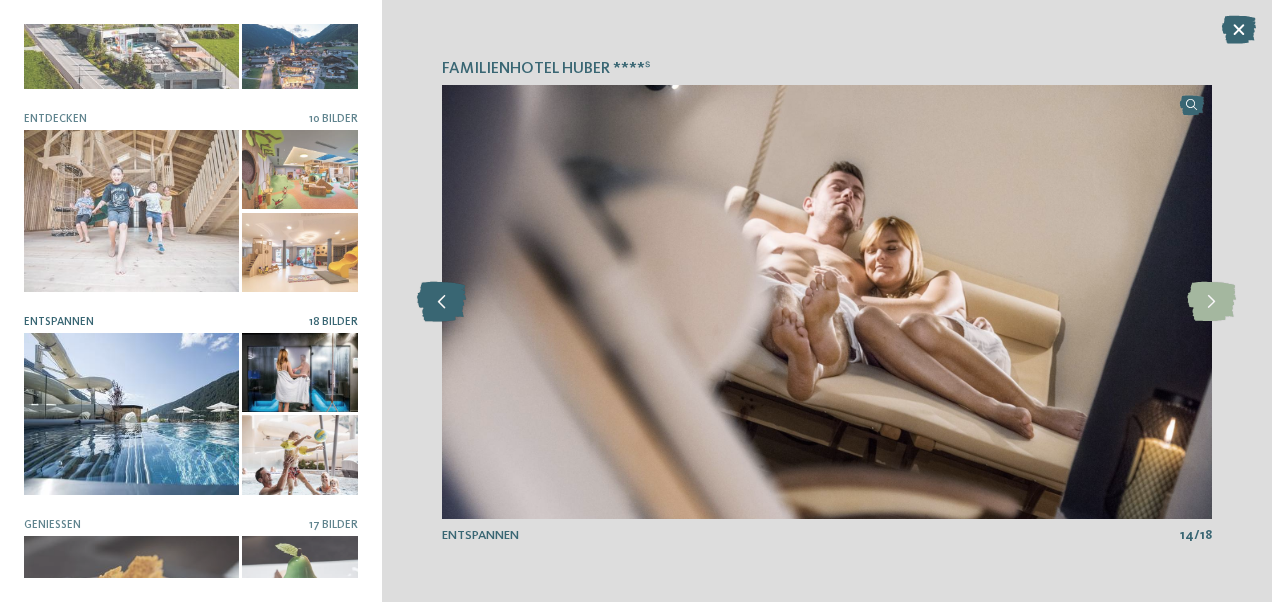 click at bounding box center [441, 302] 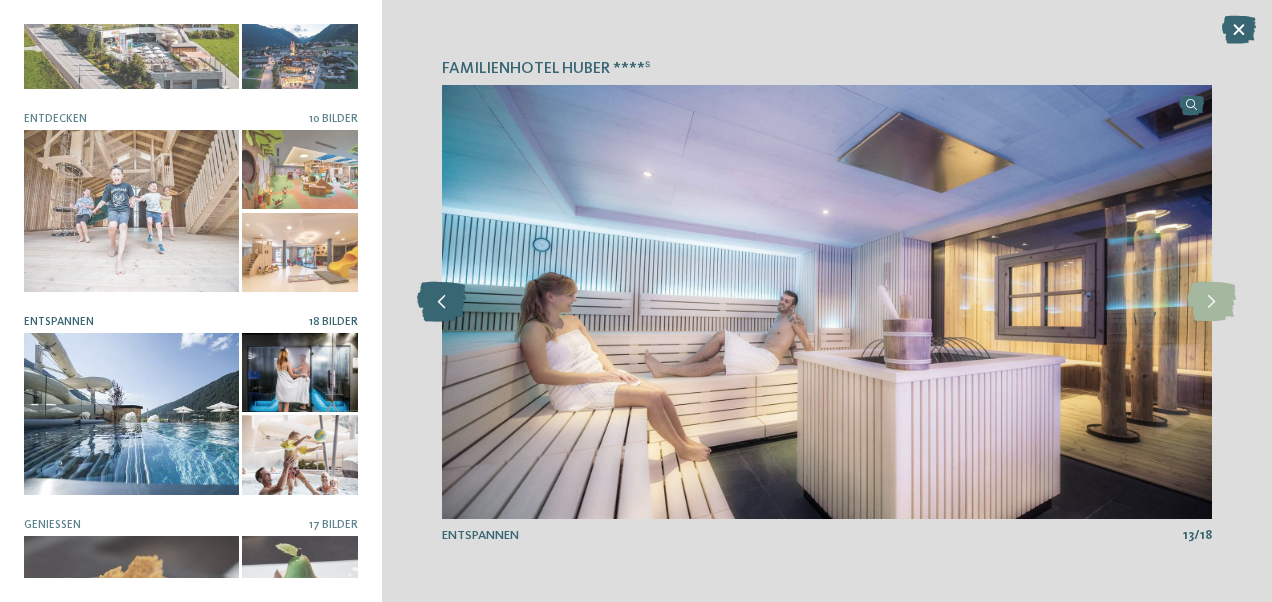 click at bounding box center [441, 302] 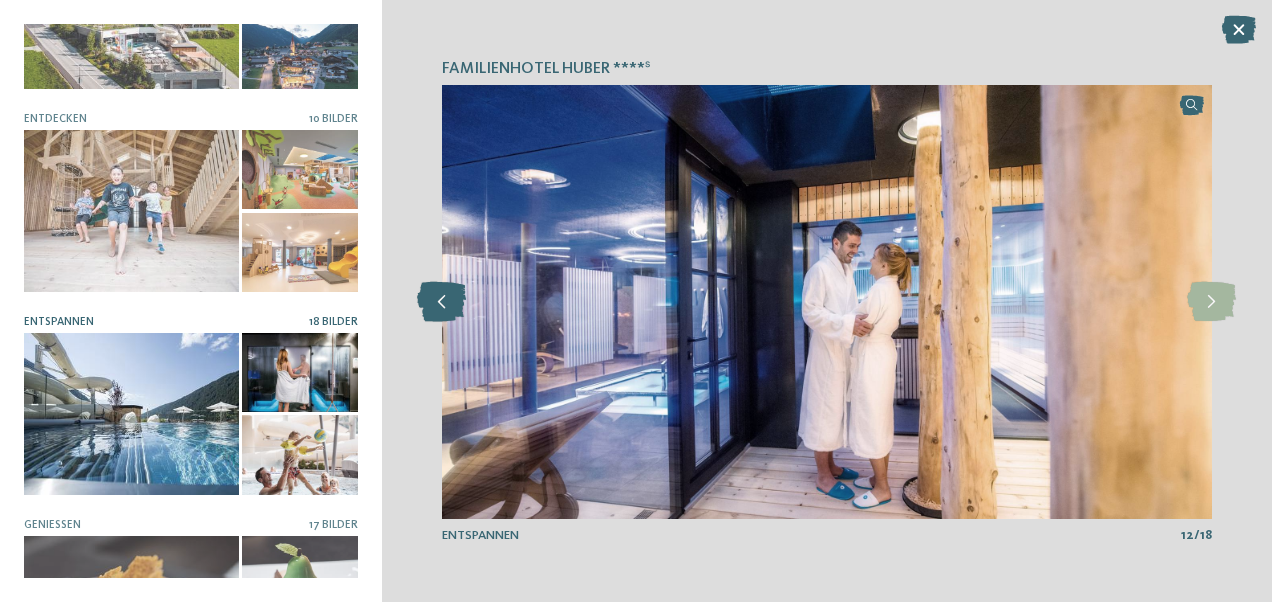 click at bounding box center [441, 302] 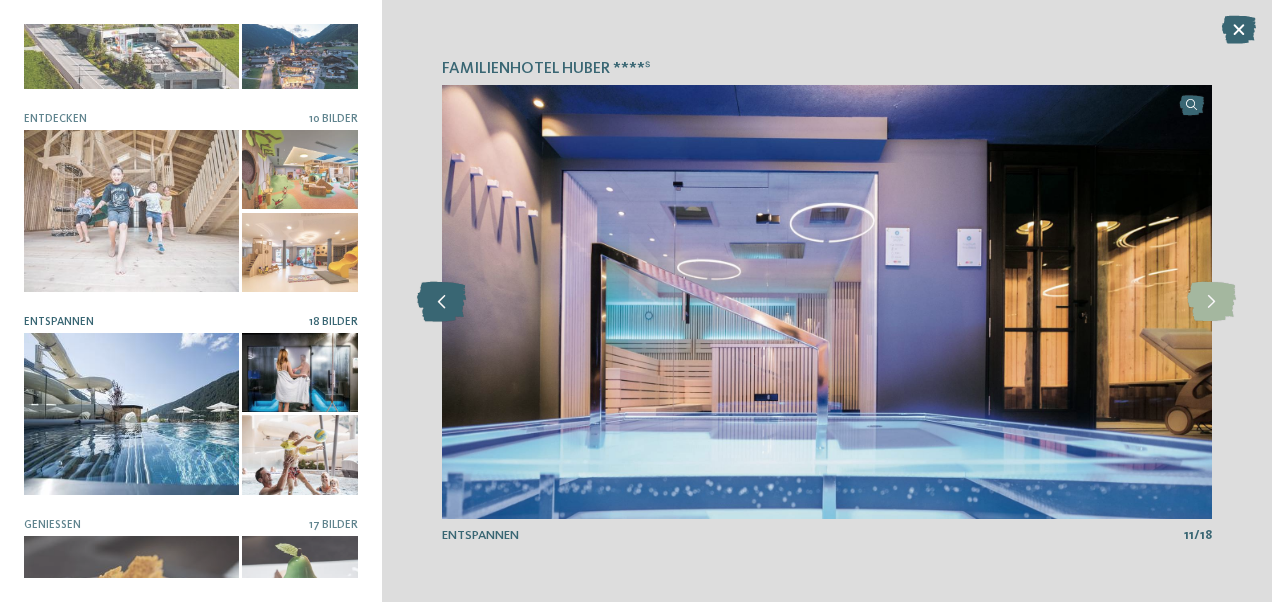 click at bounding box center [441, 302] 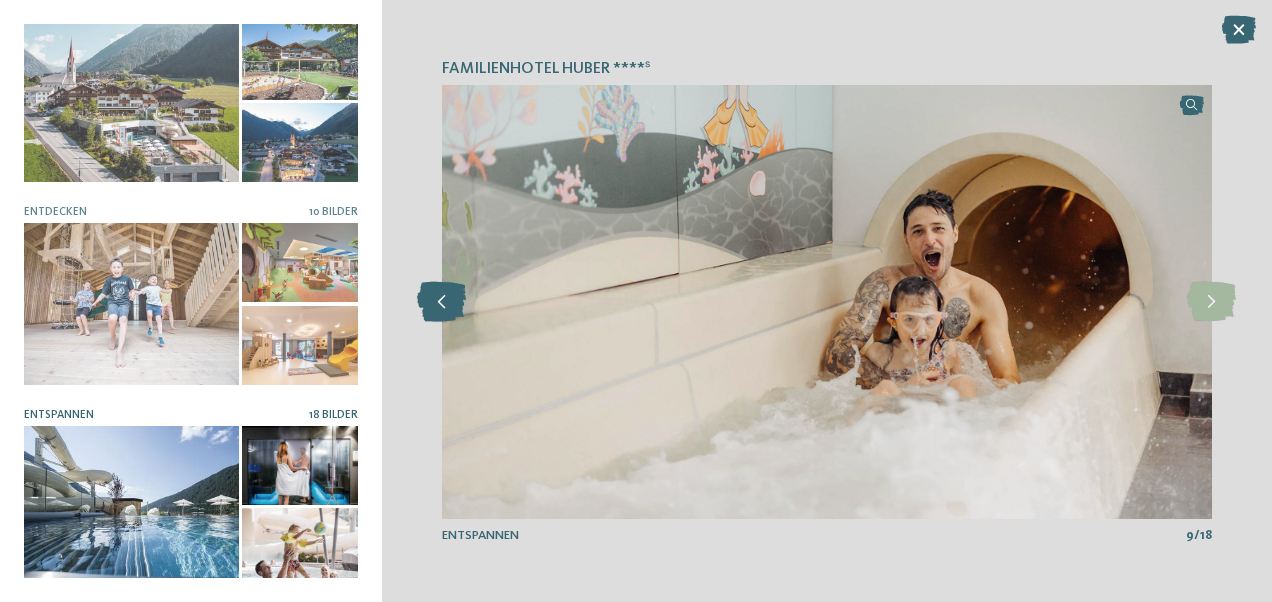 scroll, scrollTop: 0, scrollLeft: 0, axis: both 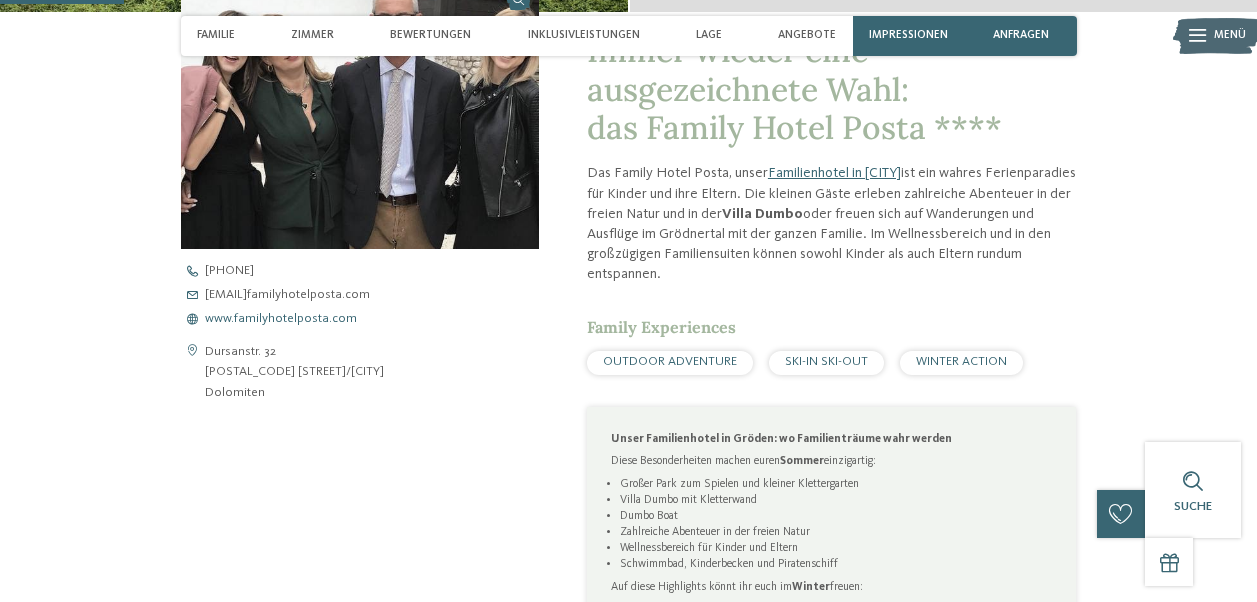 click on "www.familyhotelposta.com" at bounding box center [281, 319] 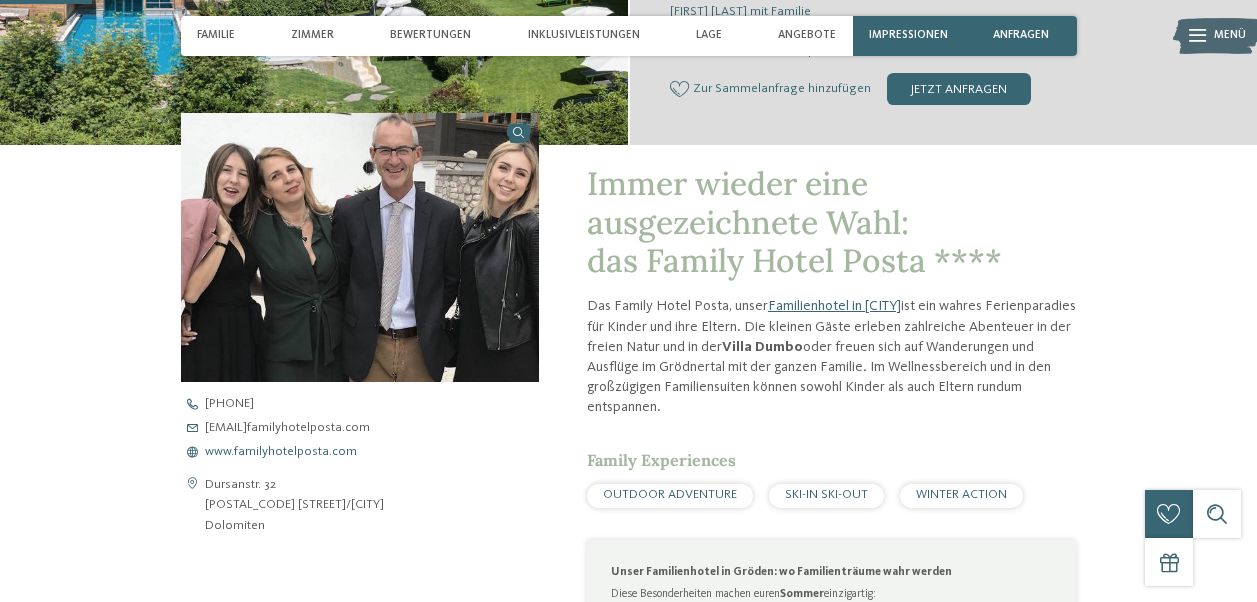scroll, scrollTop: 405, scrollLeft: 0, axis: vertical 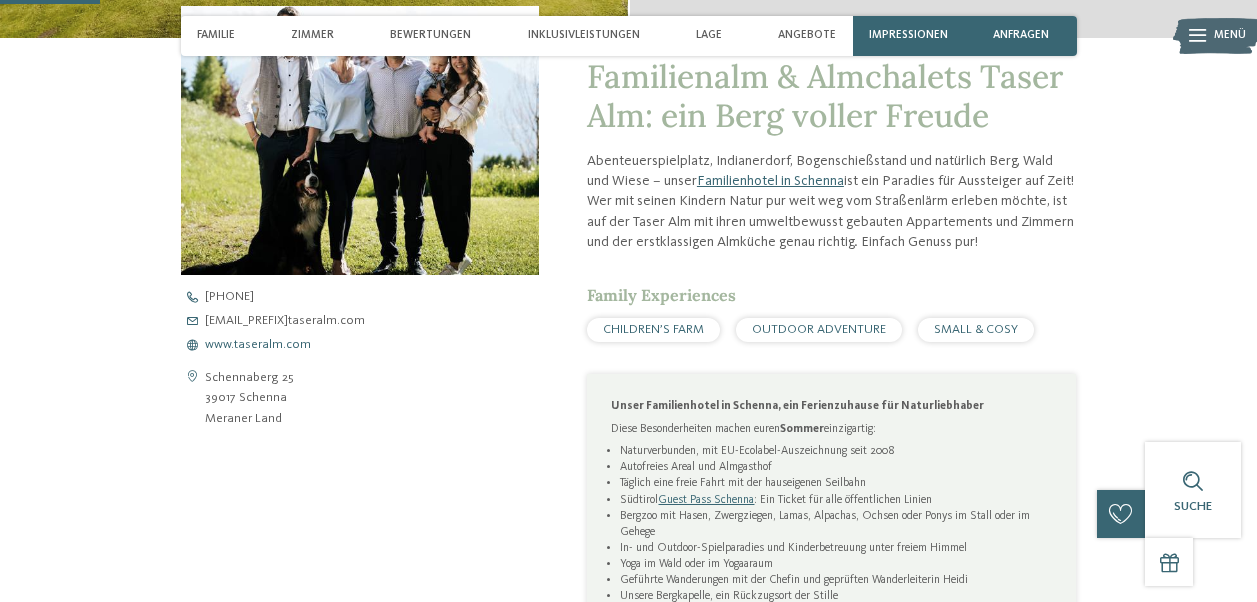 click on "www.taseralm.com" at bounding box center (258, 345) 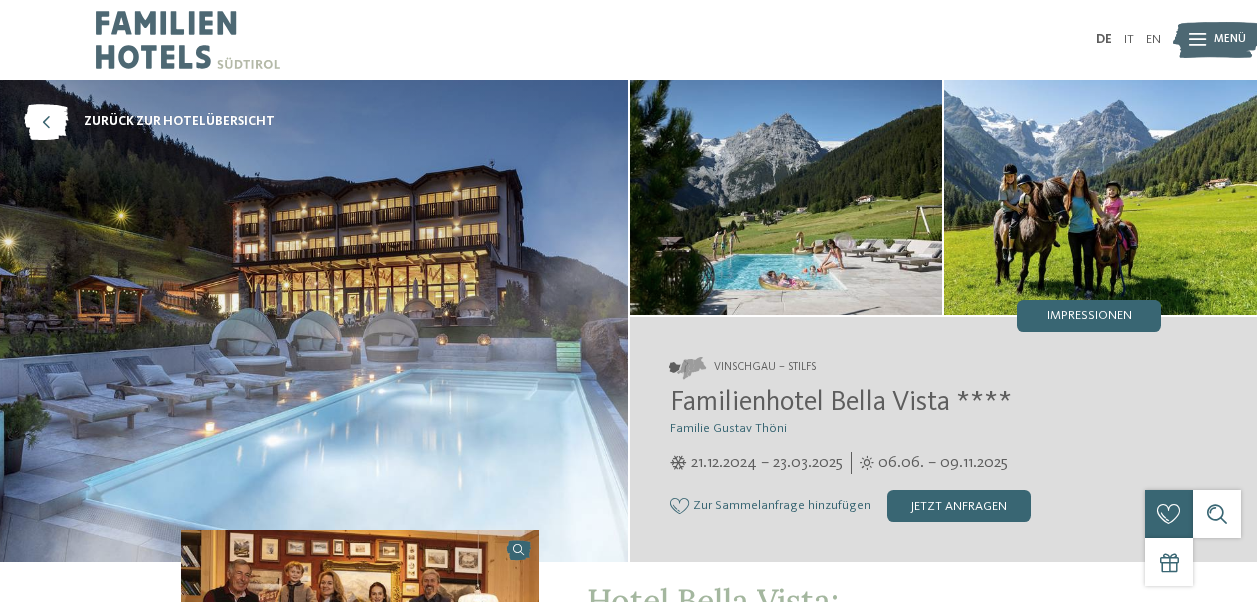 scroll, scrollTop: 0, scrollLeft: 0, axis: both 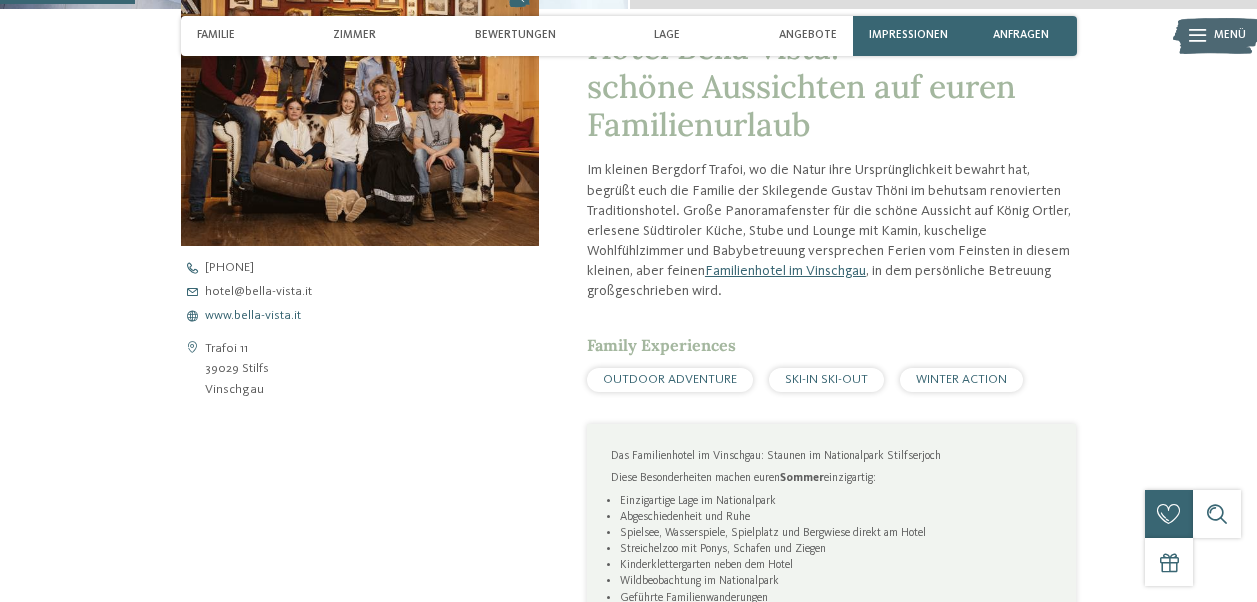click on "www.bella-vista.it" at bounding box center (253, 316) 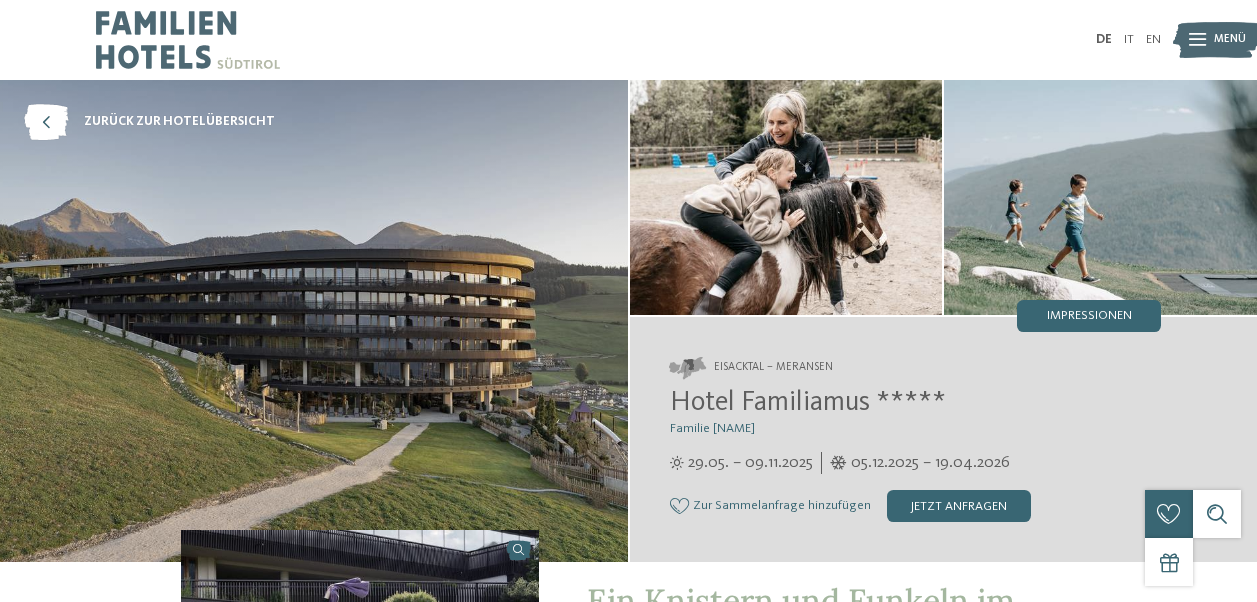 scroll, scrollTop: 0, scrollLeft: 0, axis: both 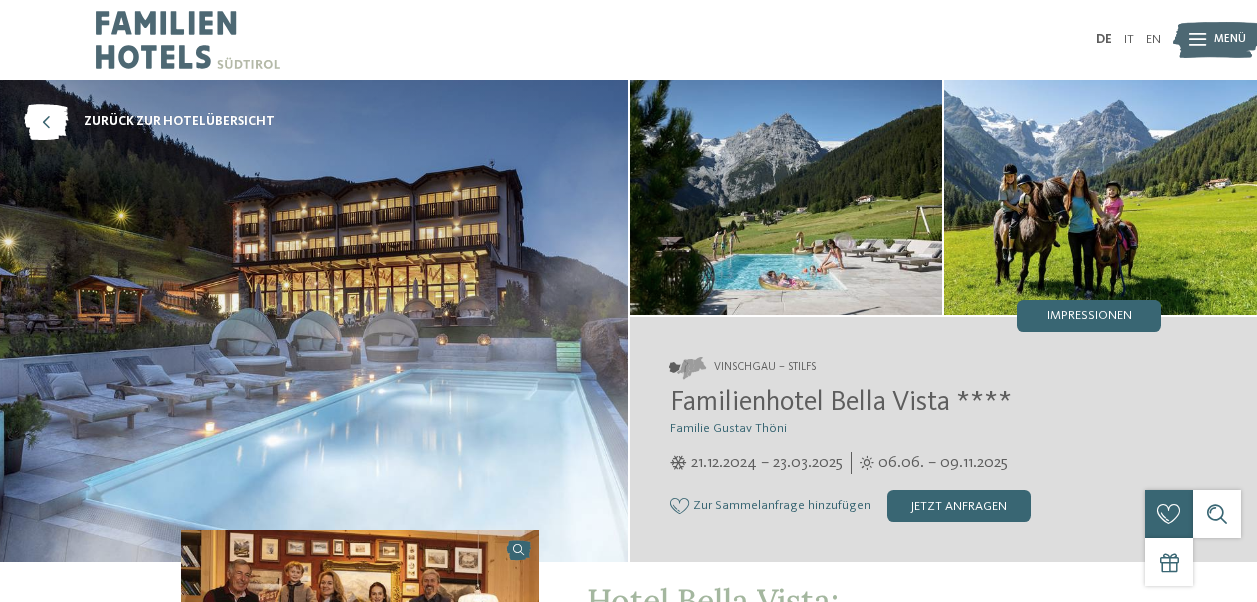 click on "Vinschgau – Stilfs
Familienhotel Bella Vista ****
Familie [LAST]
[DATE] – [DATE]" at bounding box center [944, 440] 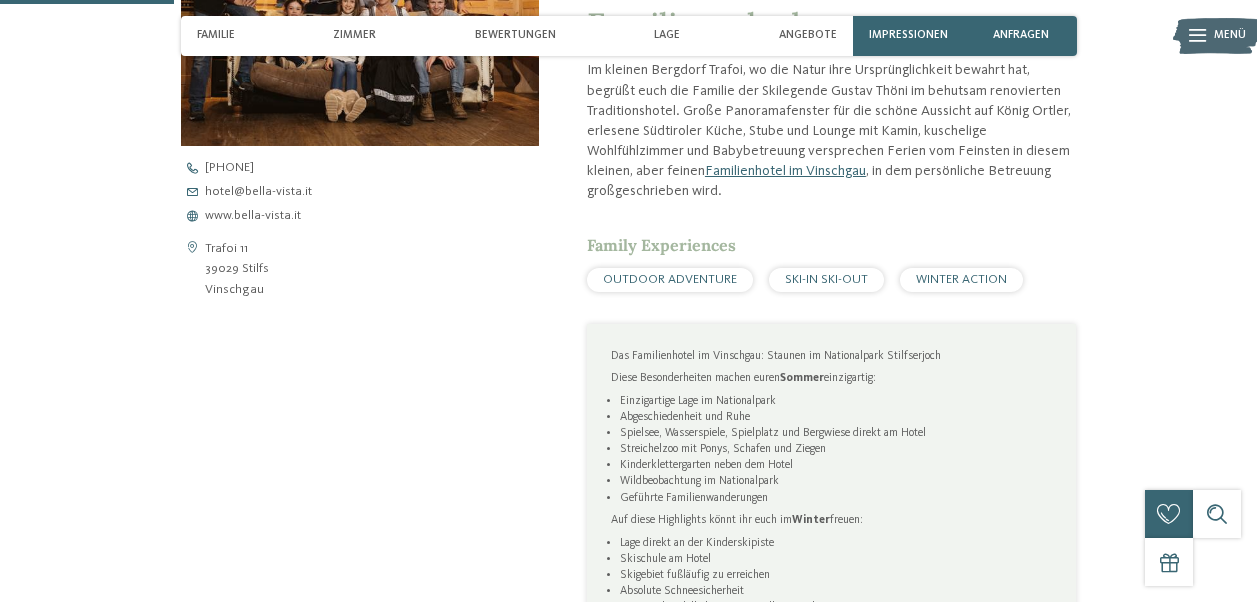 scroll, scrollTop: 756, scrollLeft: 0, axis: vertical 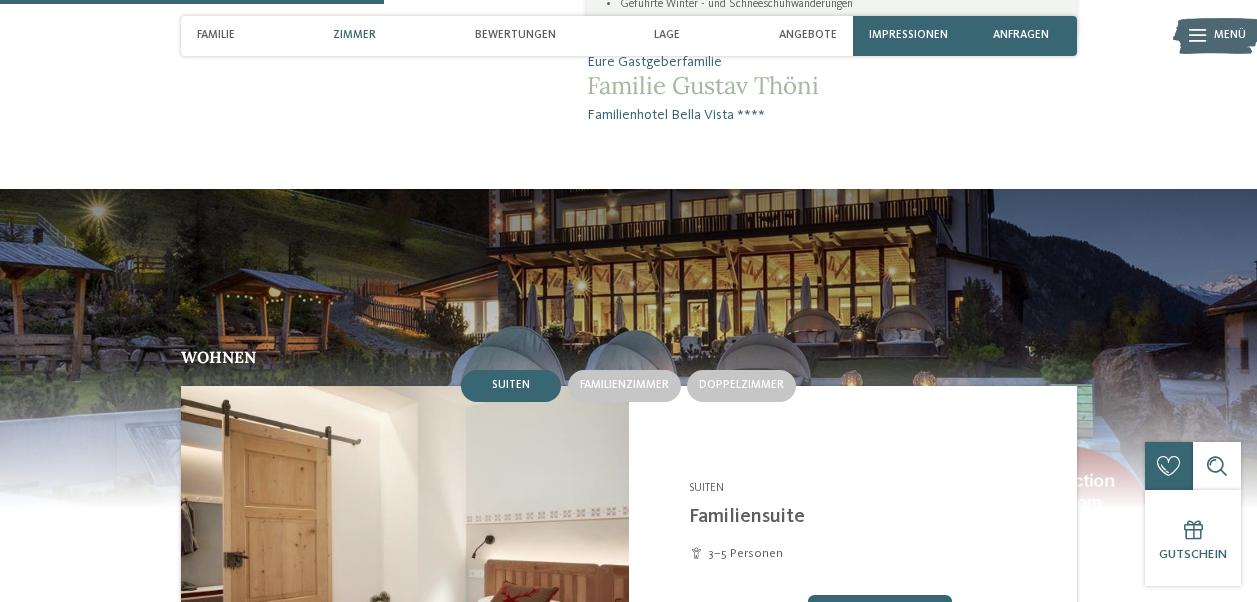 click on "zurück zur Hotelübersicht
Vinschgau – Stilfs" at bounding box center [628, 1215] 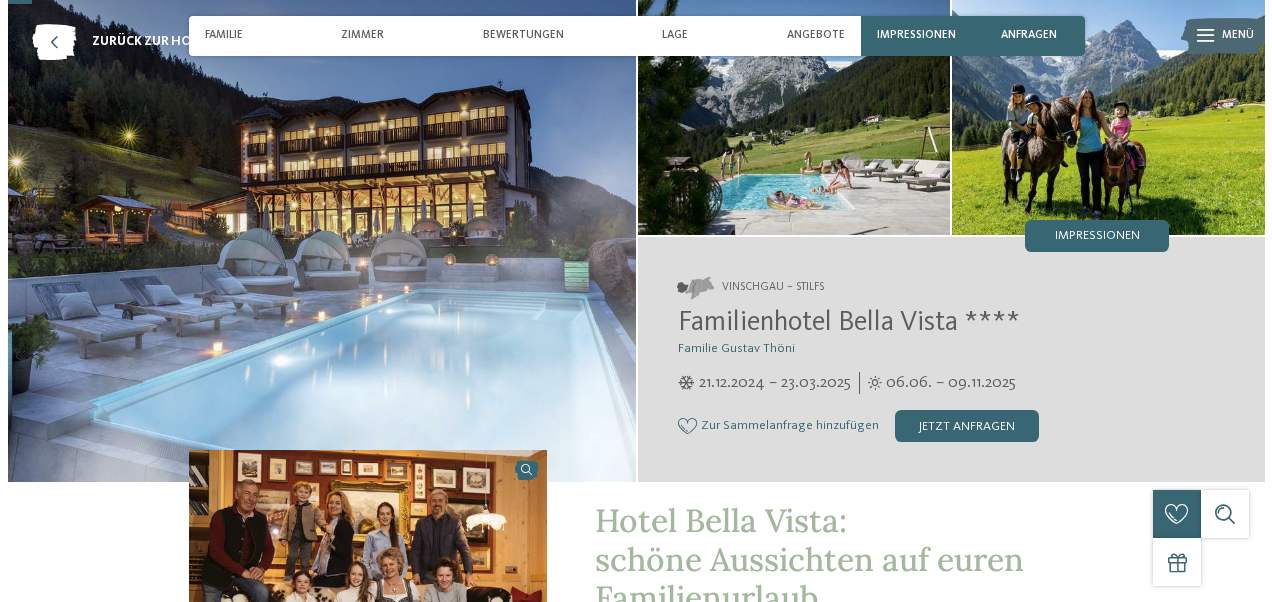 scroll, scrollTop: 120, scrollLeft: 0, axis: vertical 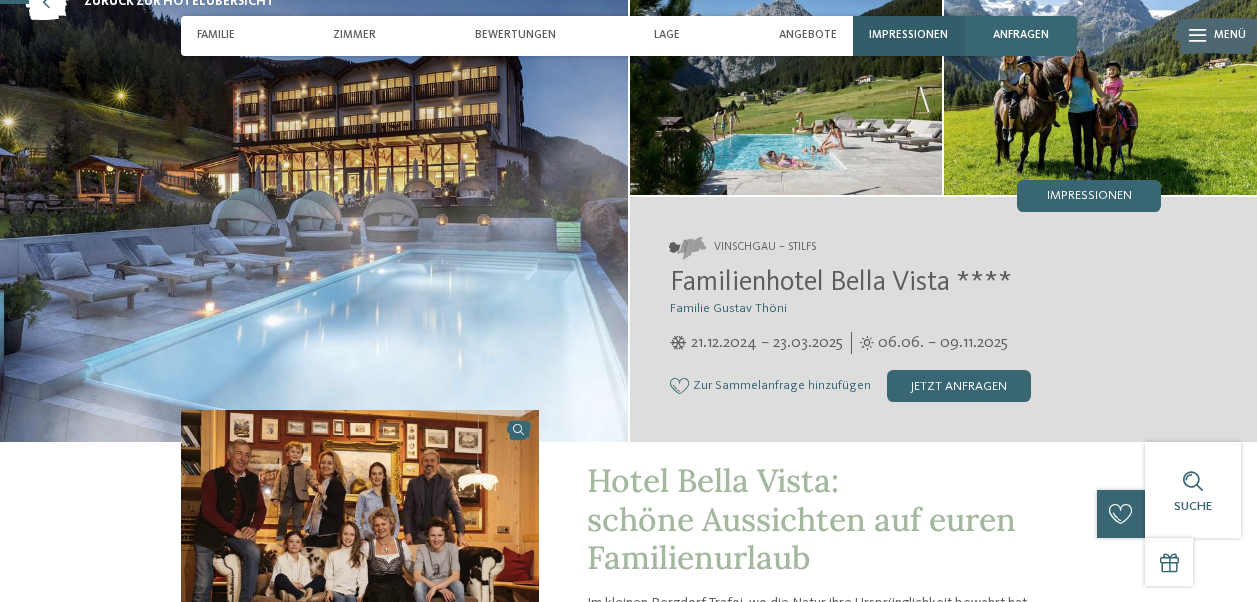 click on "Impressionen" at bounding box center [908, 35] 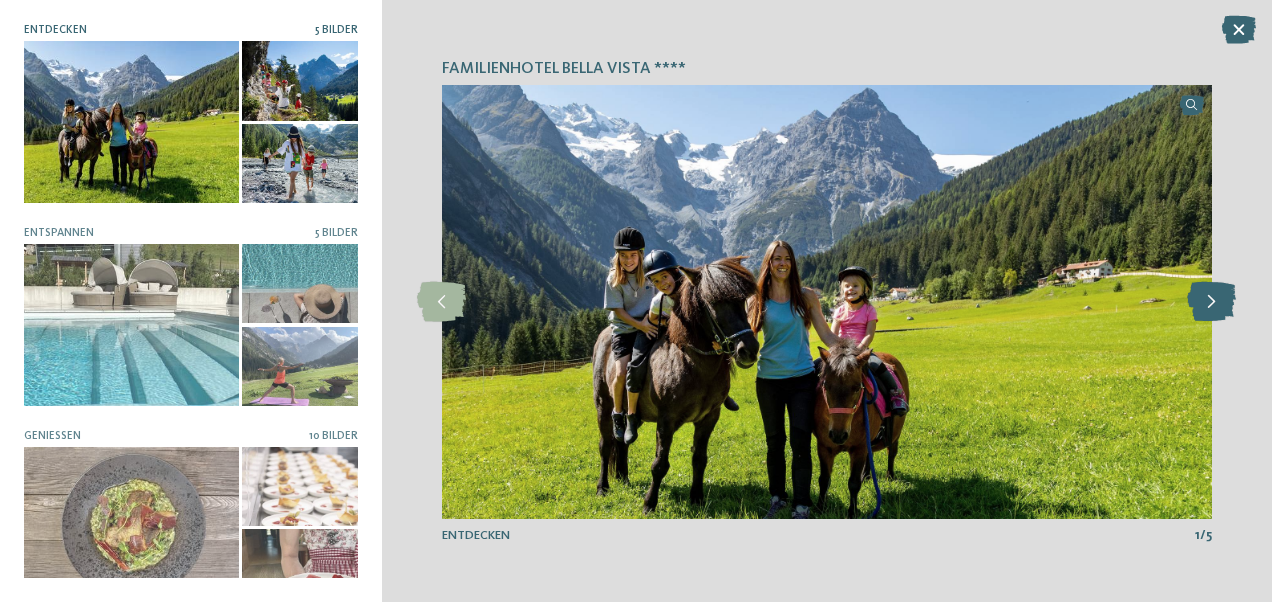 click at bounding box center (1211, 302) 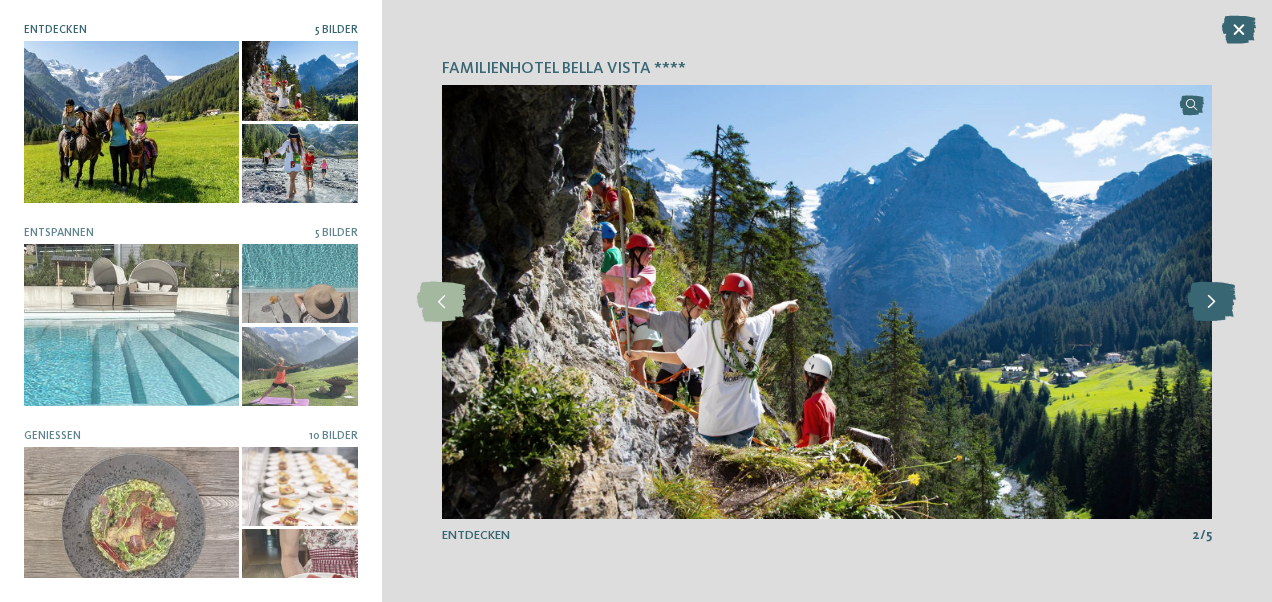 click at bounding box center (1211, 302) 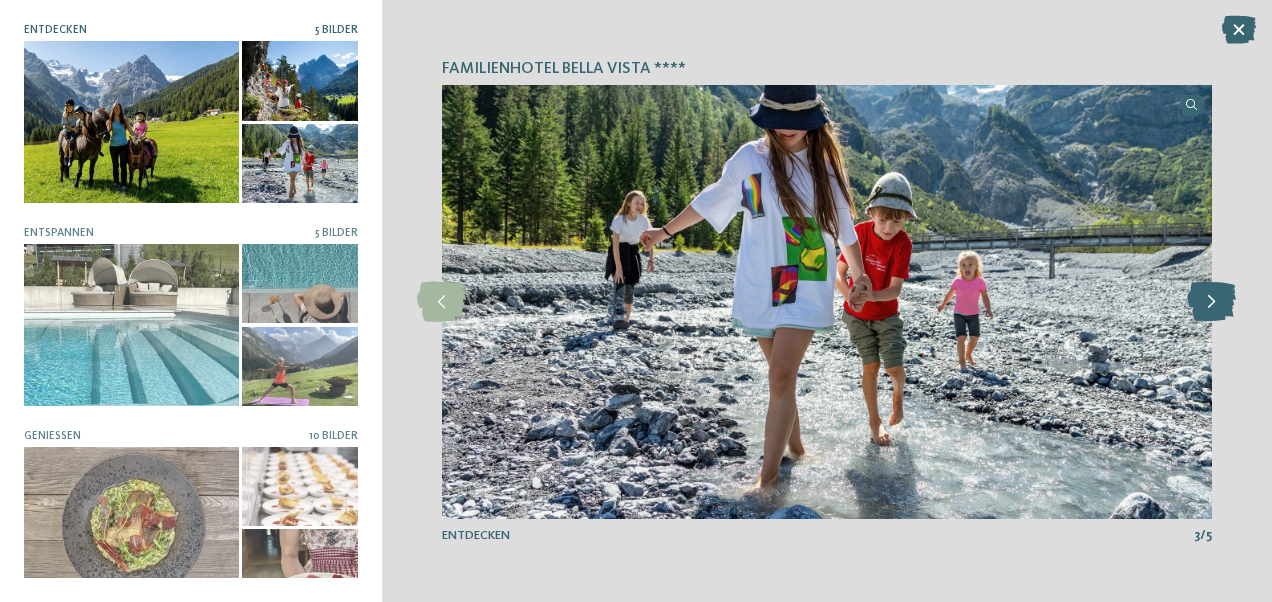 click at bounding box center (1211, 302) 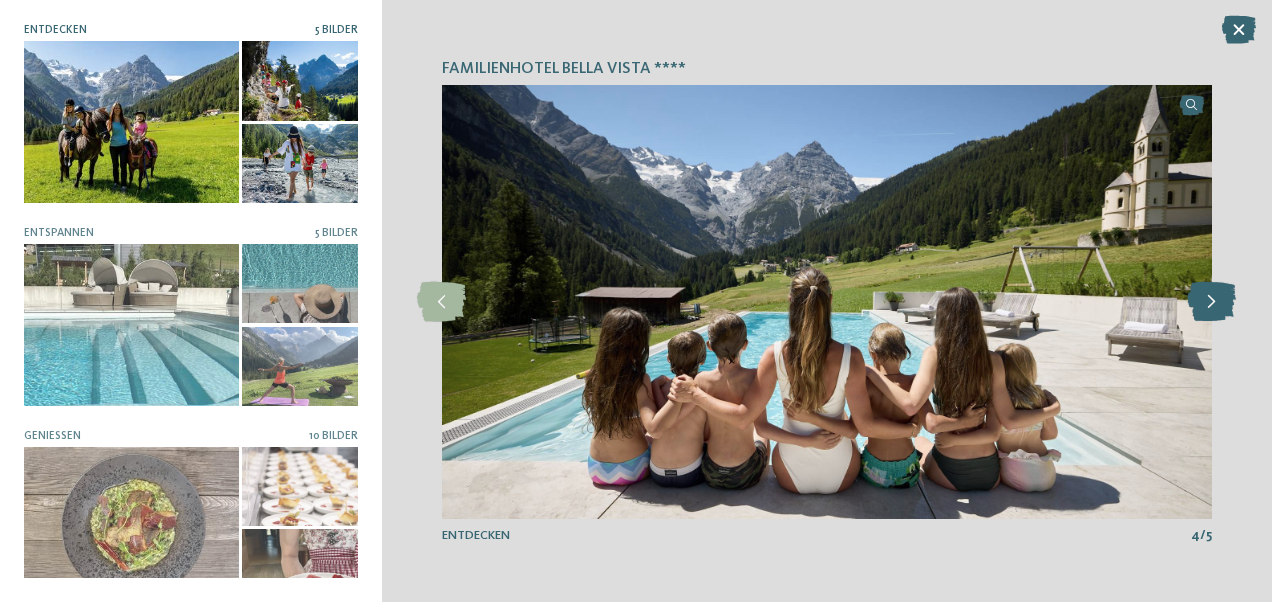 click at bounding box center (1211, 302) 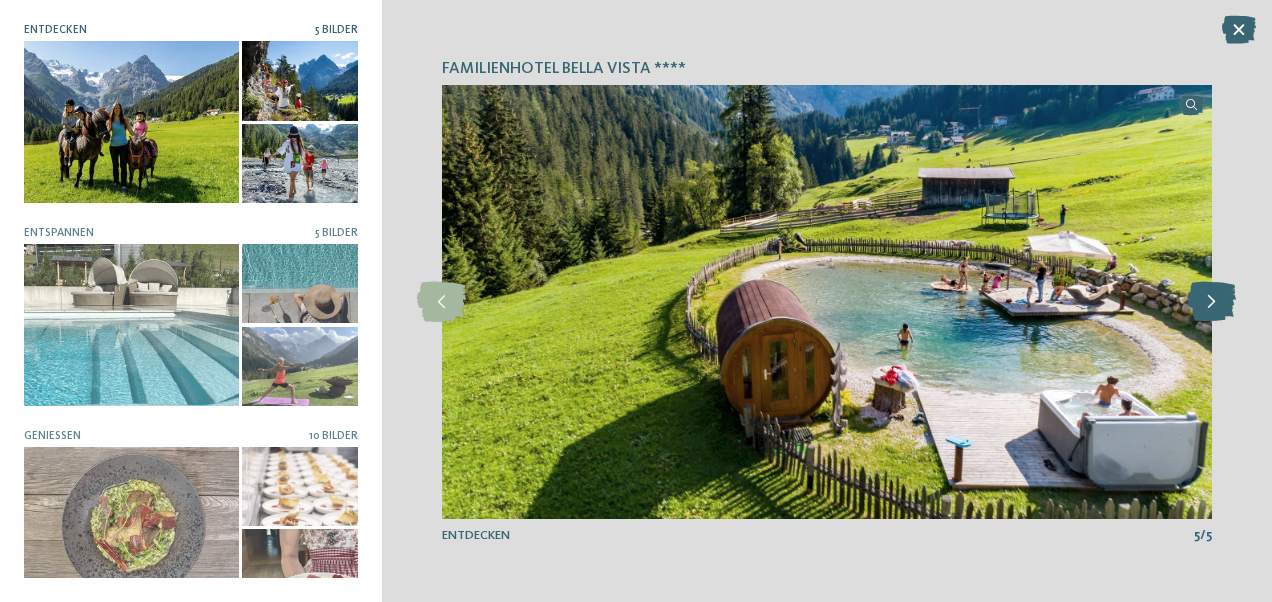 click at bounding box center (1211, 302) 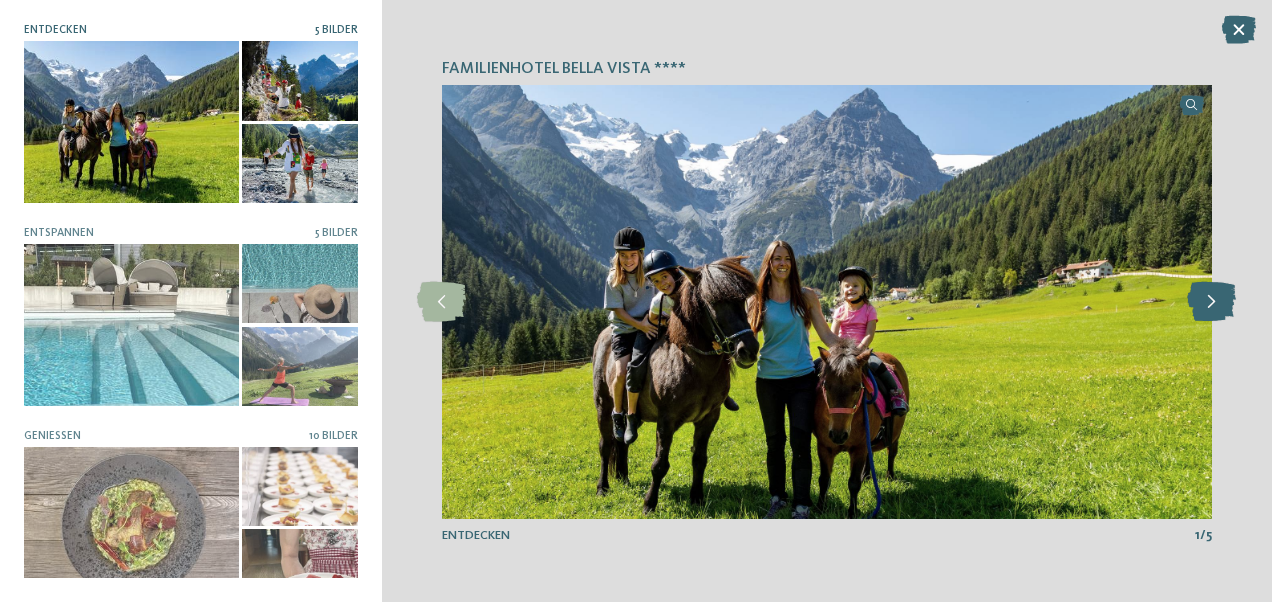 click at bounding box center (1211, 302) 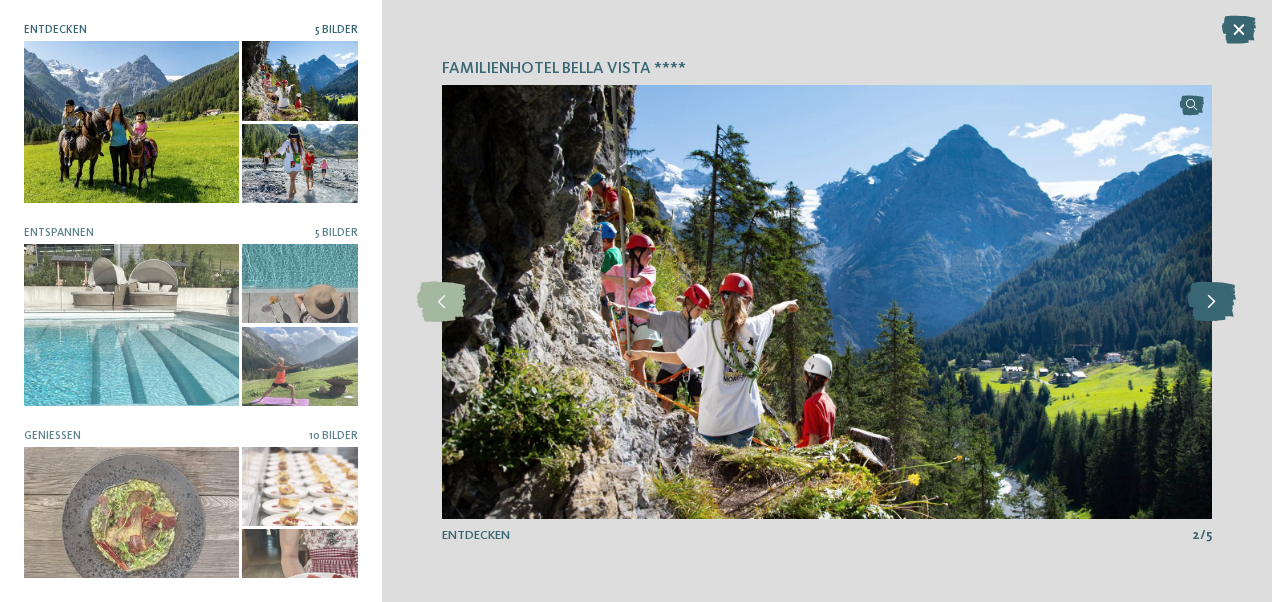 click at bounding box center [1211, 302] 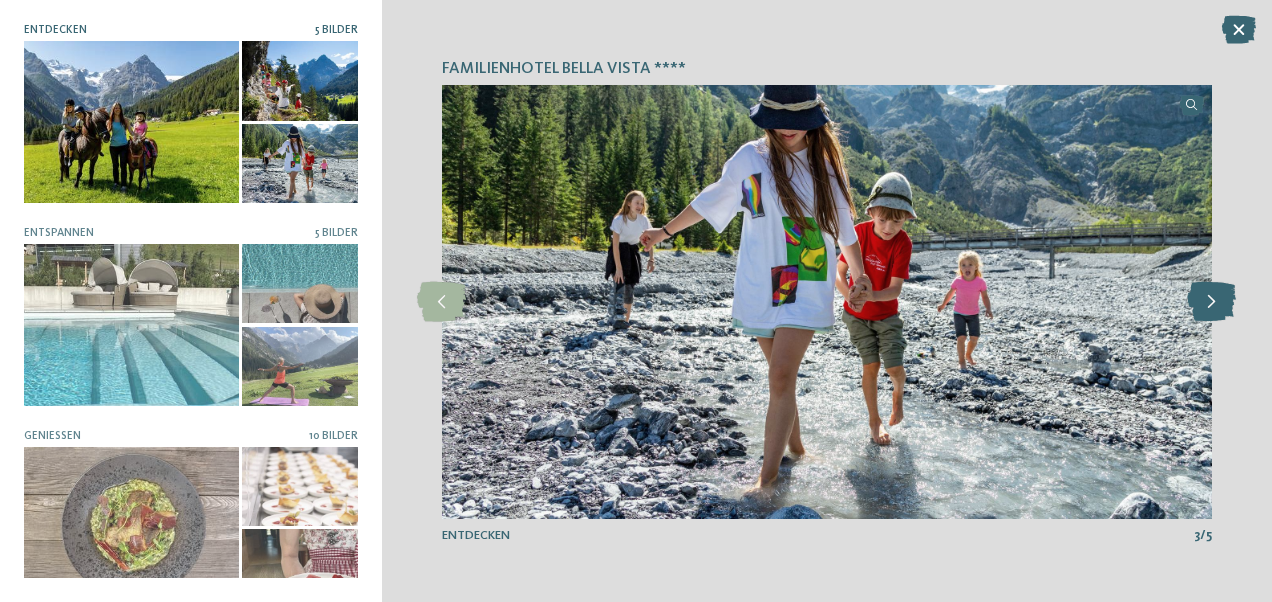click at bounding box center [1211, 302] 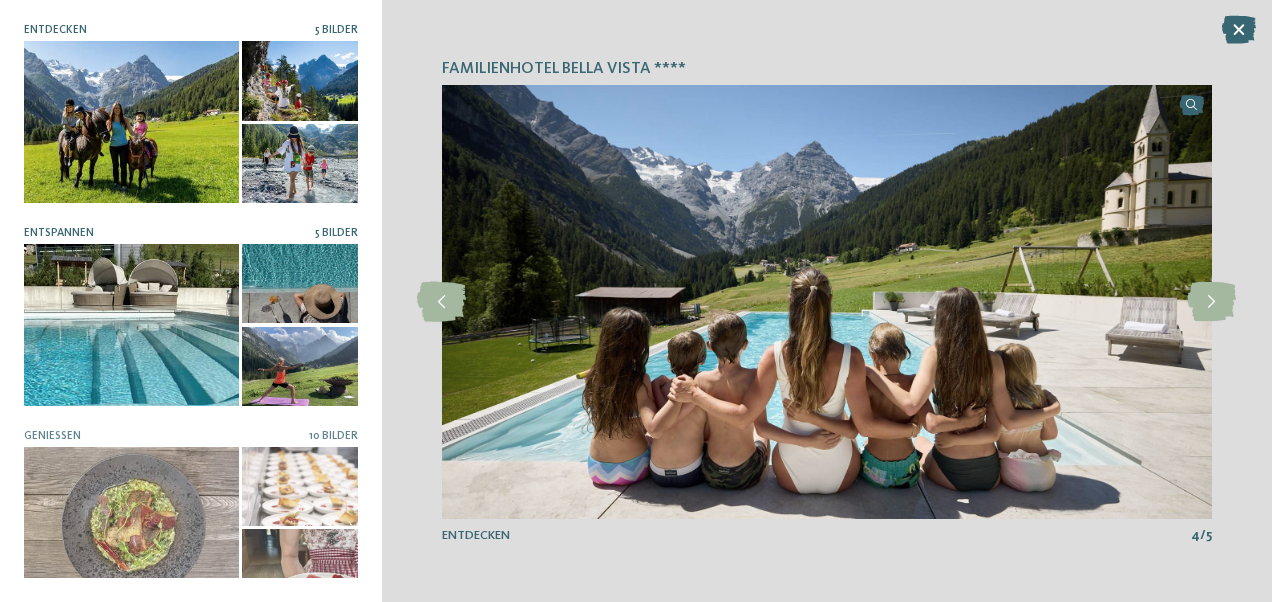 click at bounding box center [131, 324] 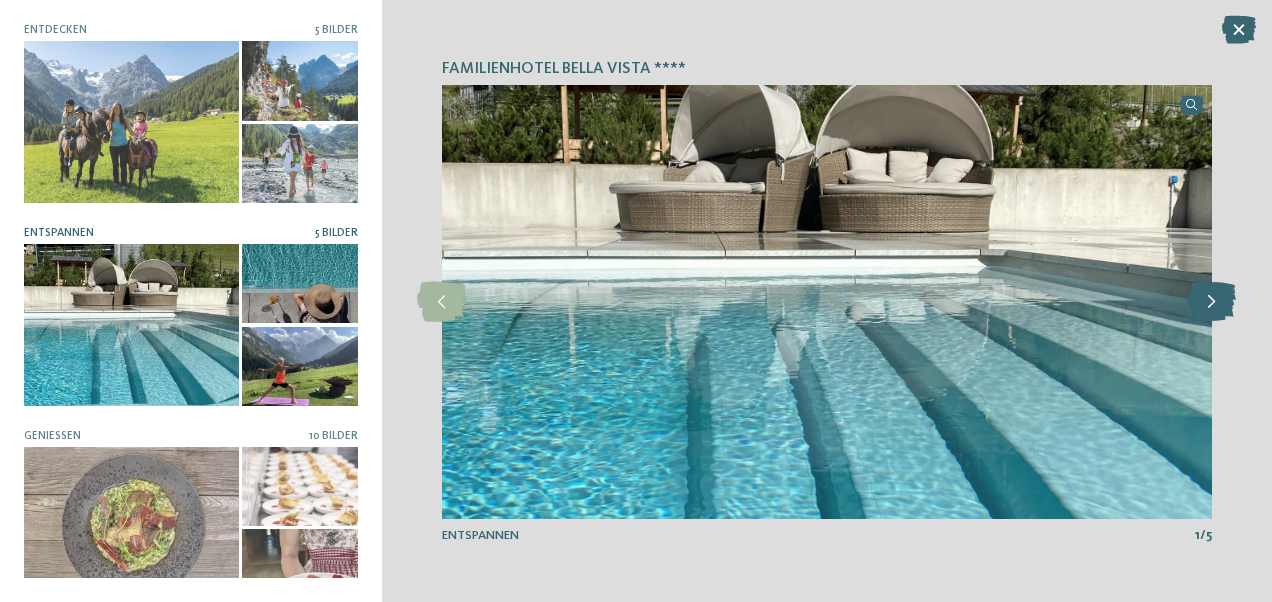 click at bounding box center (1211, 302) 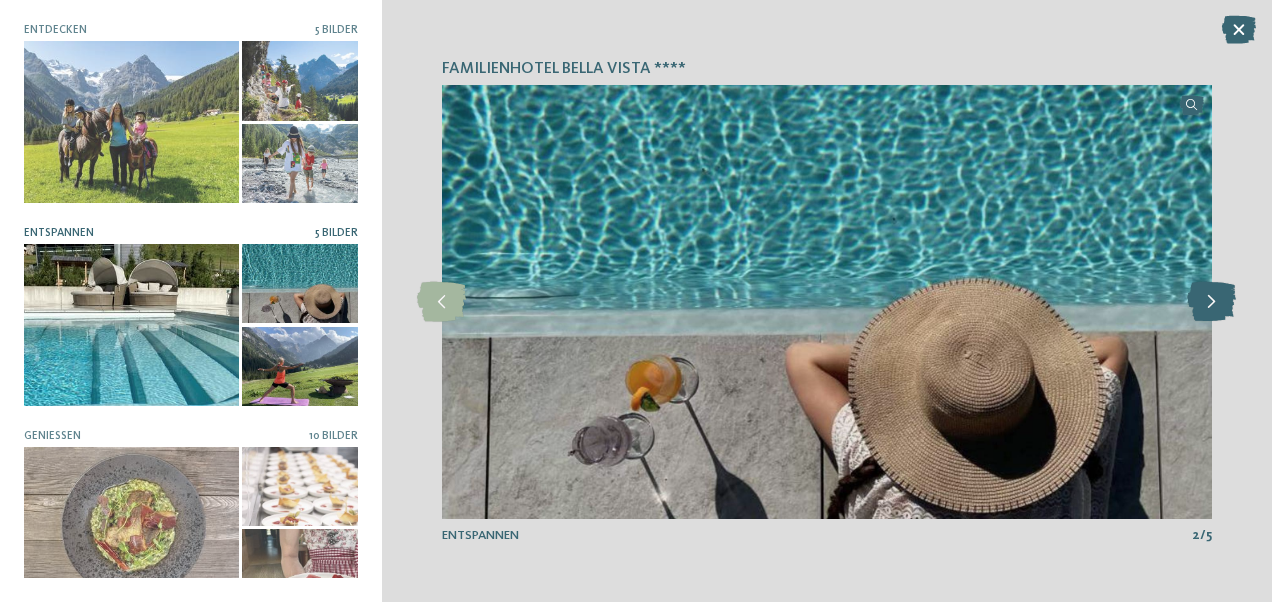 click at bounding box center (1211, 302) 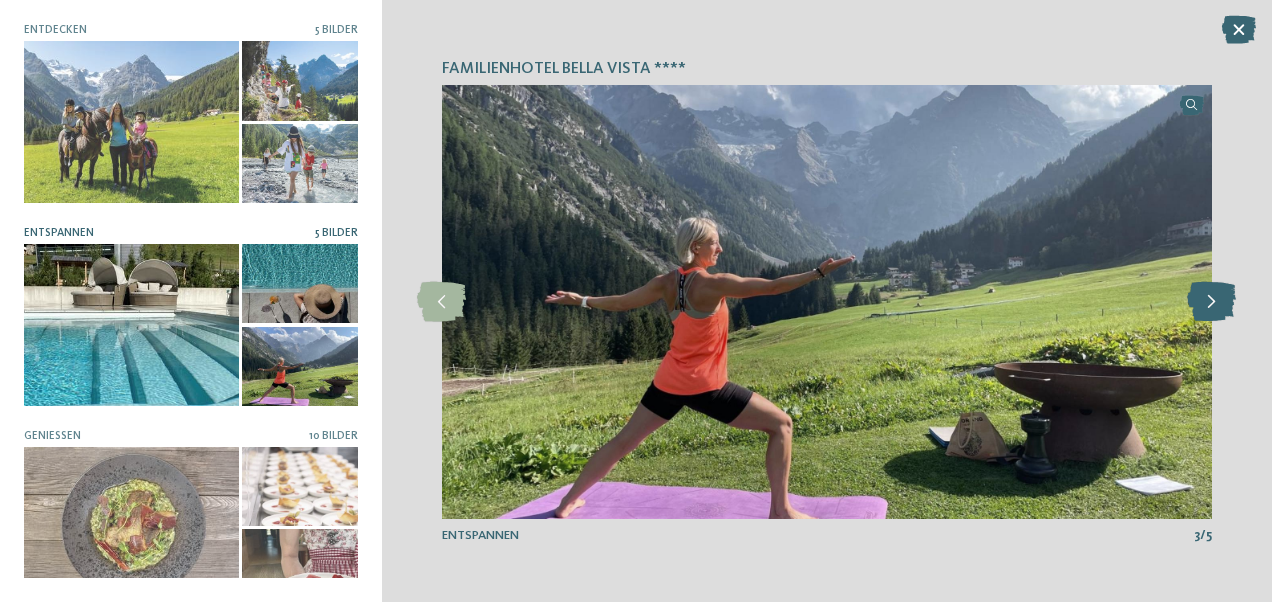 click at bounding box center (1211, 302) 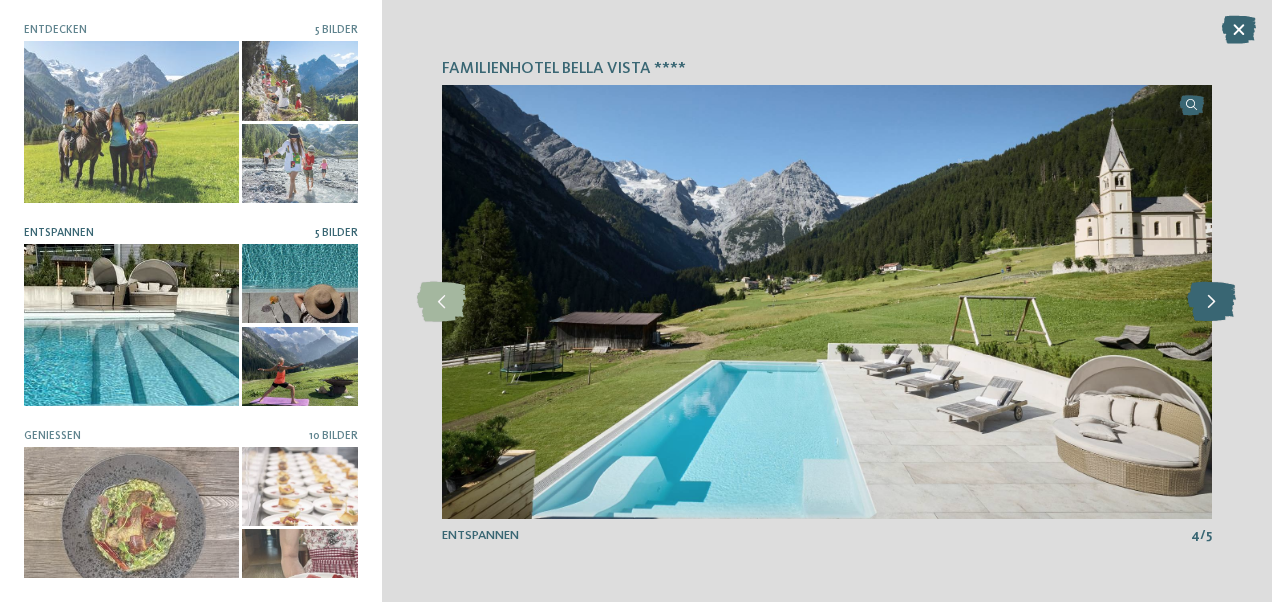 click at bounding box center (1211, 302) 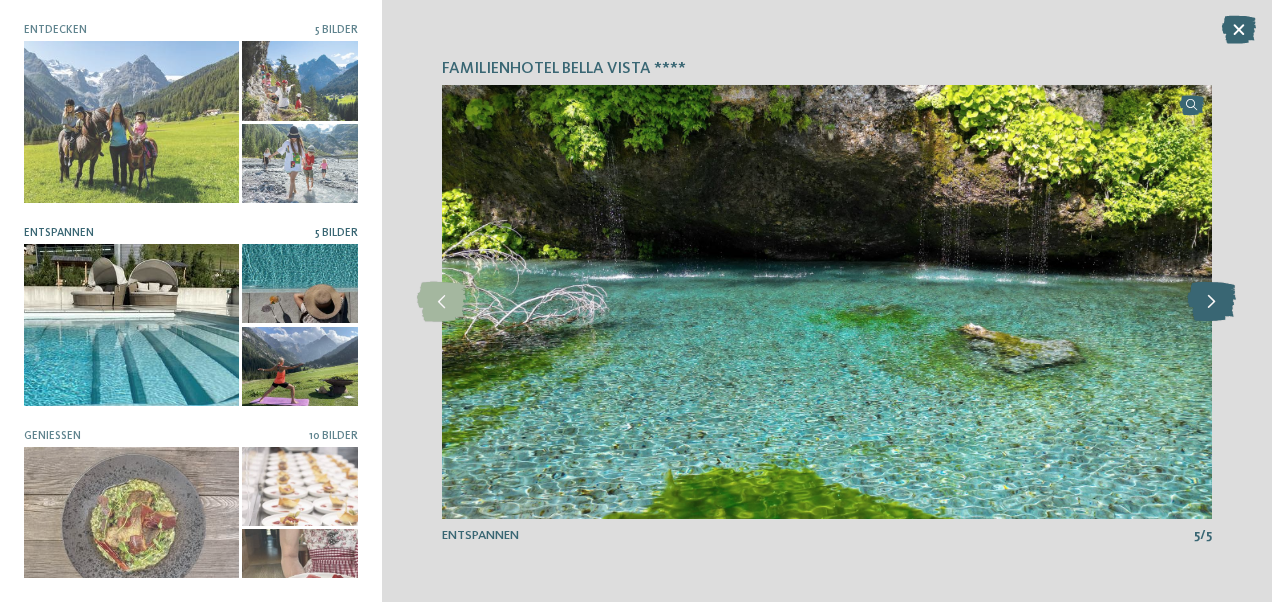 click at bounding box center (1211, 302) 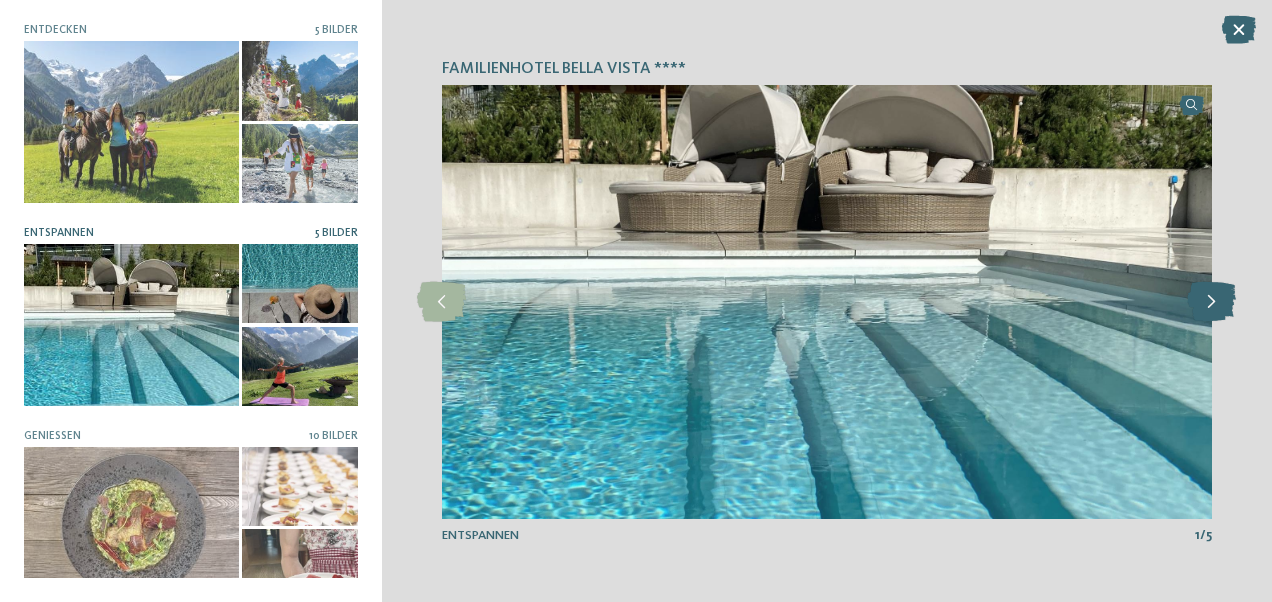 click at bounding box center [1211, 302] 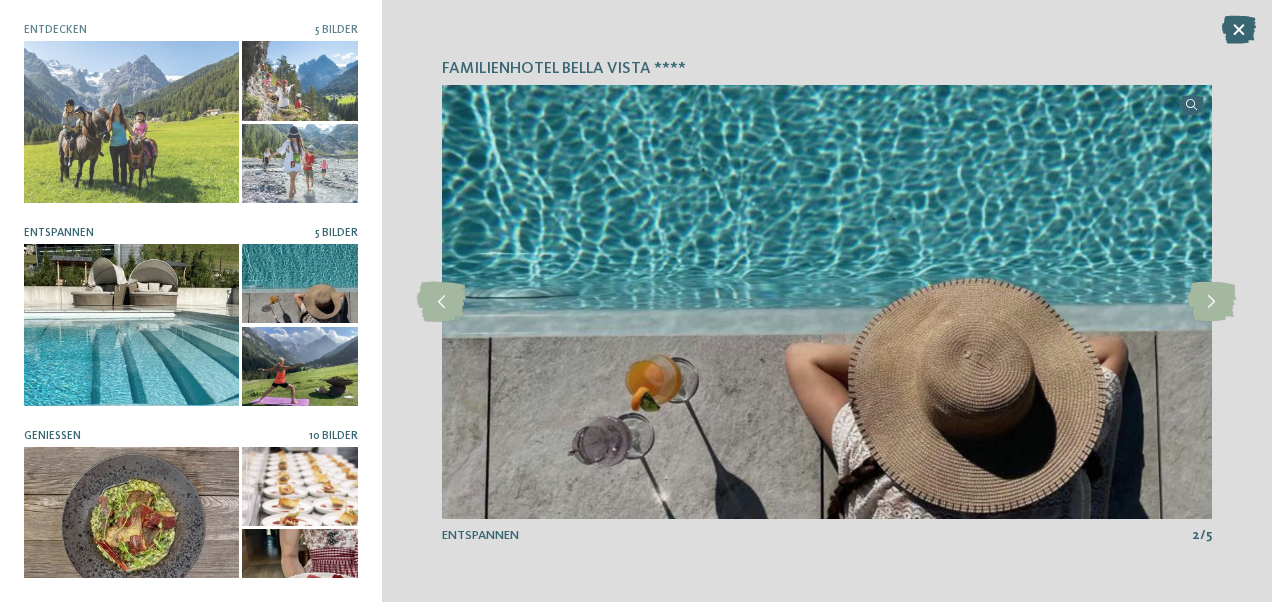 click at bounding box center [131, 527] 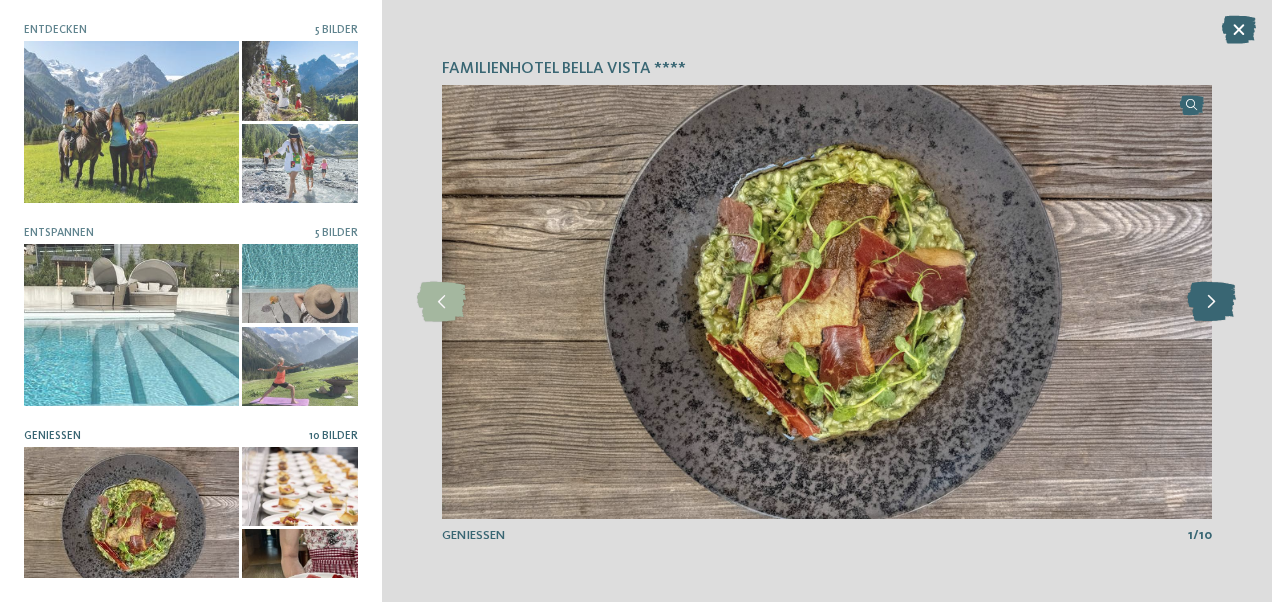 click at bounding box center [1211, 302] 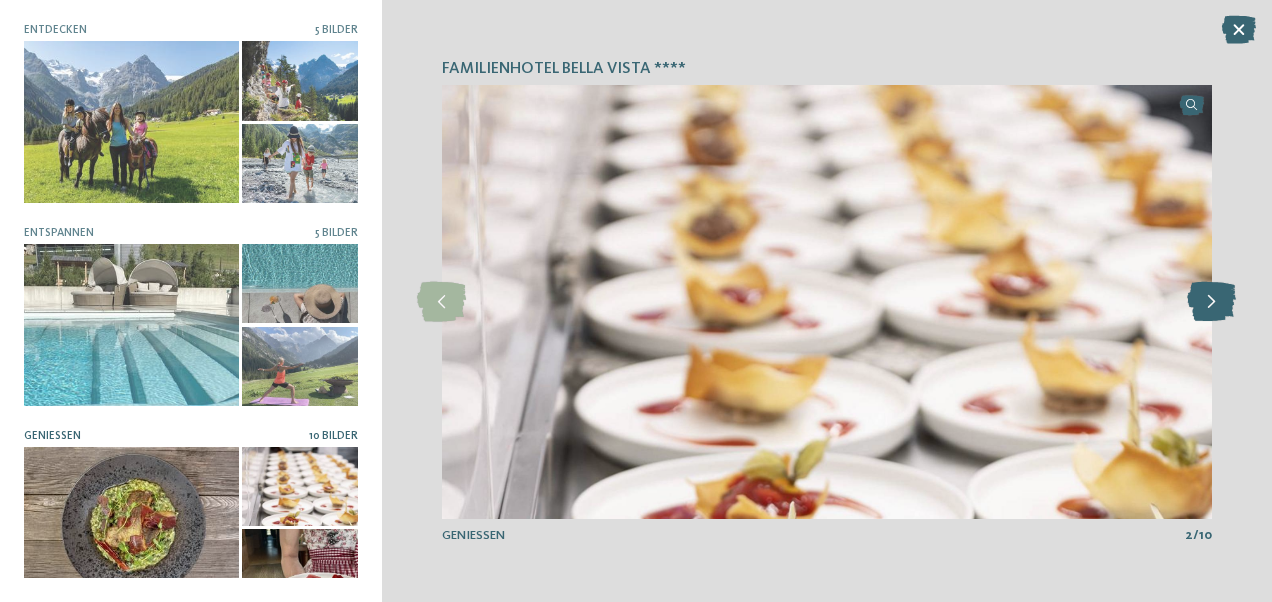 click at bounding box center [1211, 302] 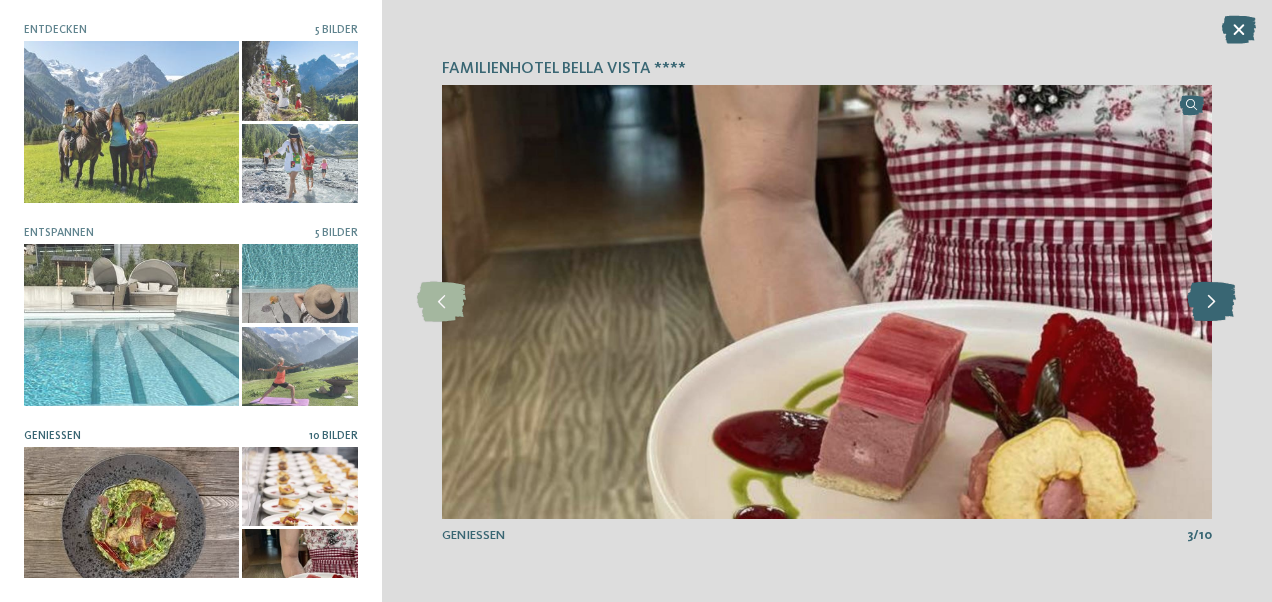 click at bounding box center [1211, 302] 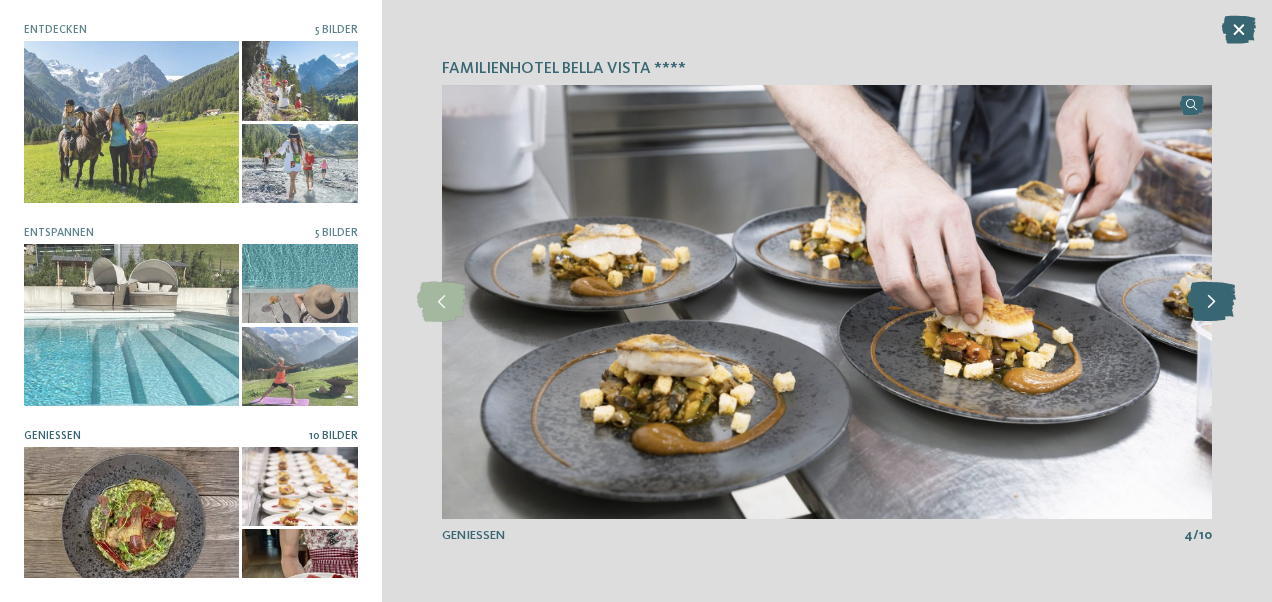click at bounding box center (1211, 302) 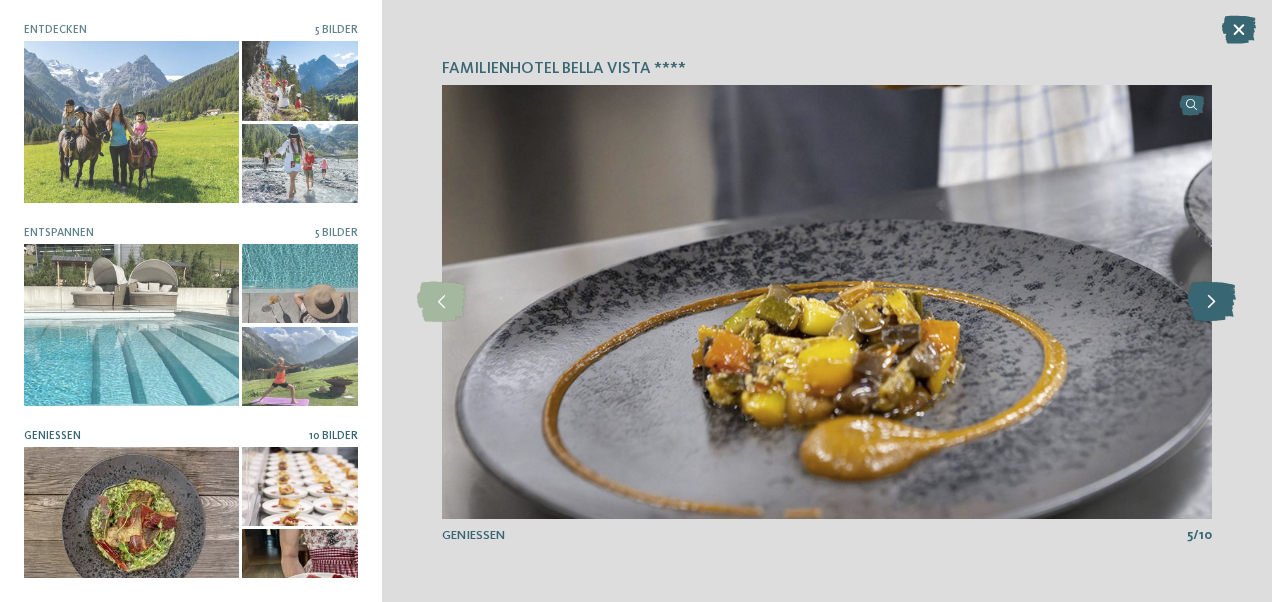 click at bounding box center [1211, 302] 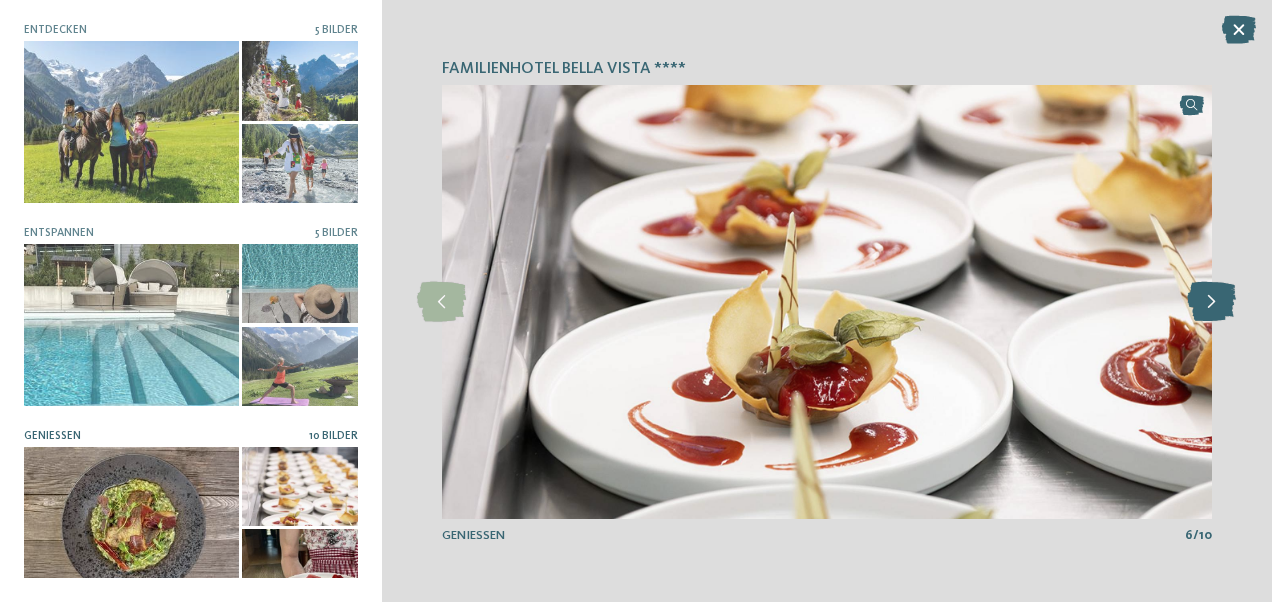 click at bounding box center (1211, 302) 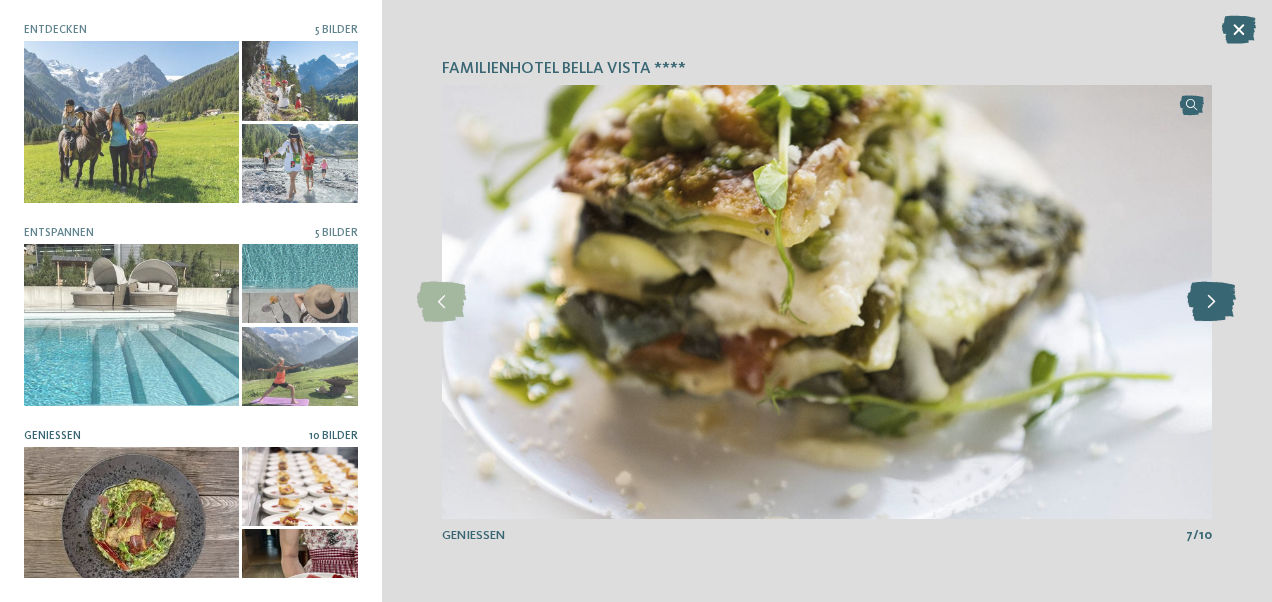 click at bounding box center [1211, 302] 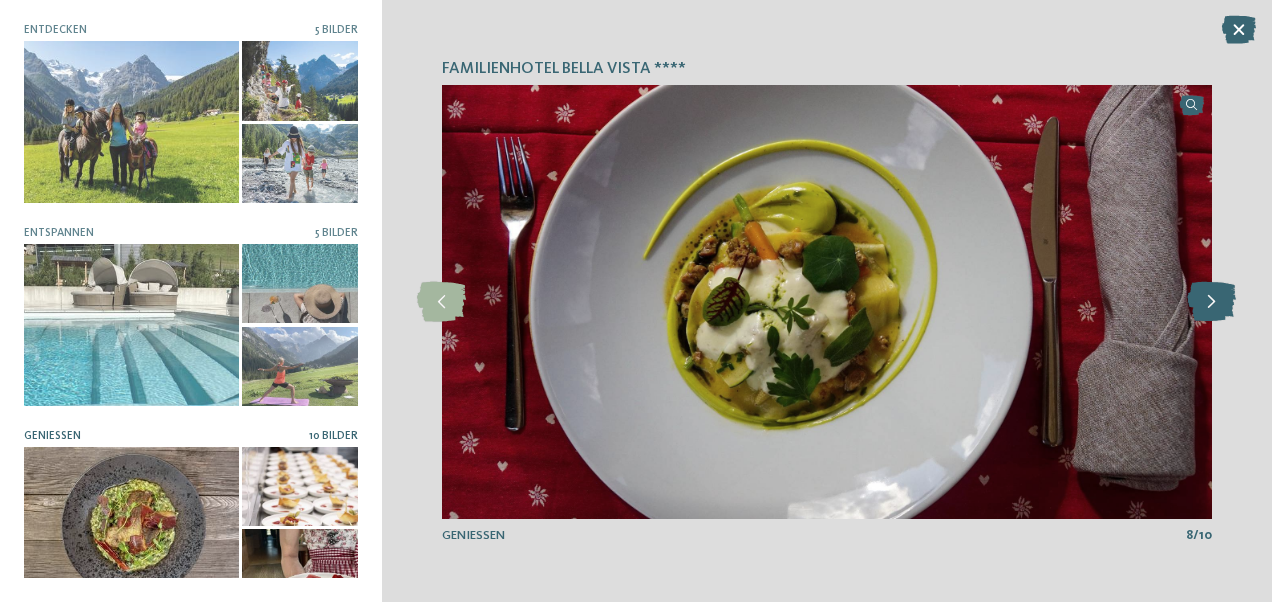 click at bounding box center [1211, 302] 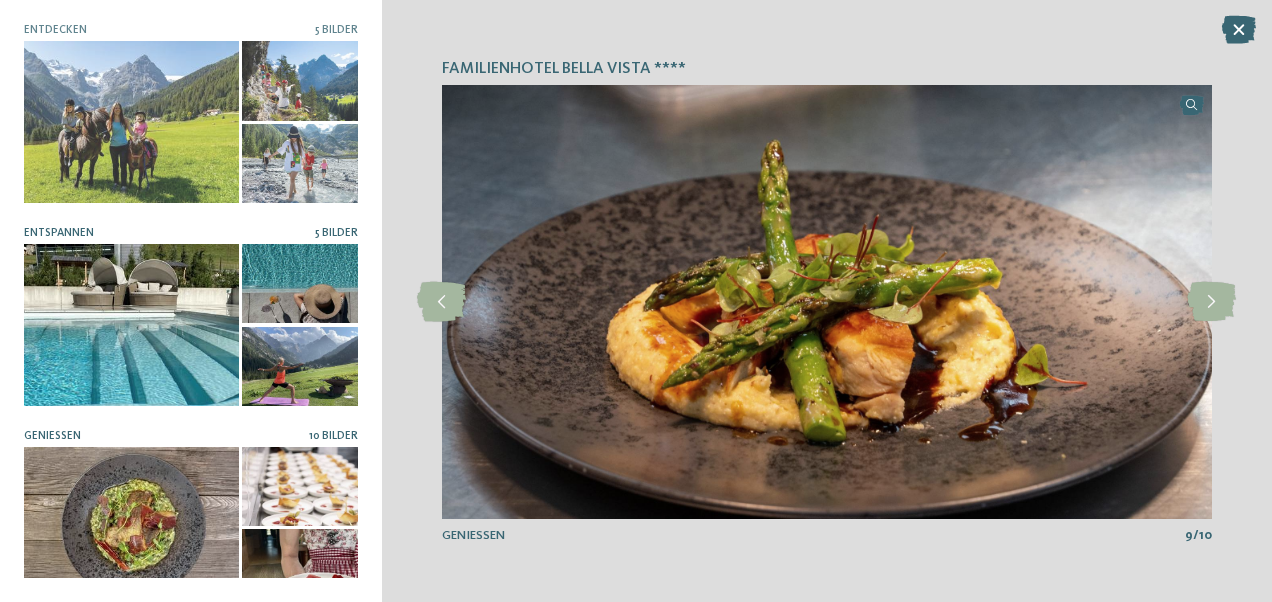 click at bounding box center [131, 324] 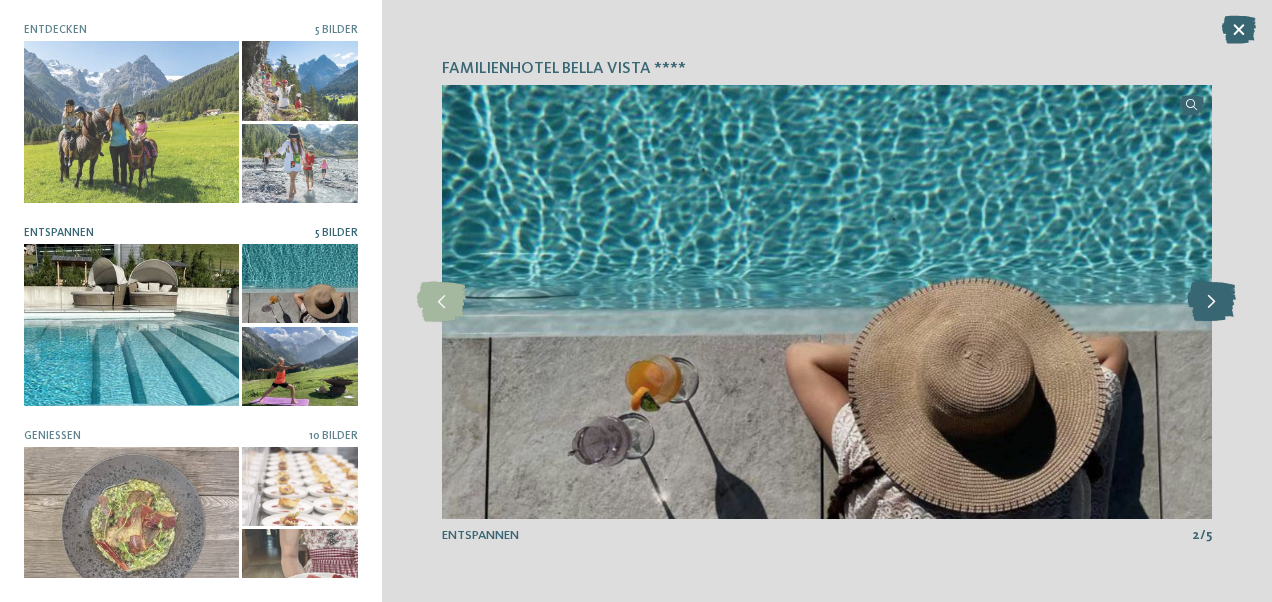 click at bounding box center (1211, 302) 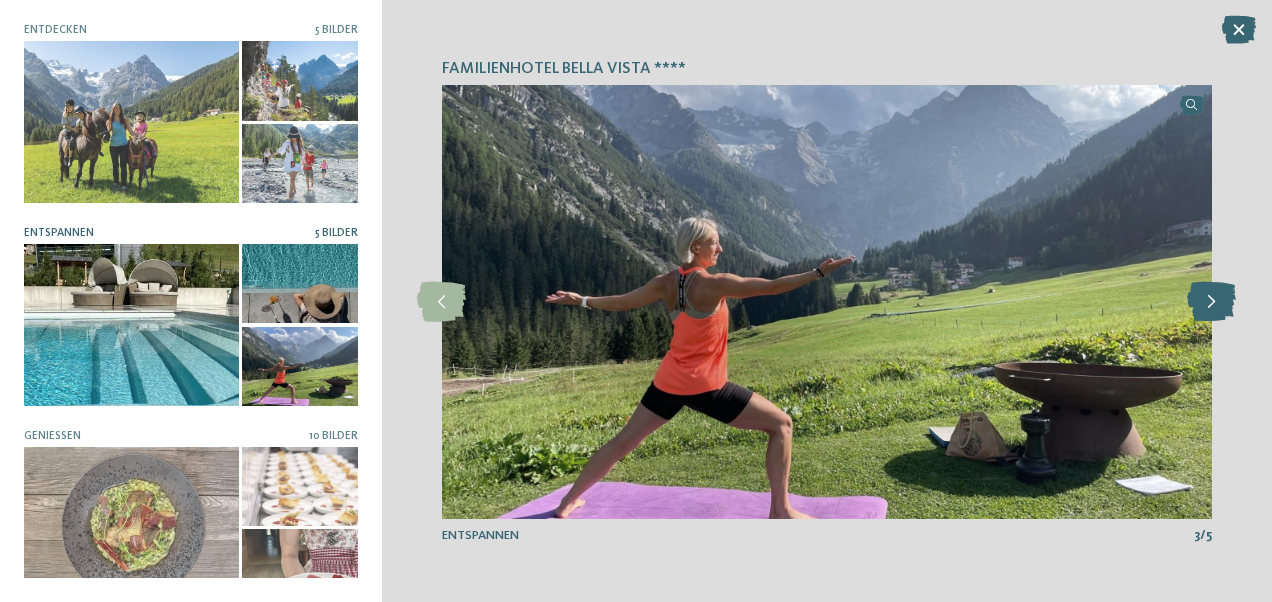 click at bounding box center [1211, 302] 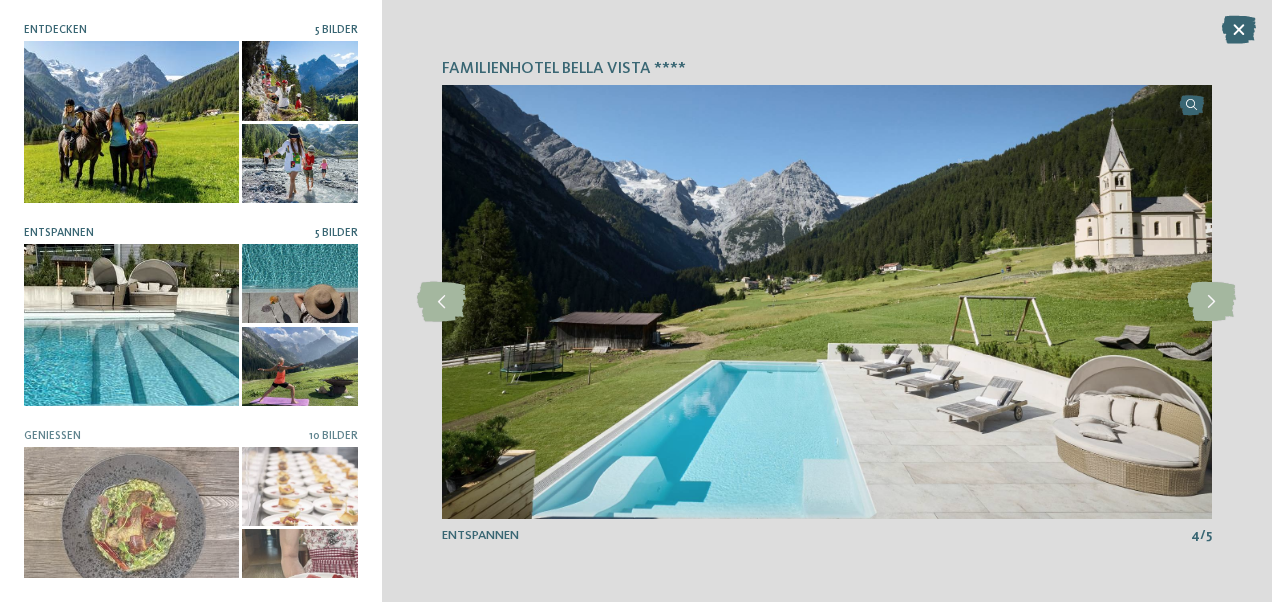 click at bounding box center (131, 121) 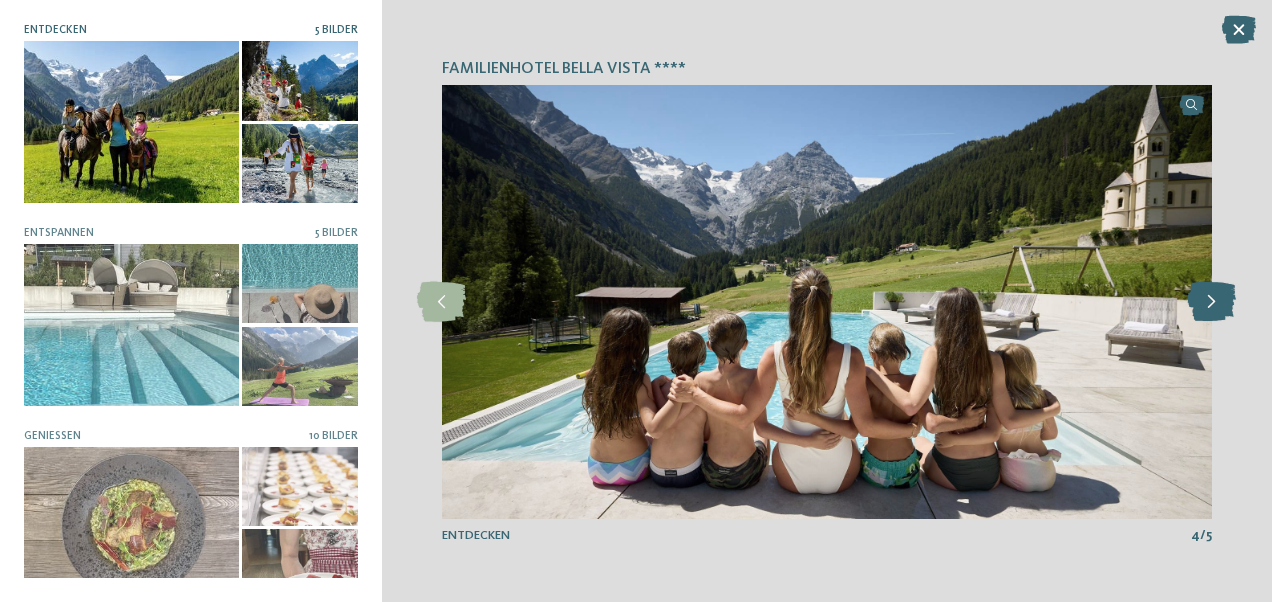click at bounding box center [1211, 302] 